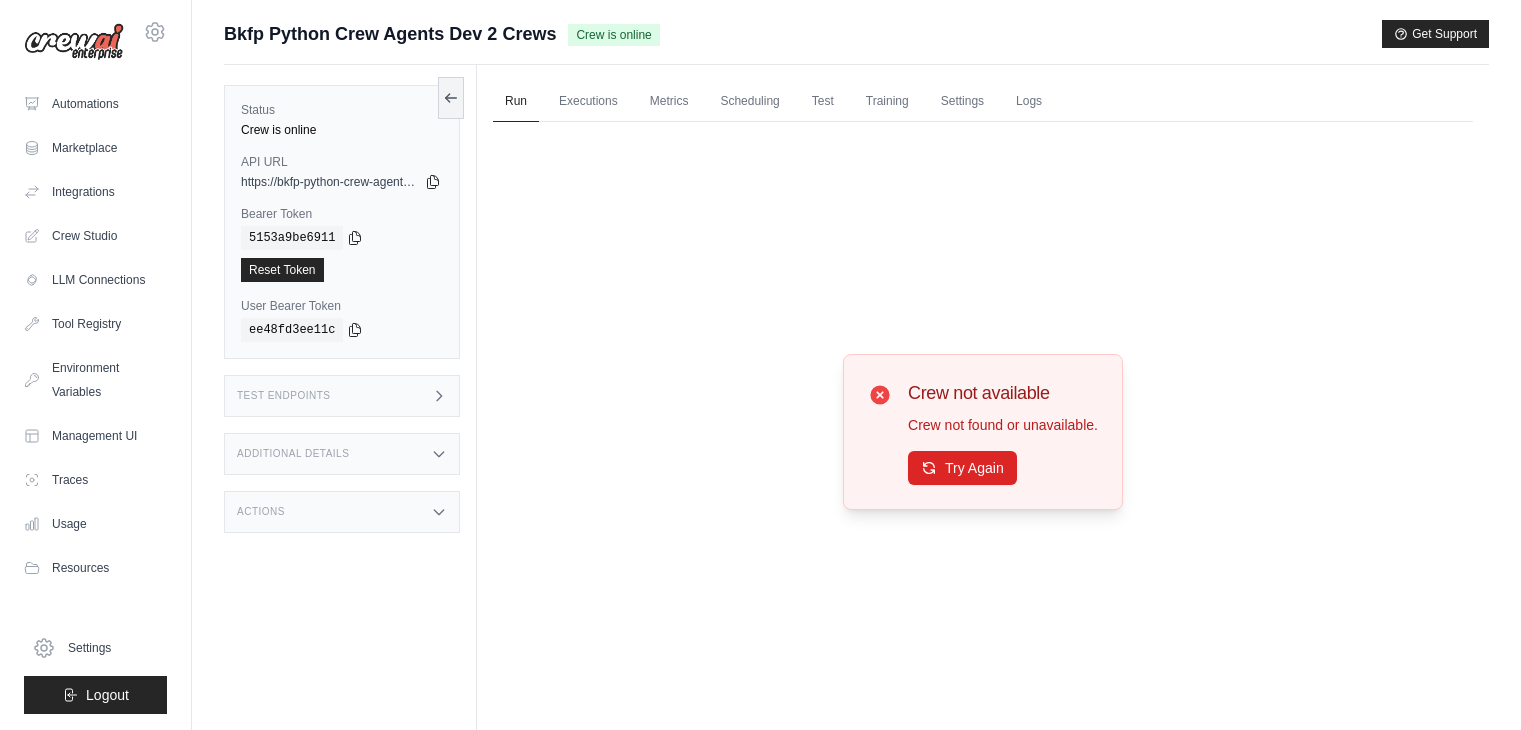 scroll, scrollTop: 0, scrollLeft: 0, axis: both 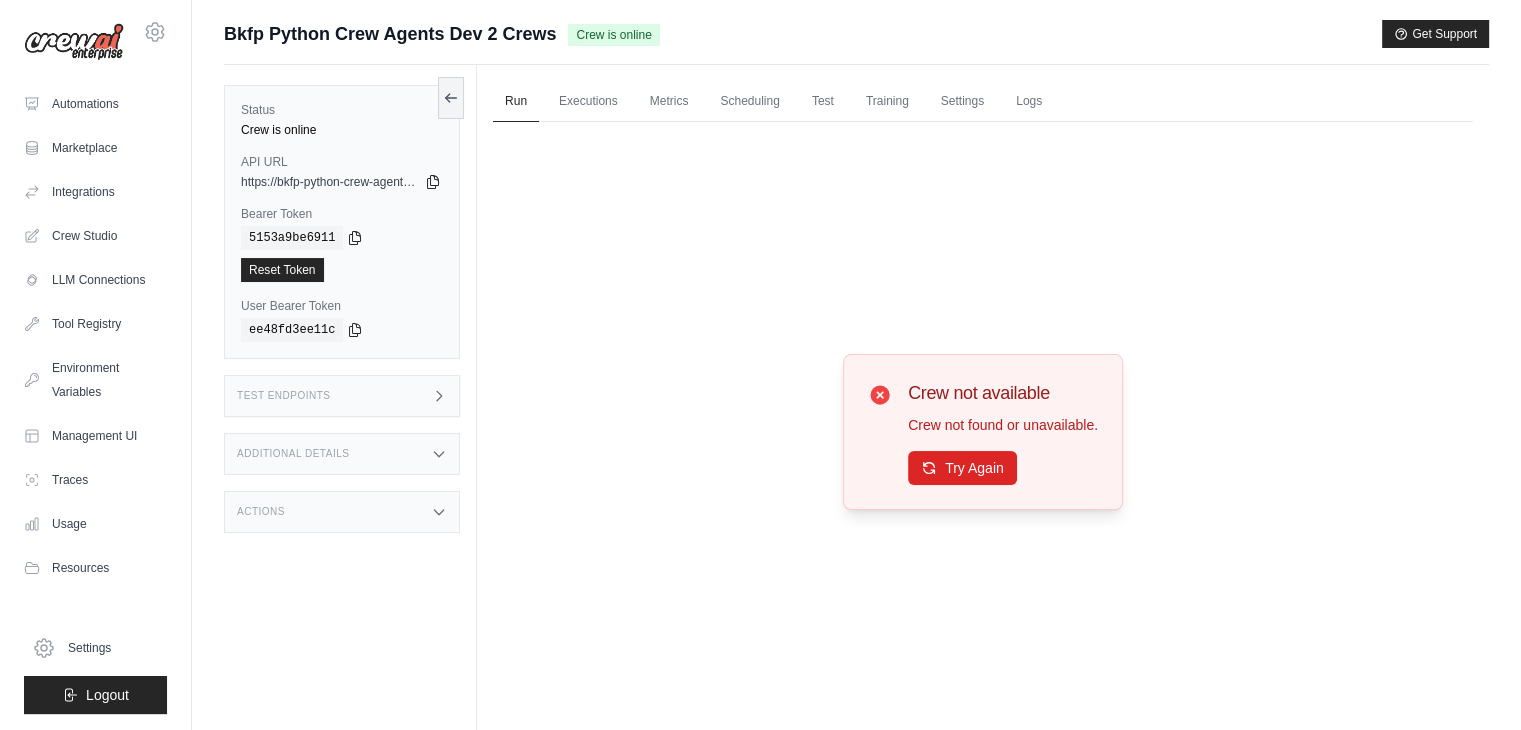 click on "Actions" at bounding box center (342, 512) 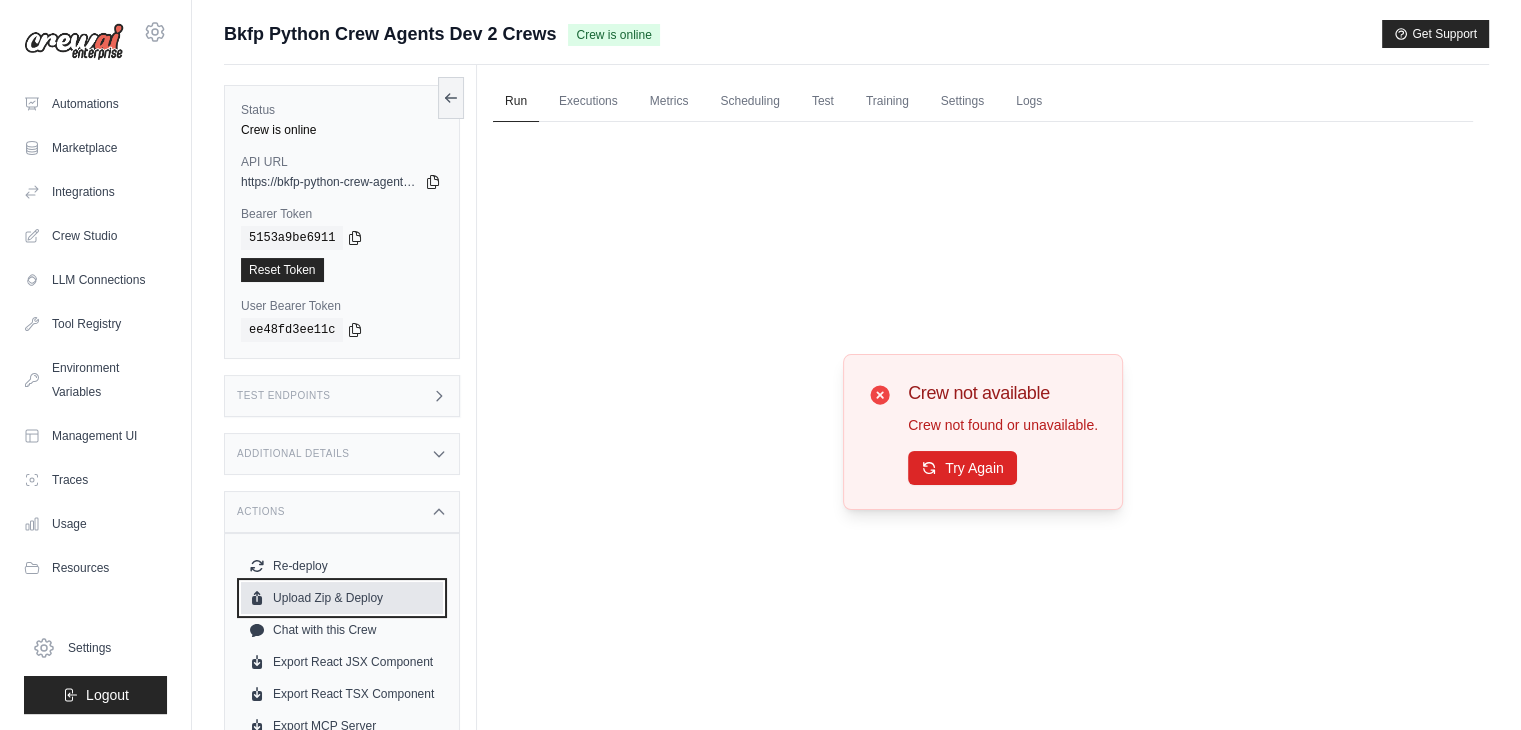 click on "Upload Zip & Deploy" at bounding box center (342, 598) 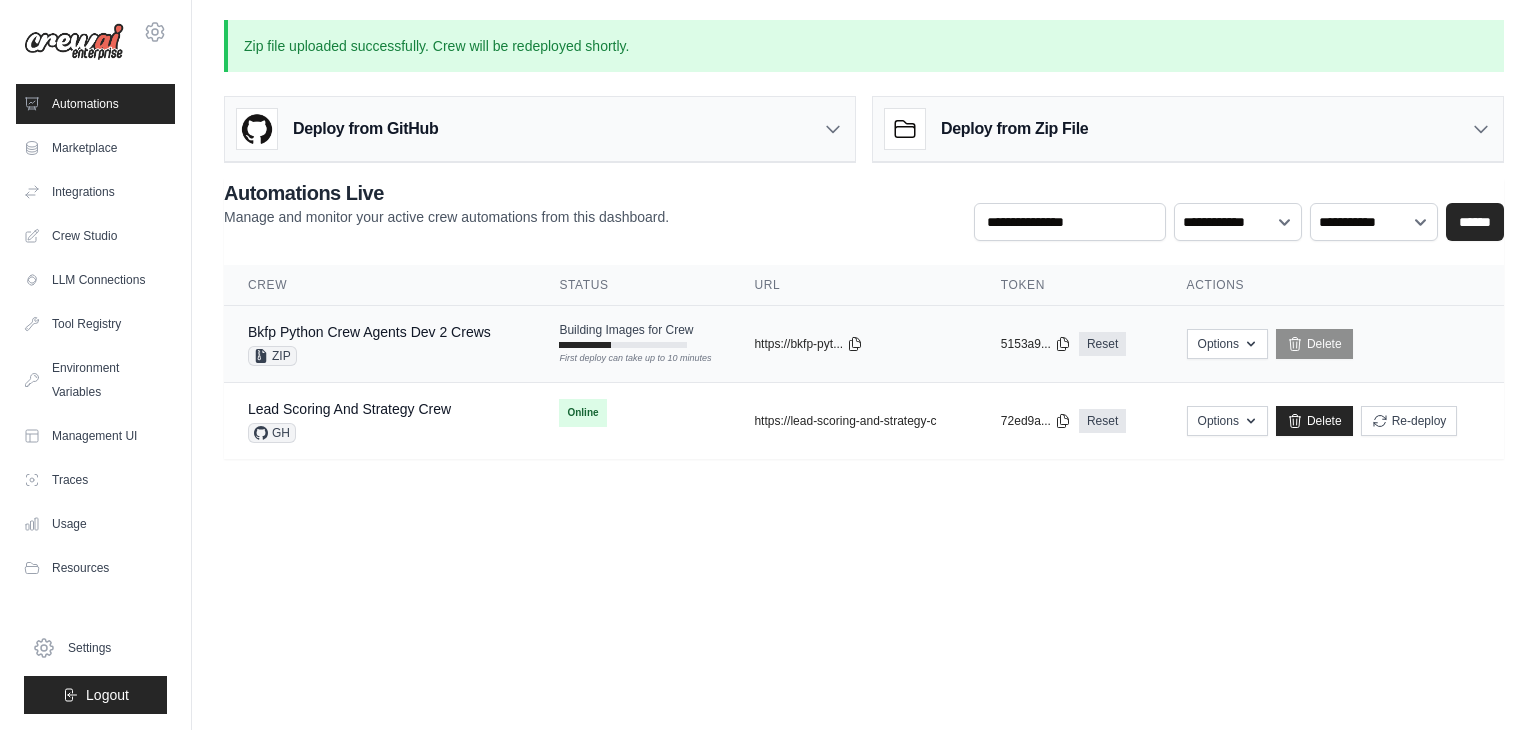 click on "First deploy can take up to 10 minutes" at bounding box center (623, 359) 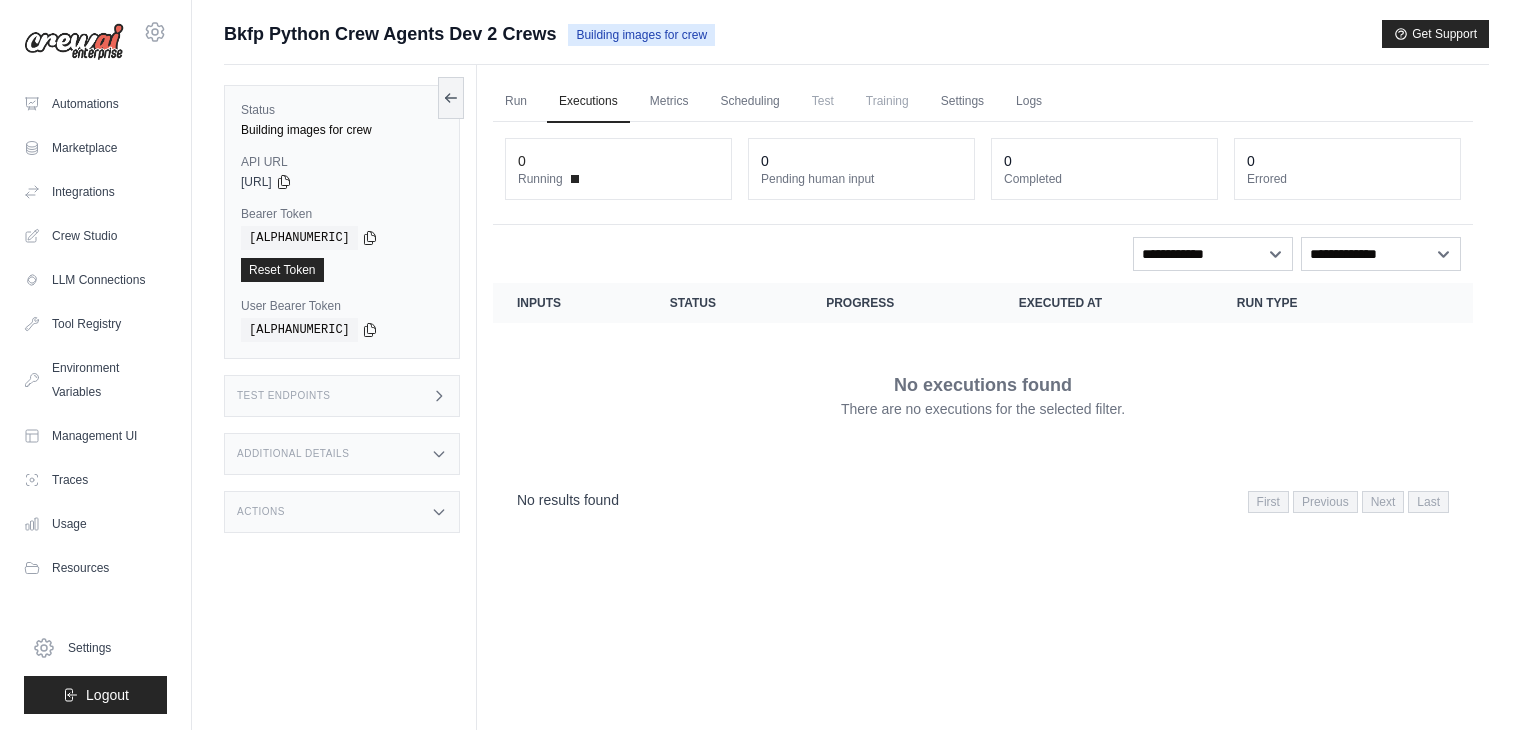scroll, scrollTop: 0, scrollLeft: 0, axis: both 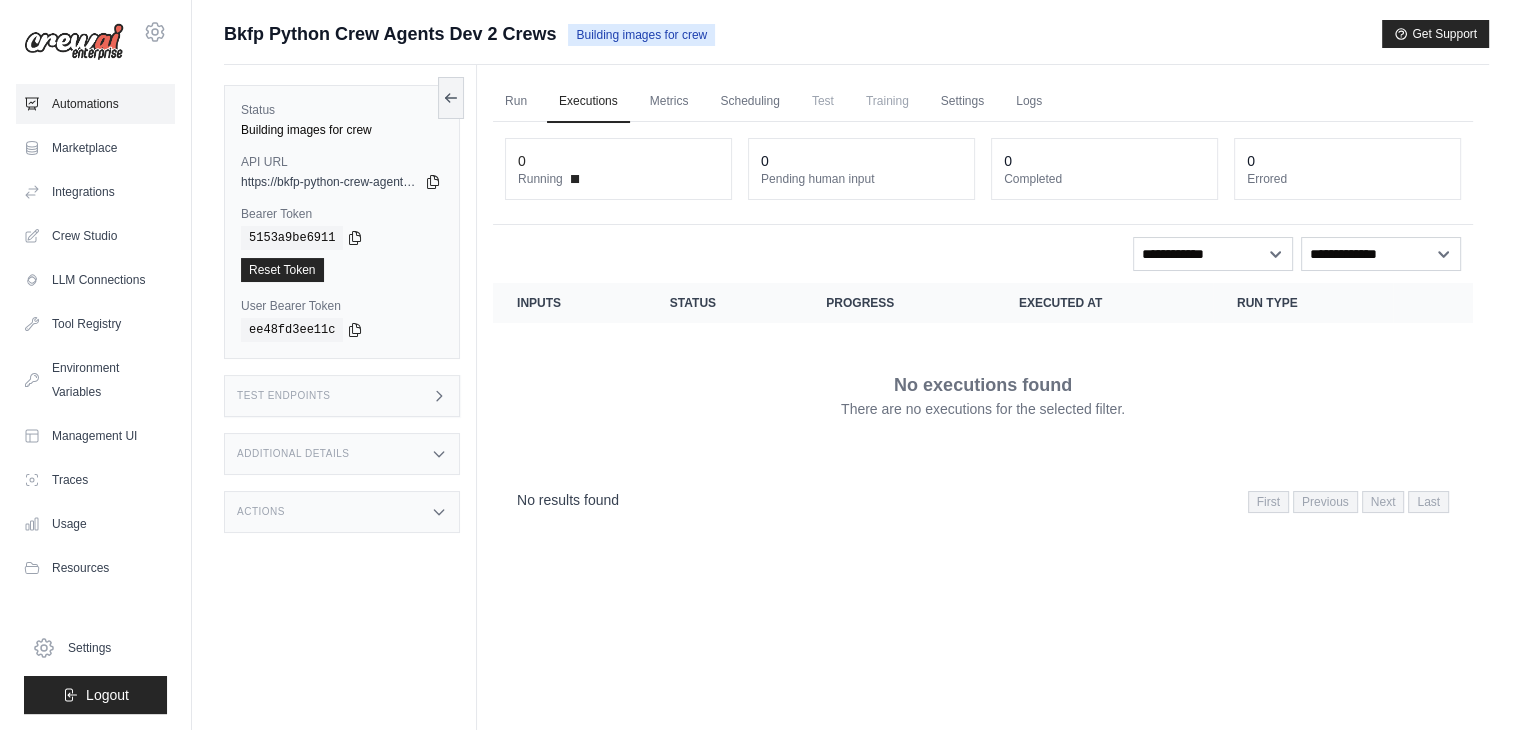 click on "Automations" at bounding box center [95, 104] 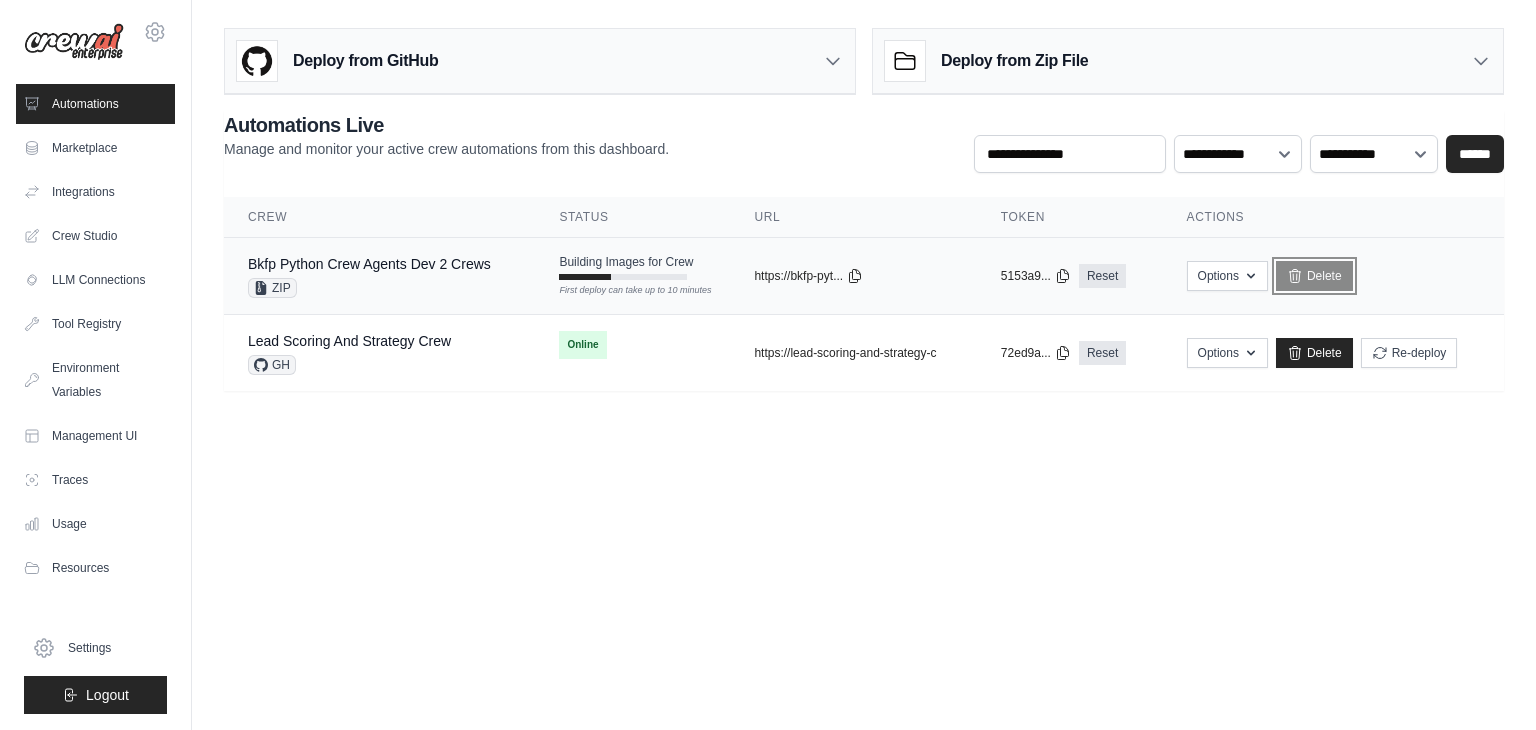 click 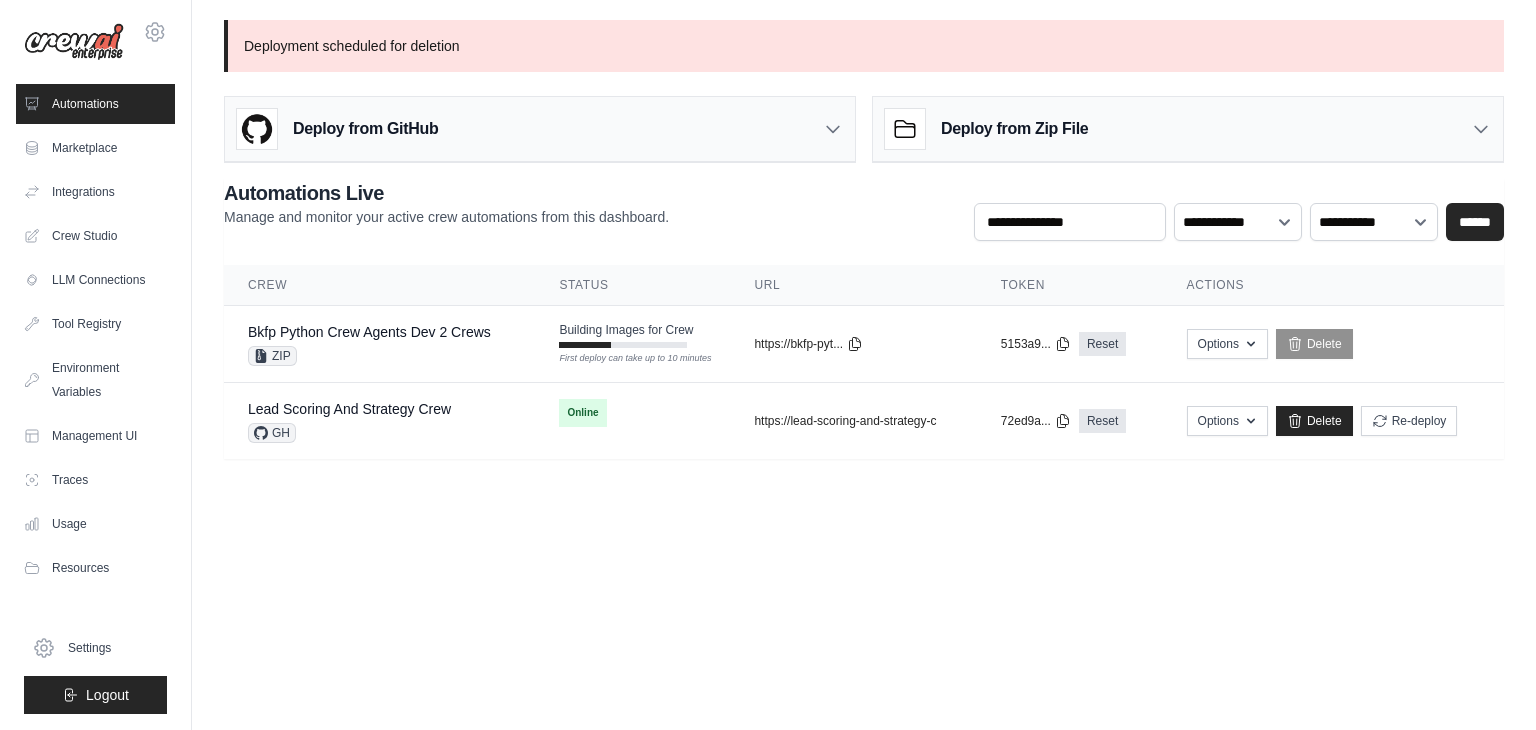 scroll, scrollTop: 0, scrollLeft: 0, axis: both 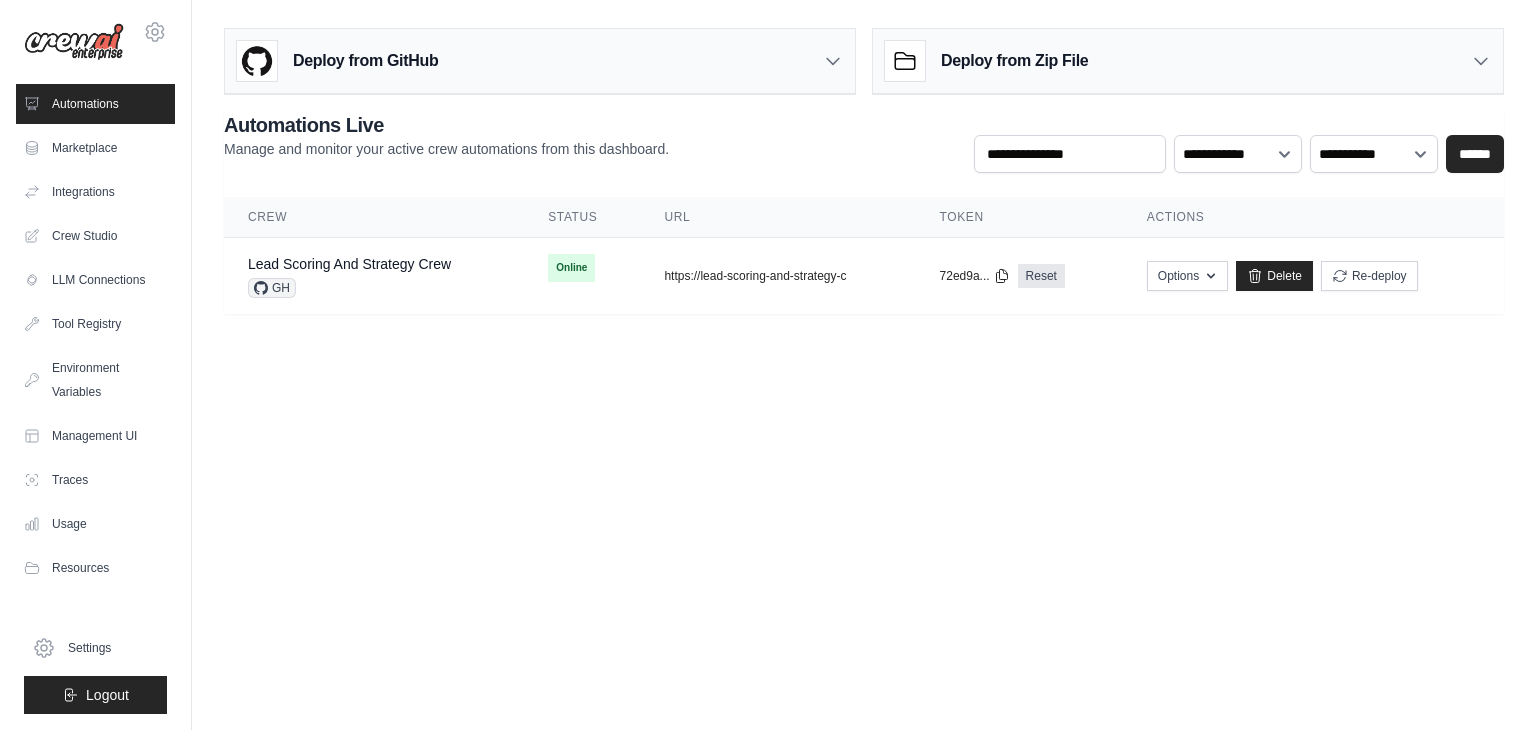 click on "Deploy from Zip File" at bounding box center [1188, 61] 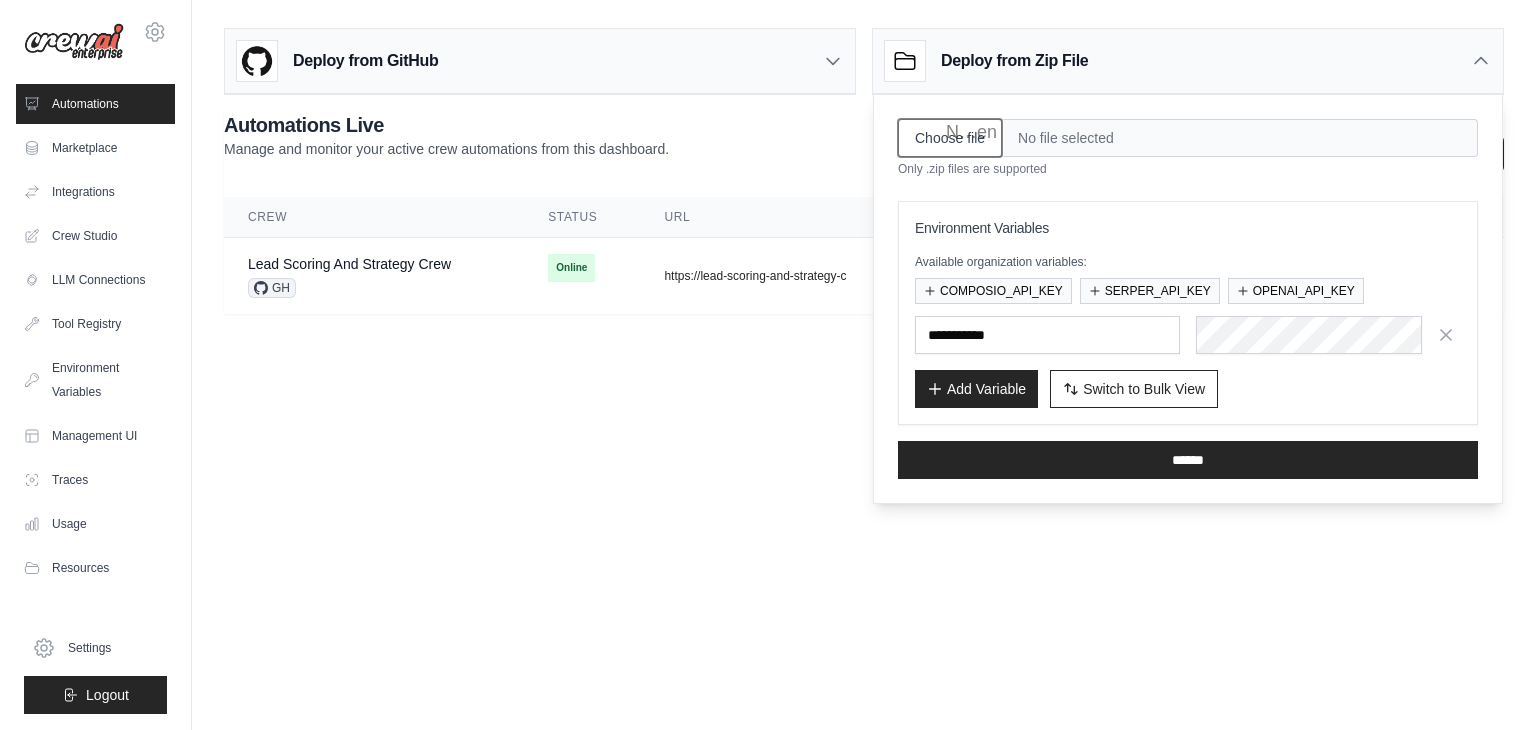 click on "Choose file" at bounding box center (950, 138) 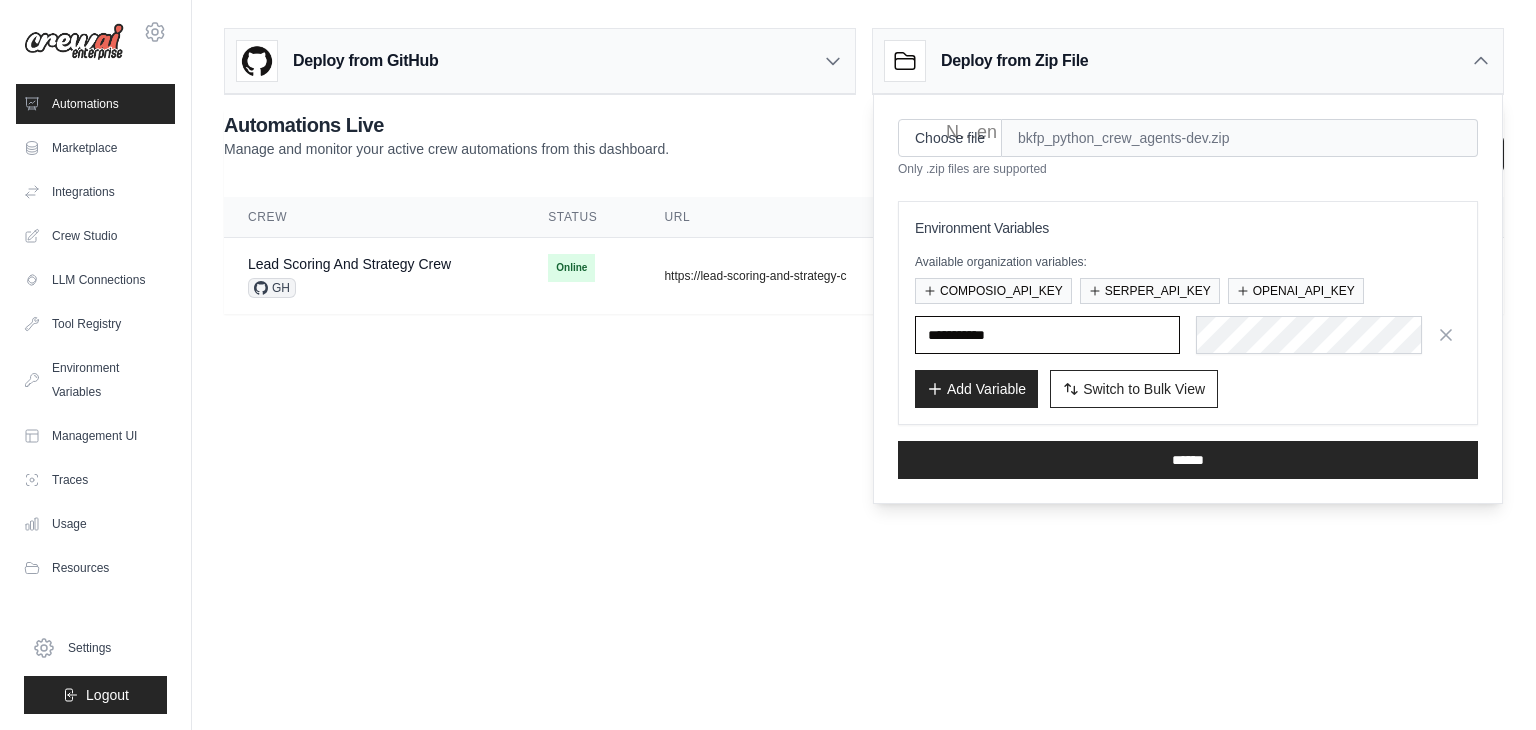 click at bounding box center [0, 0] 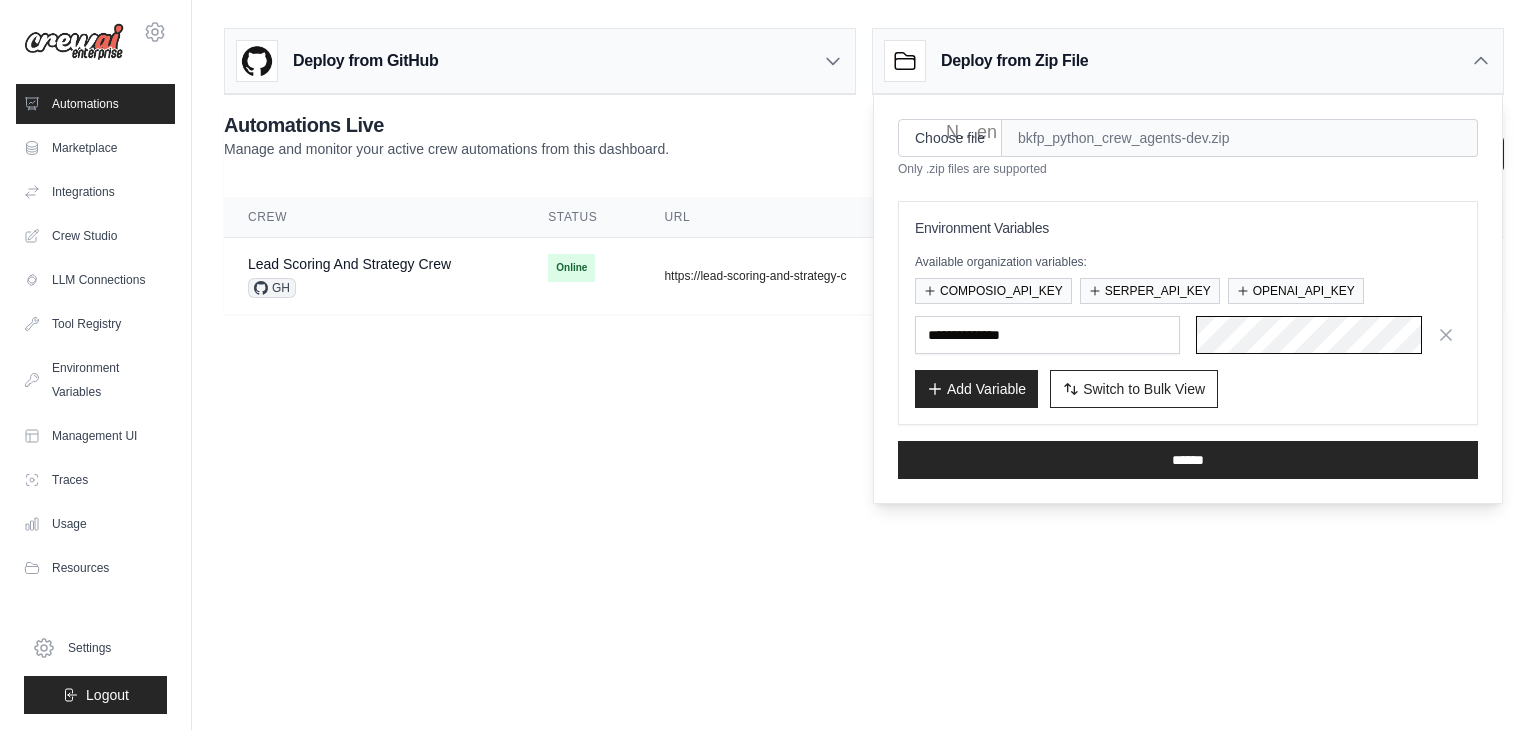 scroll, scrollTop: 0, scrollLeft: 1062, axis: horizontal 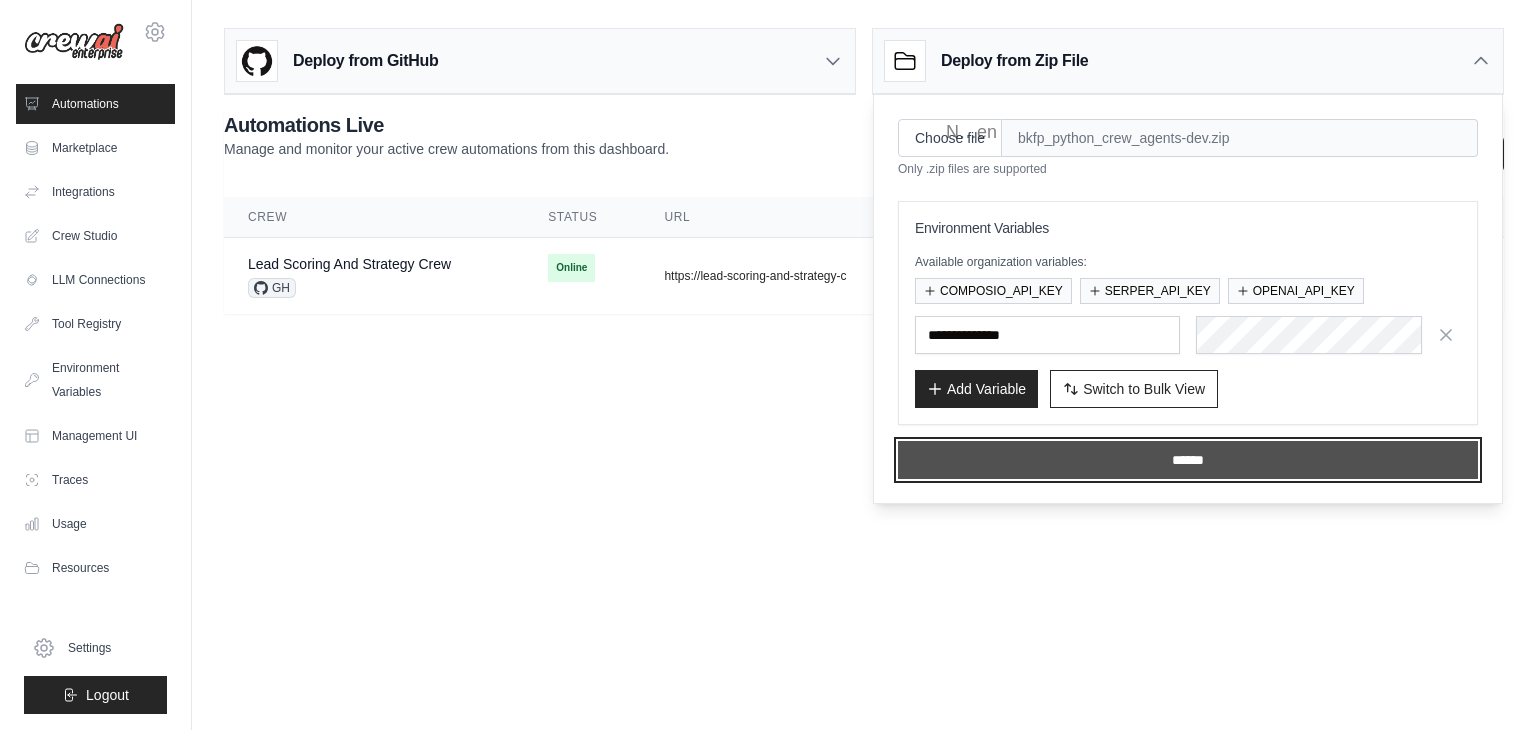 click on "******" at bounding box center (1188, 460) 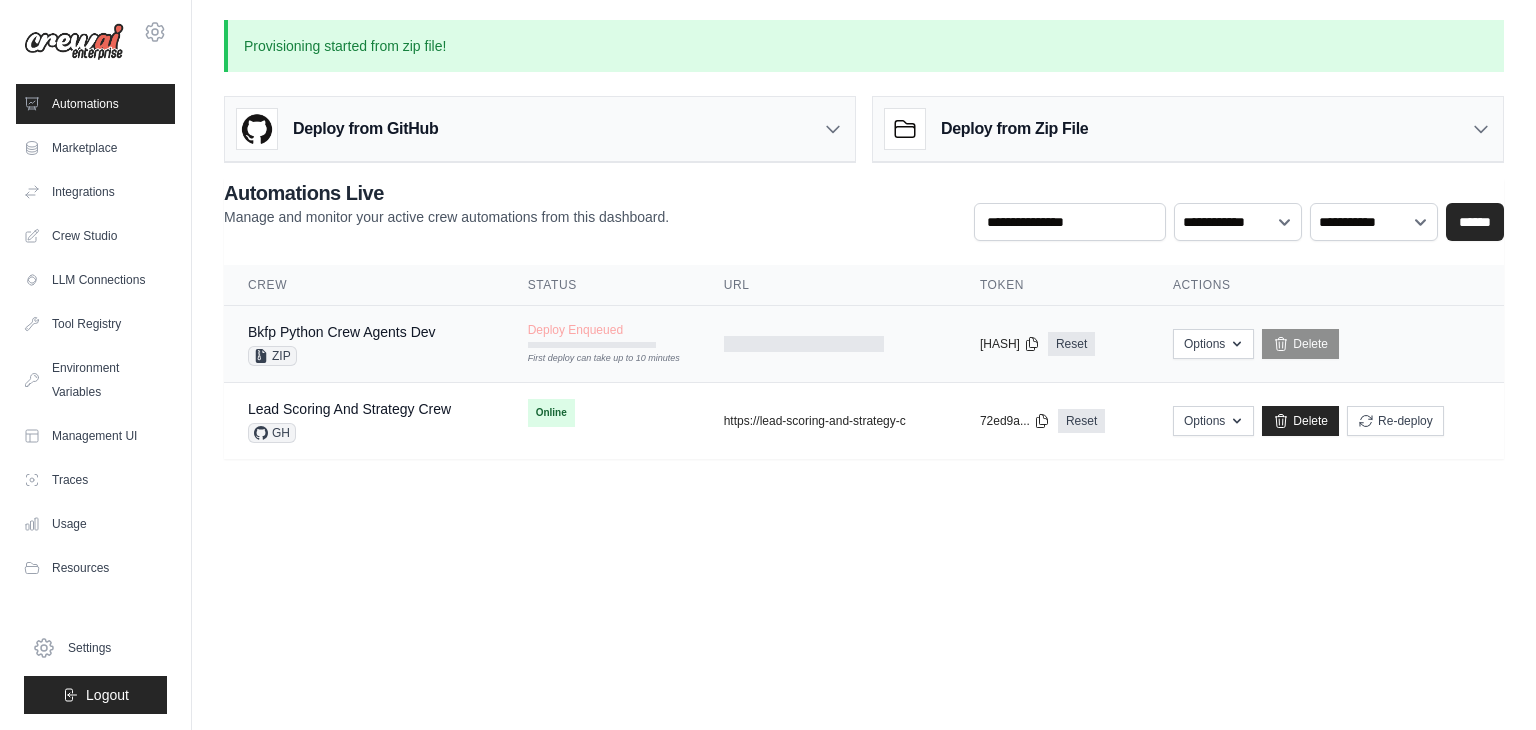 click on "First deploy can take up to 10 minutes" at bounding box center (592, 359) 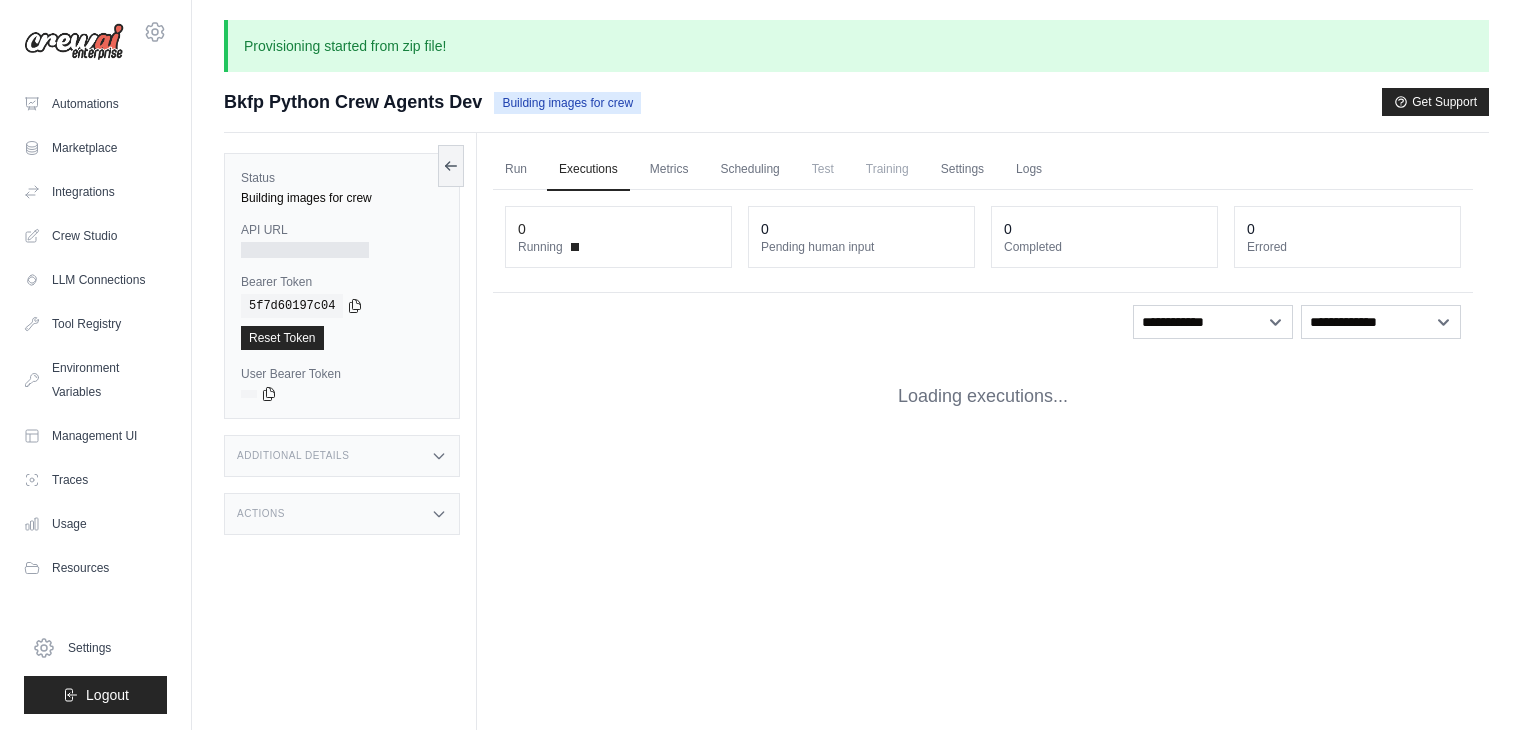 scroll, scrollTop: 0, scrollLeft: 0, axis: both 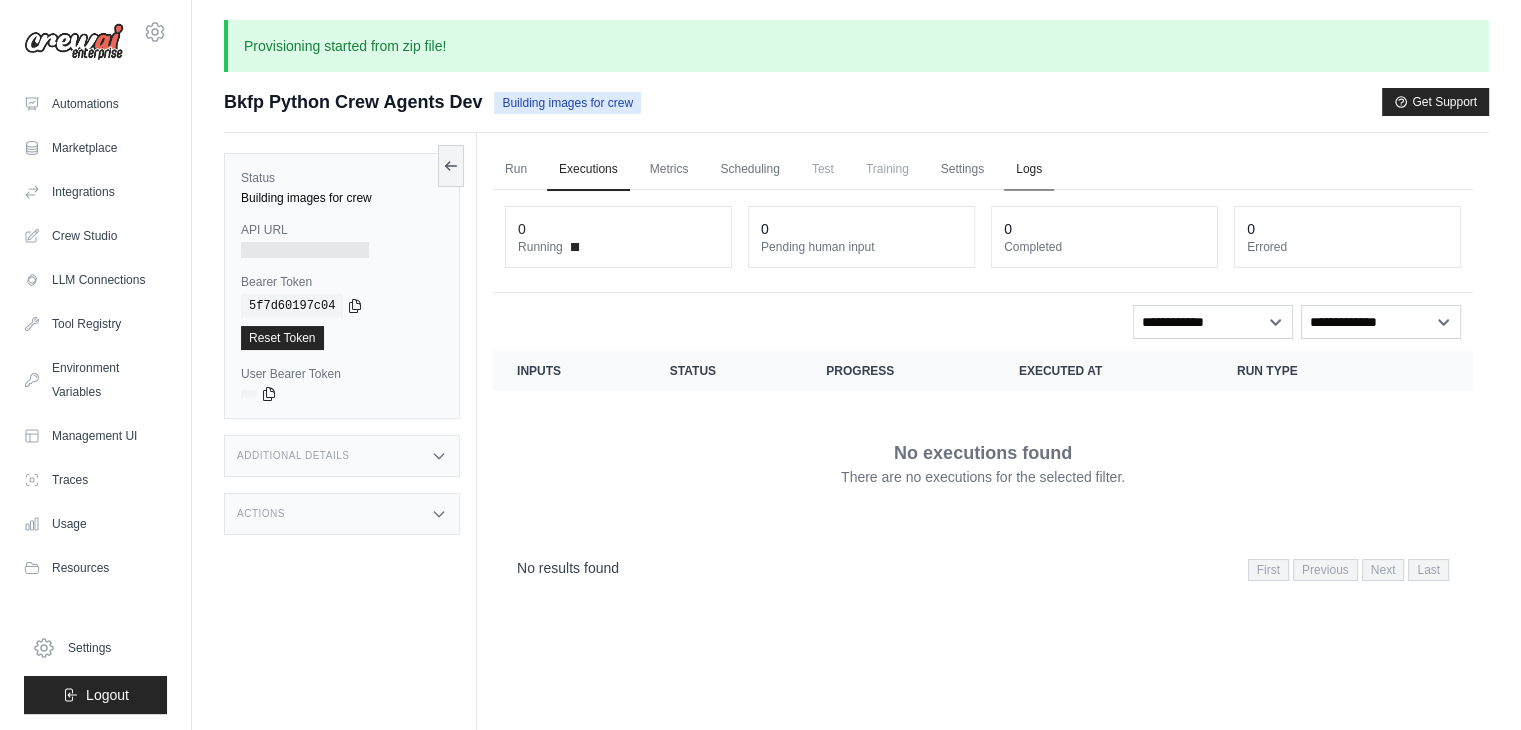 click on "Logs" at bounding box center [1029, 170] 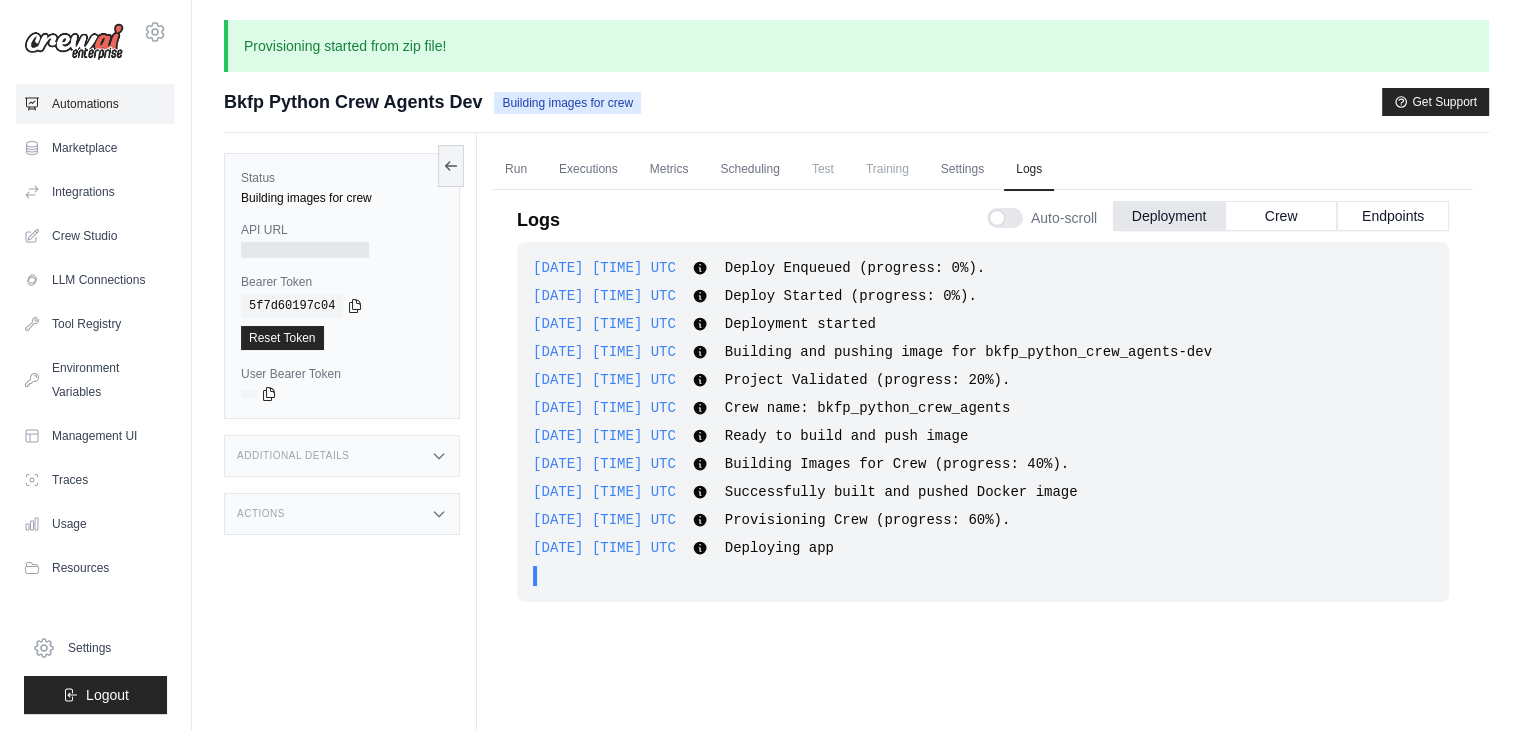 click on "Automations" at bounding box center [95, 104] 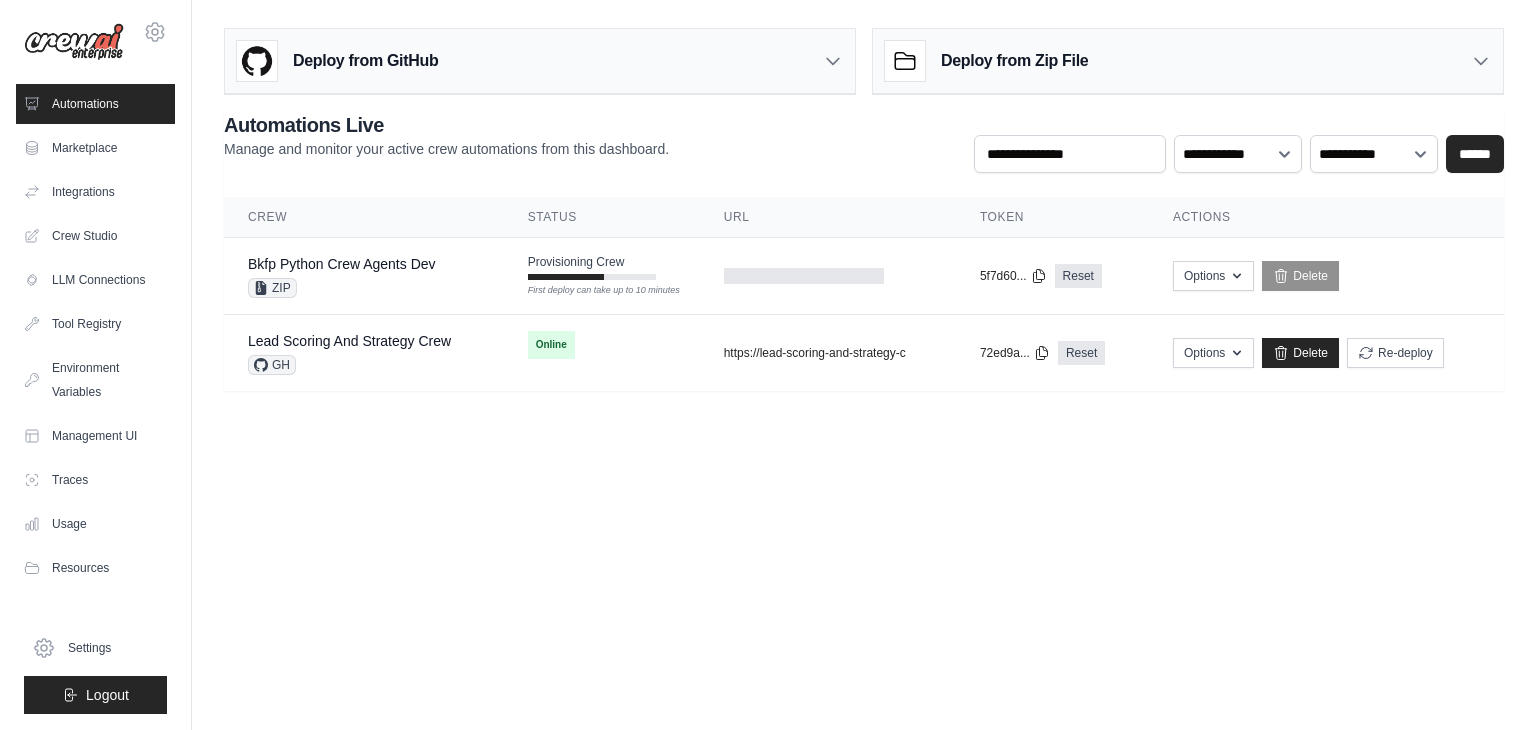 scroll, scrollTop: 0, scrollLeft: 0, axis: both 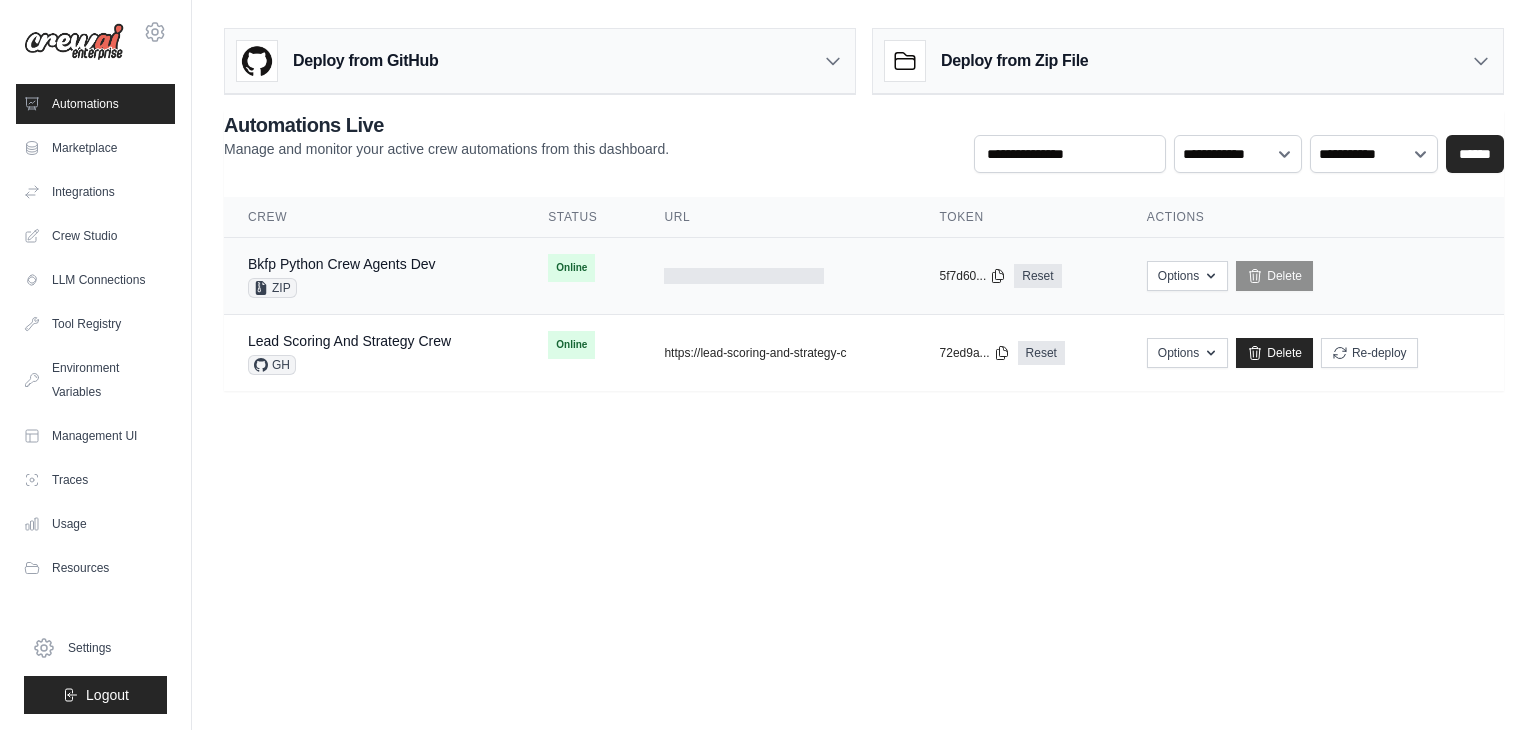 click on "Online
First deploy can take up to 10 minutes" at bounding box center (582, 268) 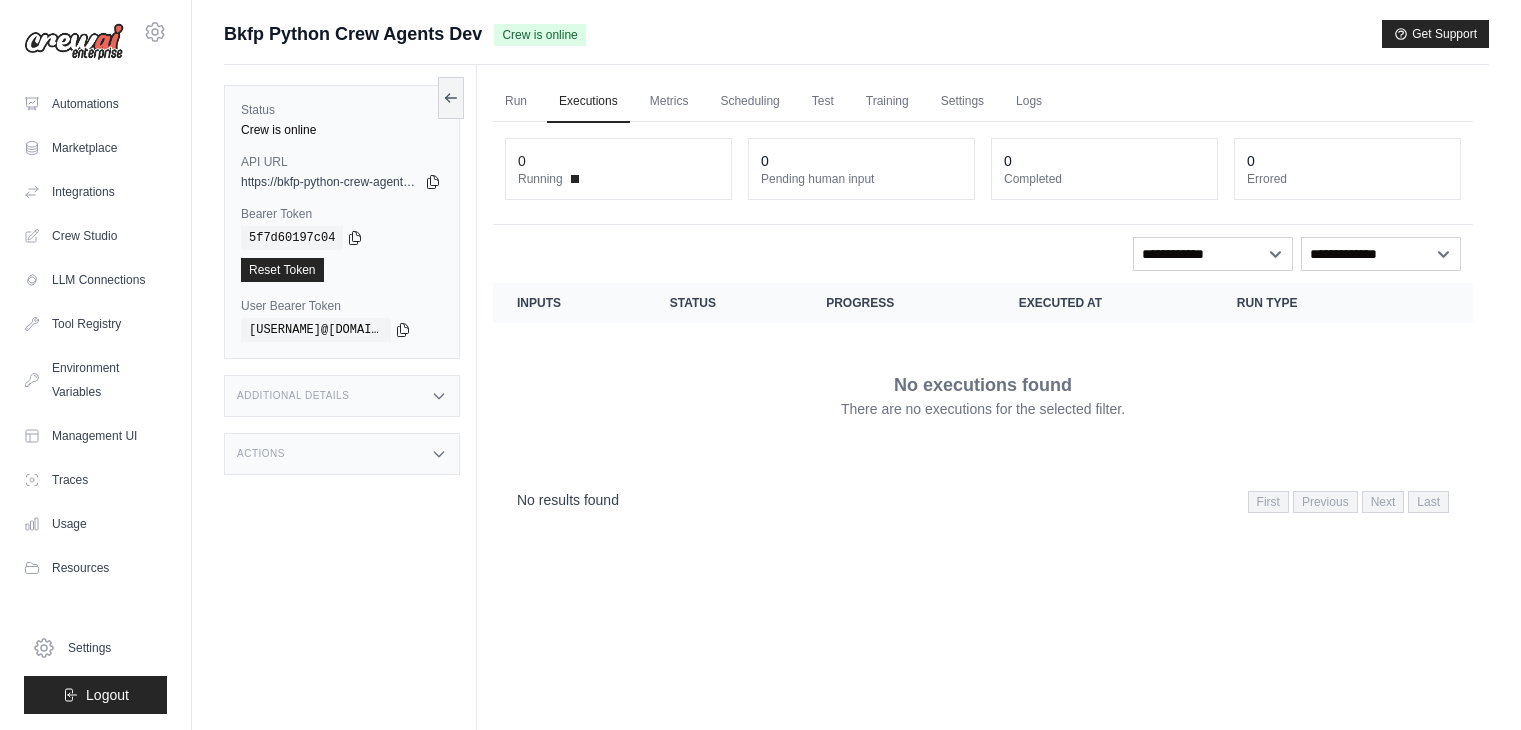 scroll, scrollTop: 0, scrollLeft: 0, axis: both 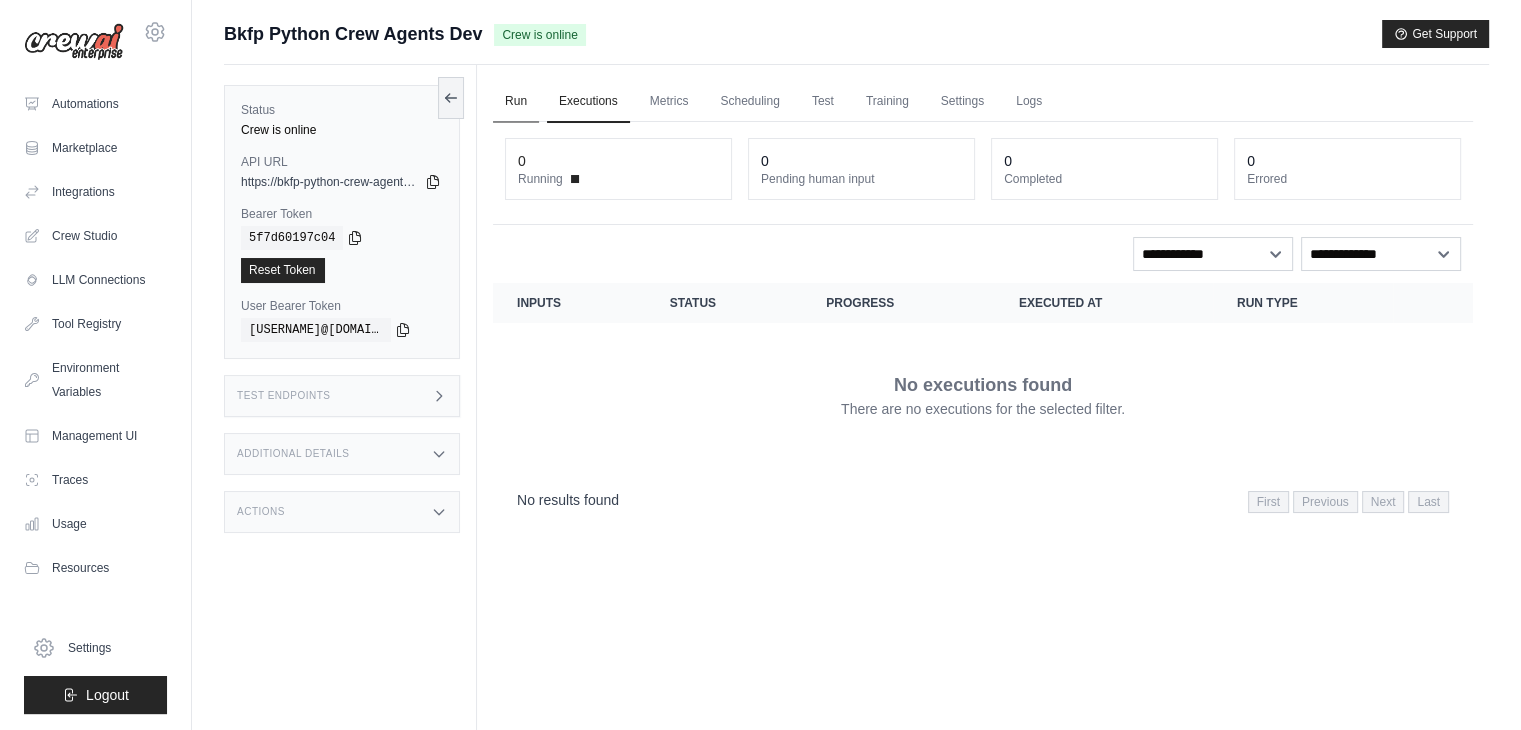 click on "Run" at bounding box center (516, 102) 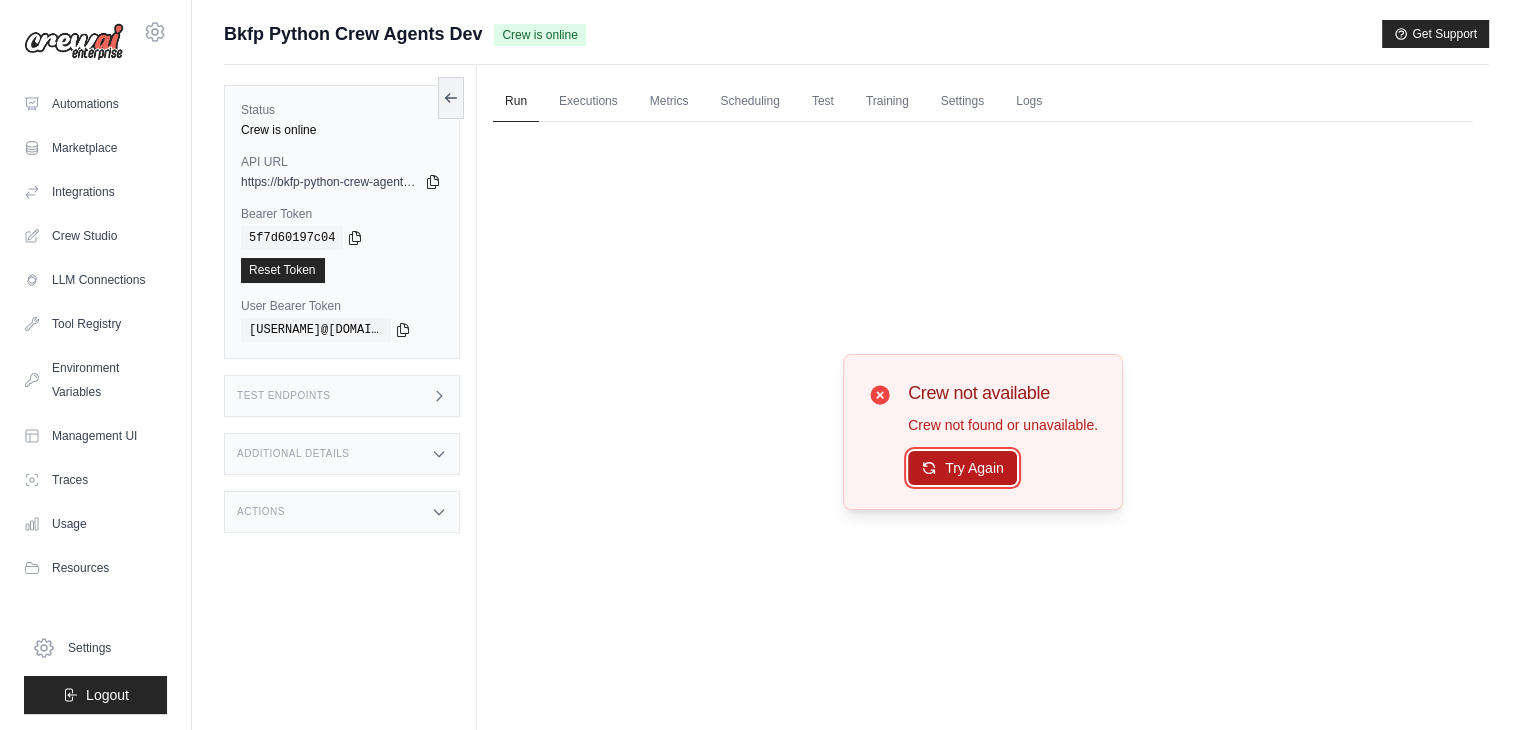 click on "Try Again" at bounding box center [962, 468] 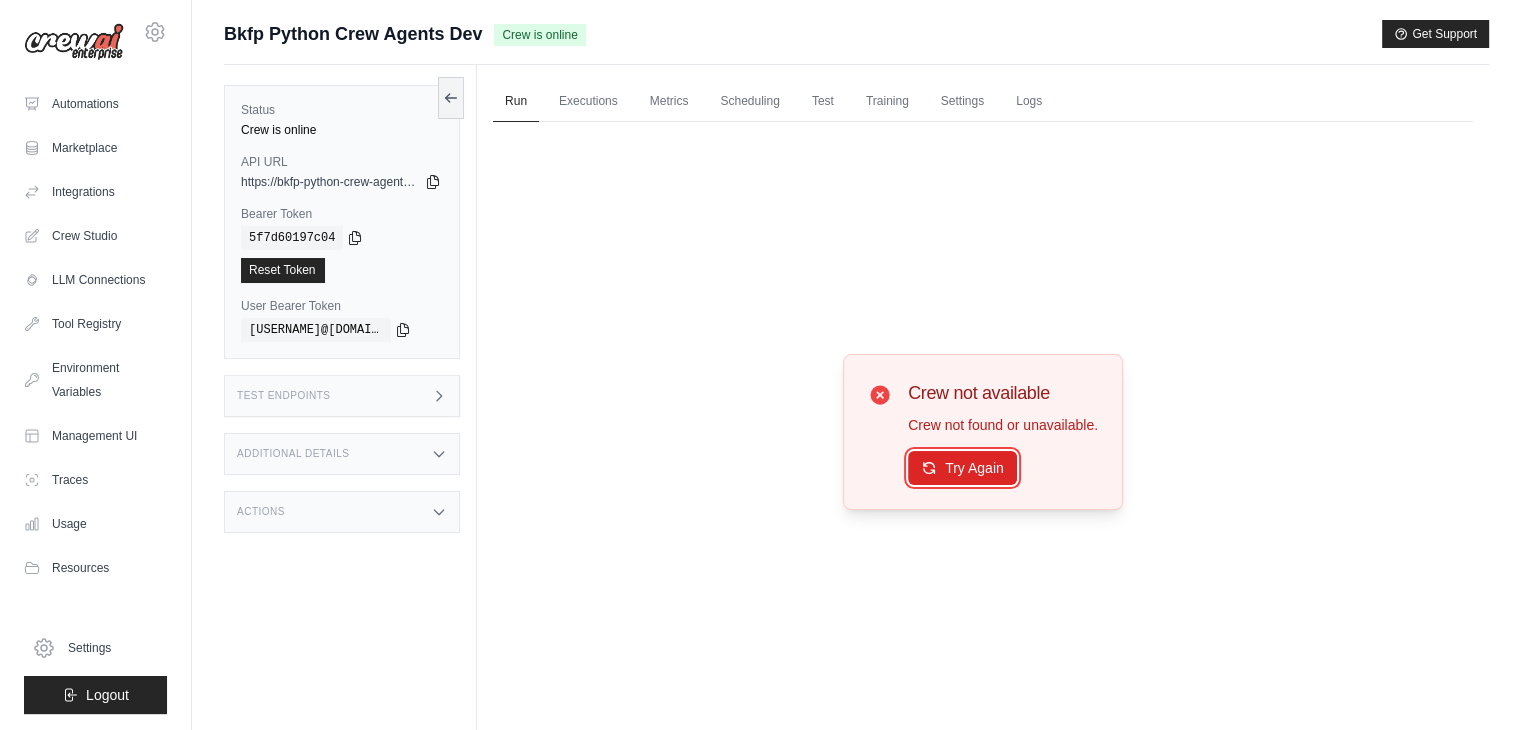 click on "Try Again" at bounding box center (962, 468) 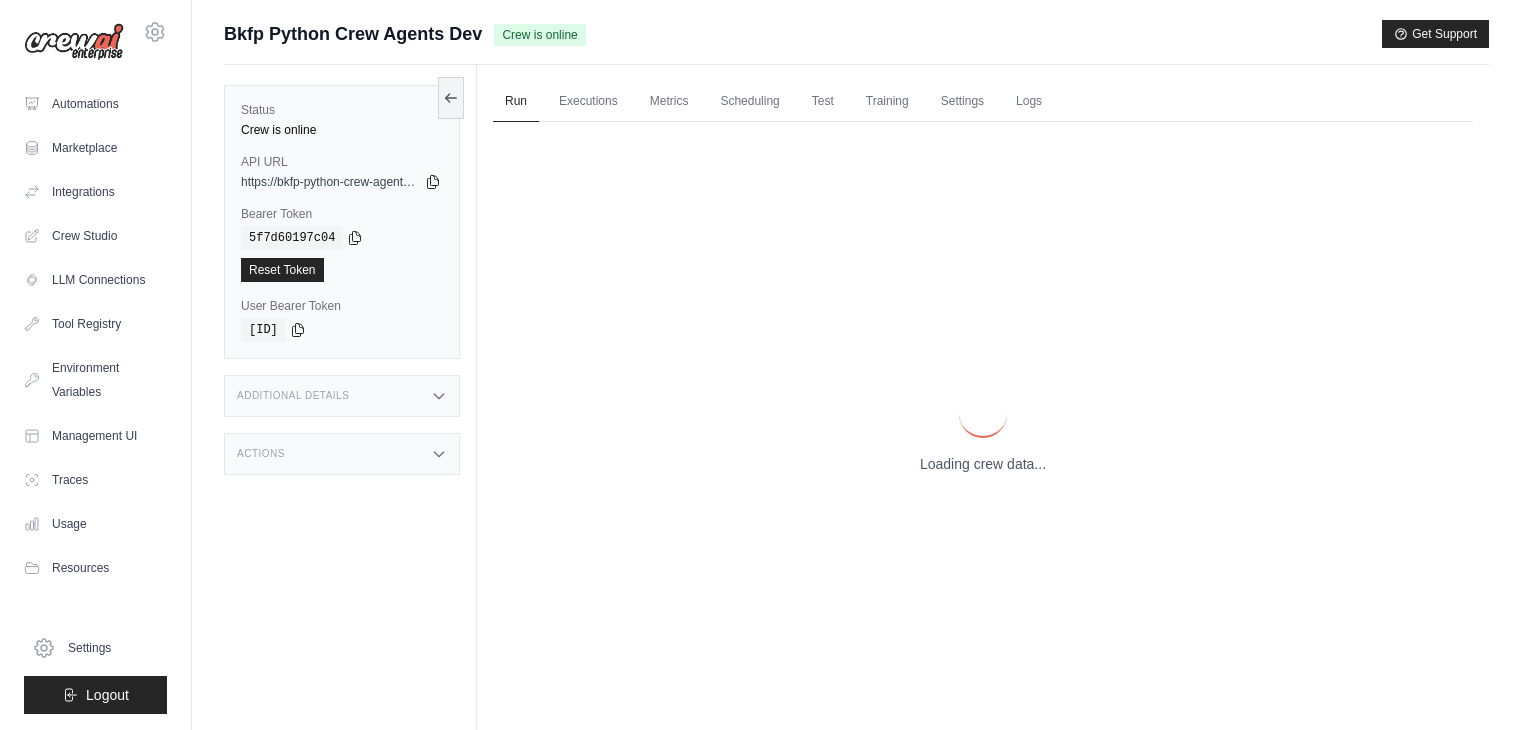 scroll, scrollTop: 0, scrollLeft: 0, axis: both 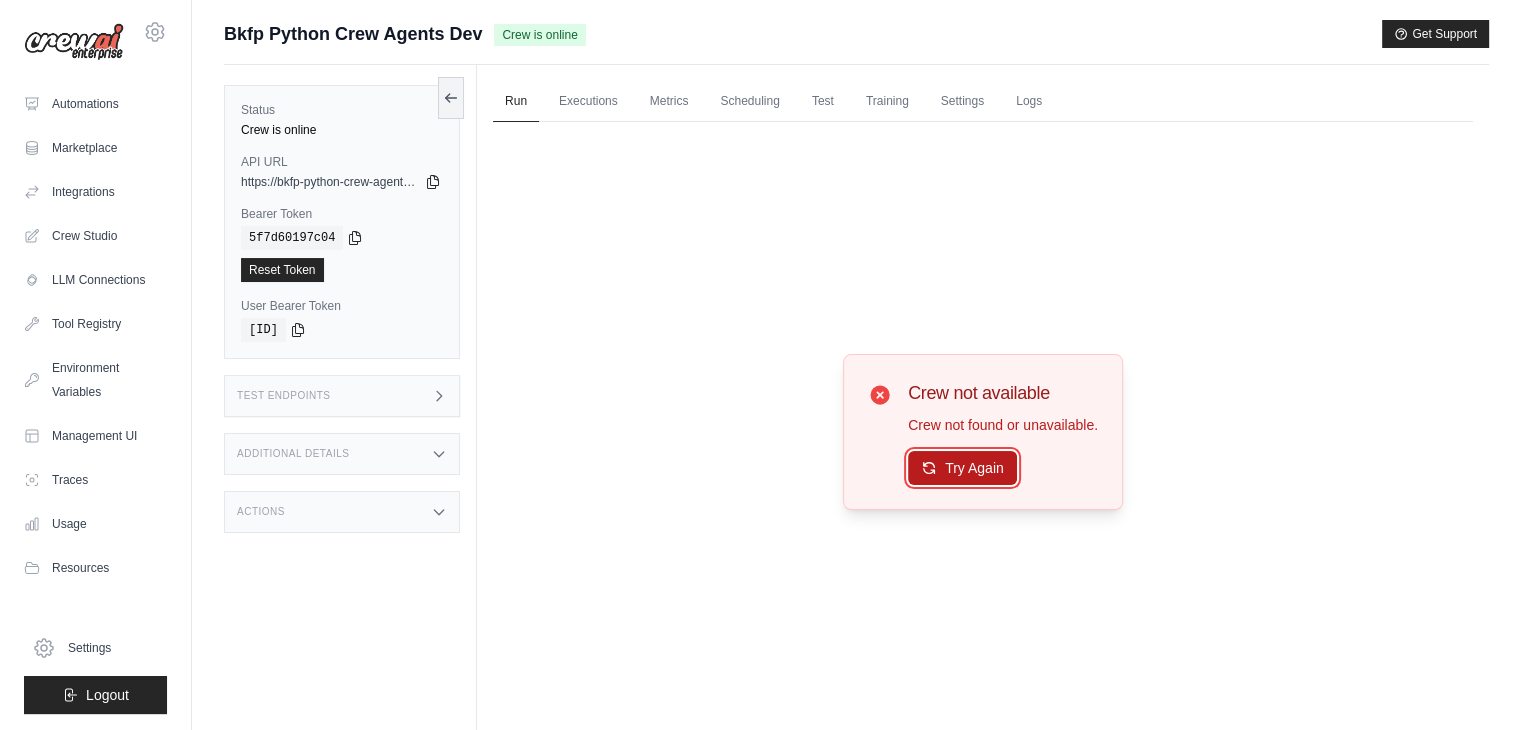click on "Try Again" at bounding box center (962, 468) 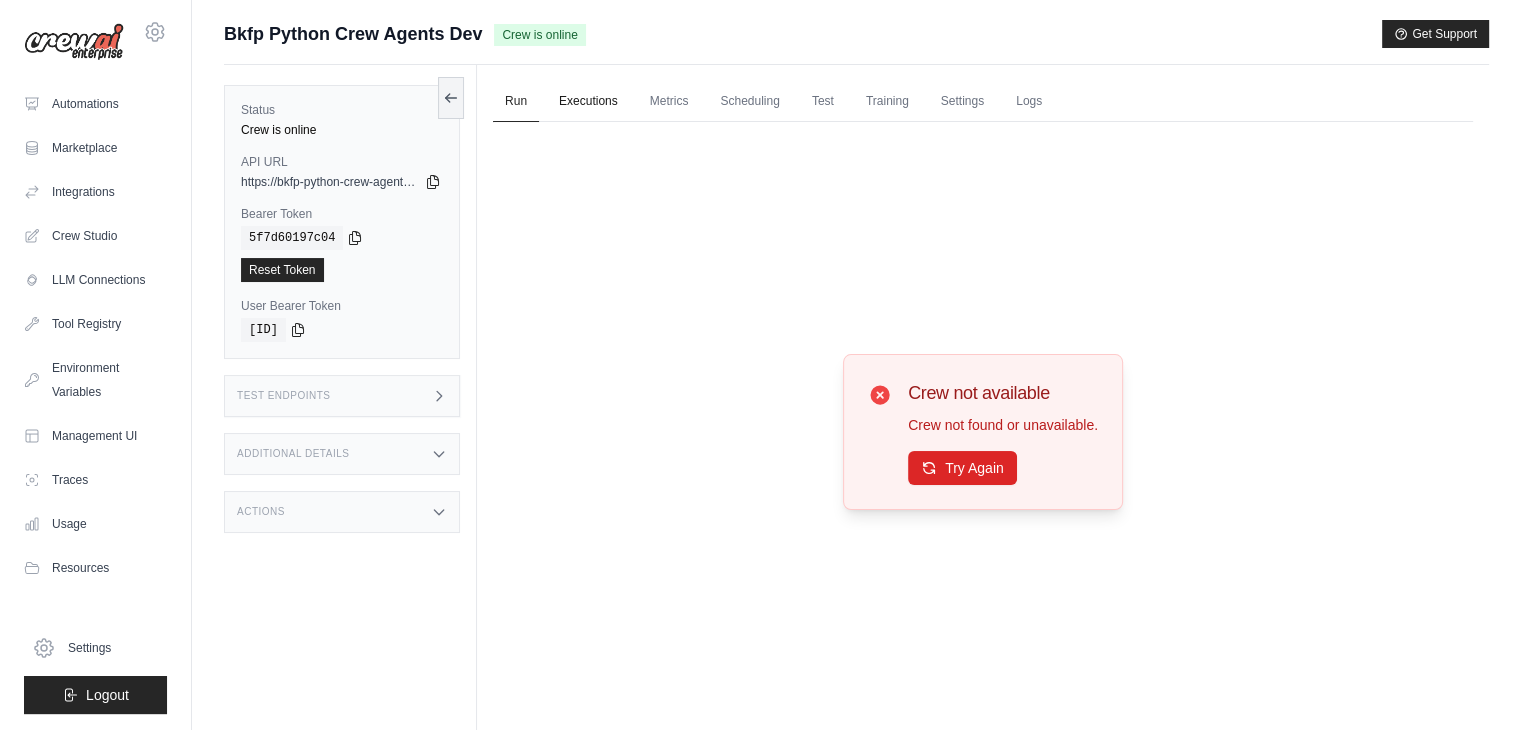 click on "Executions" at bounding box center [588, 102] 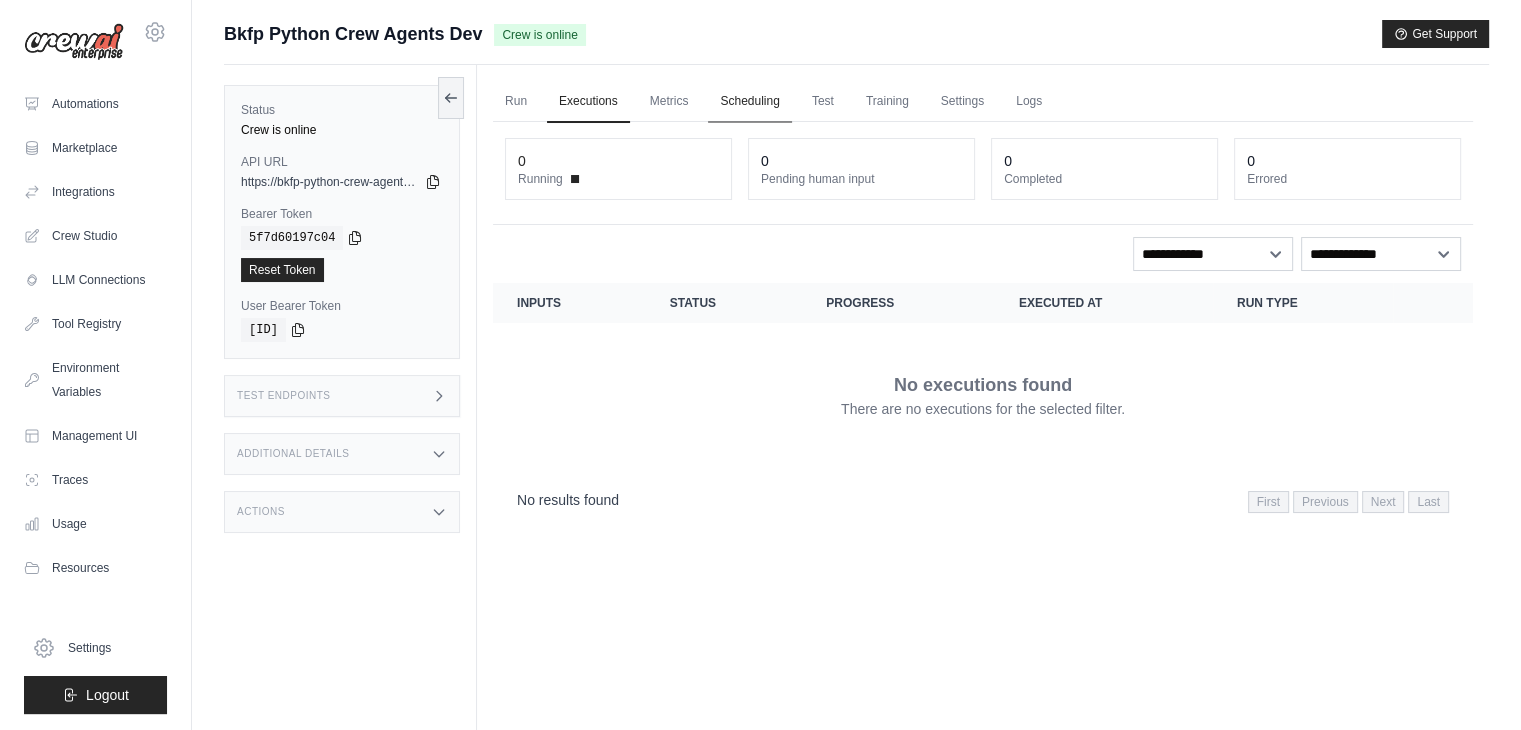 click on "Scheduling" at bounding box center [749, 102] 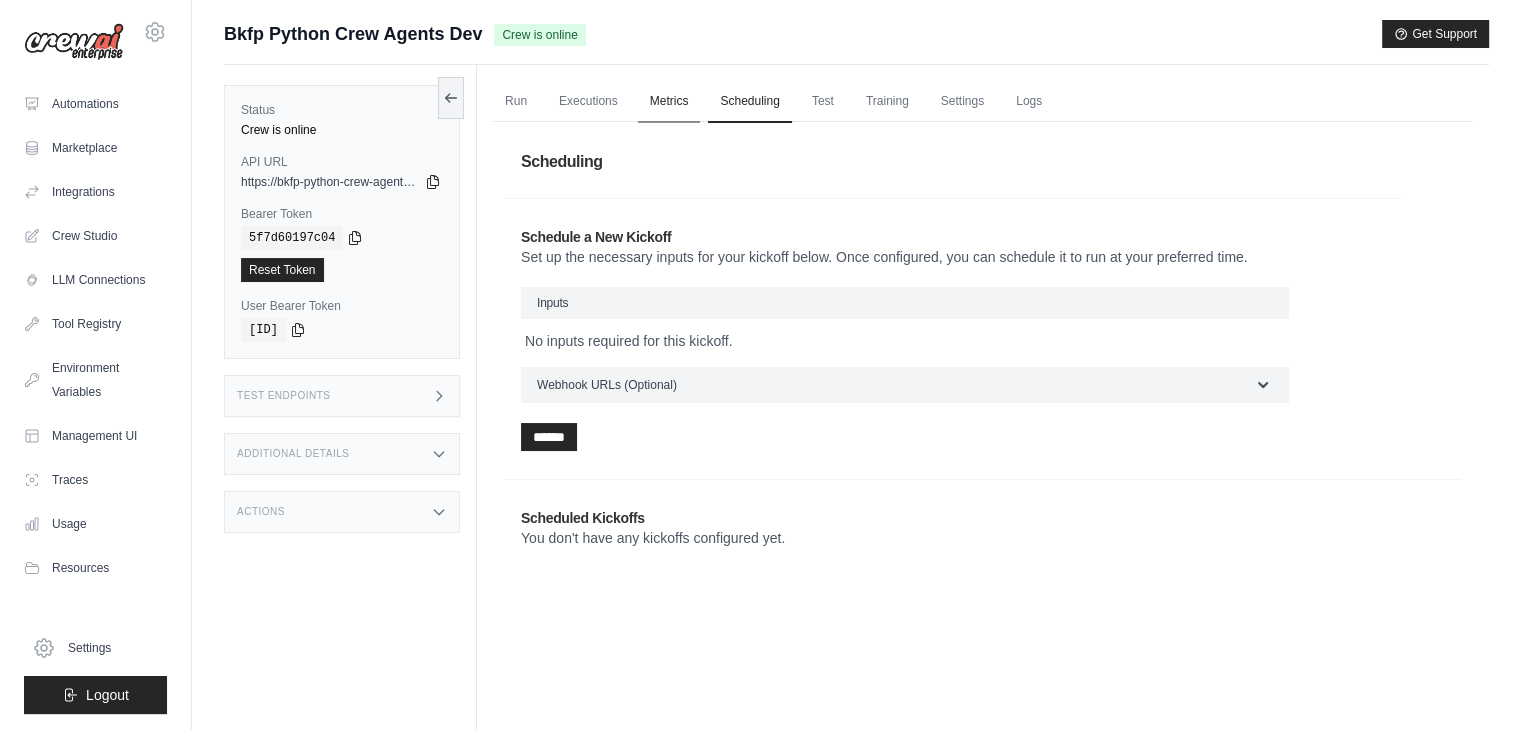 click on "Metrics" at bounding box center (669, 102) 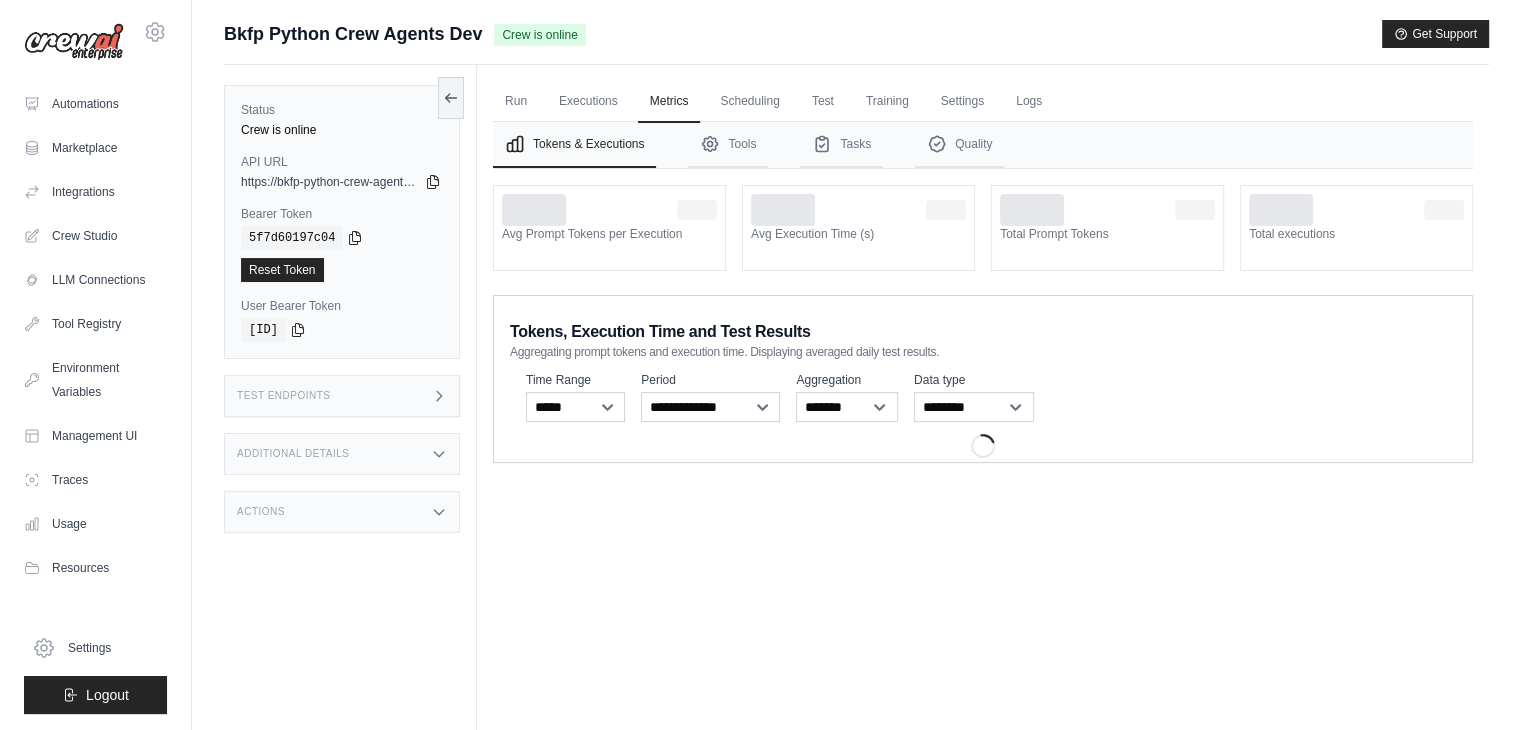click on "Run
Executions
Metrics
Scheduling
Test
Training
Settings
Logs" at bounding box center [983, 101] 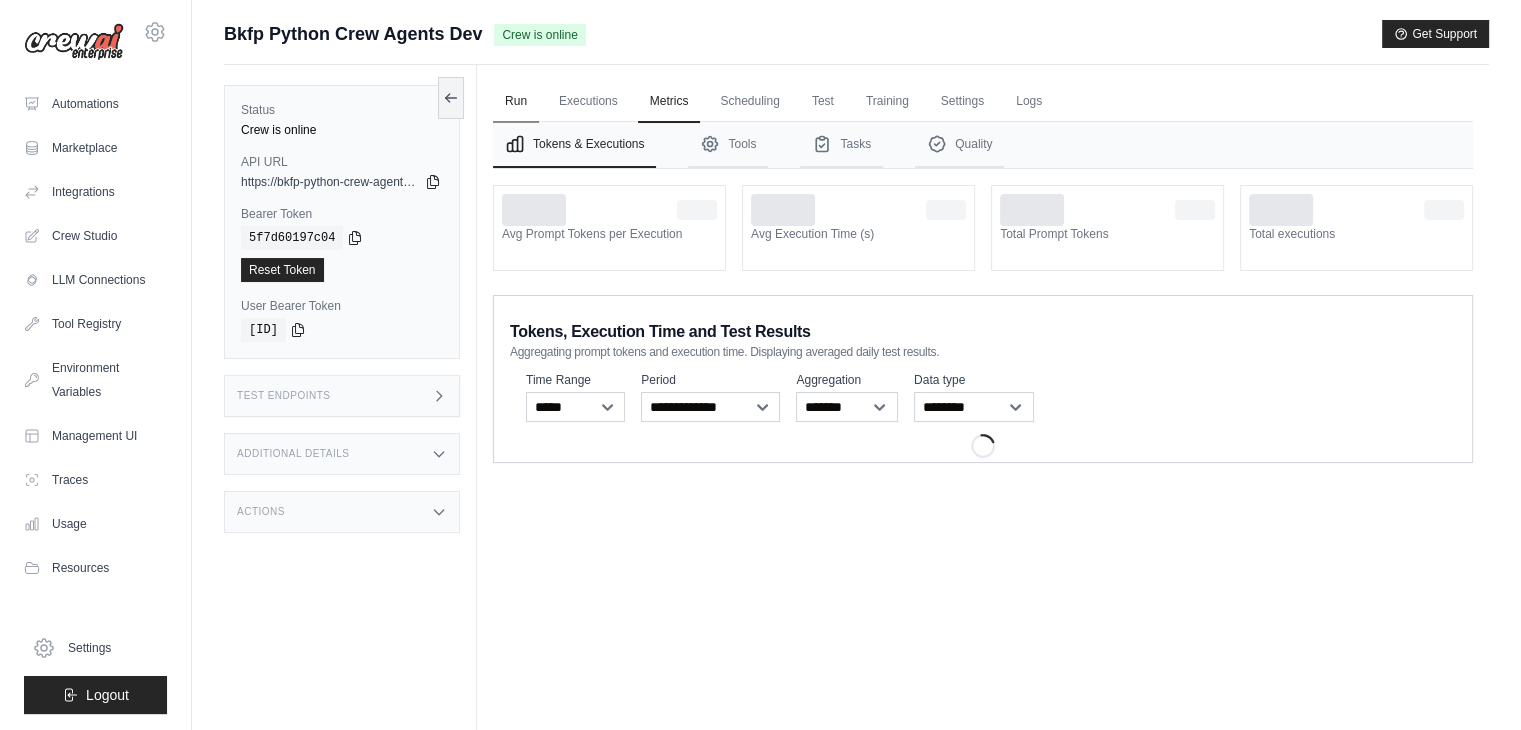 click on "Run" at bounding box center [516, 102] 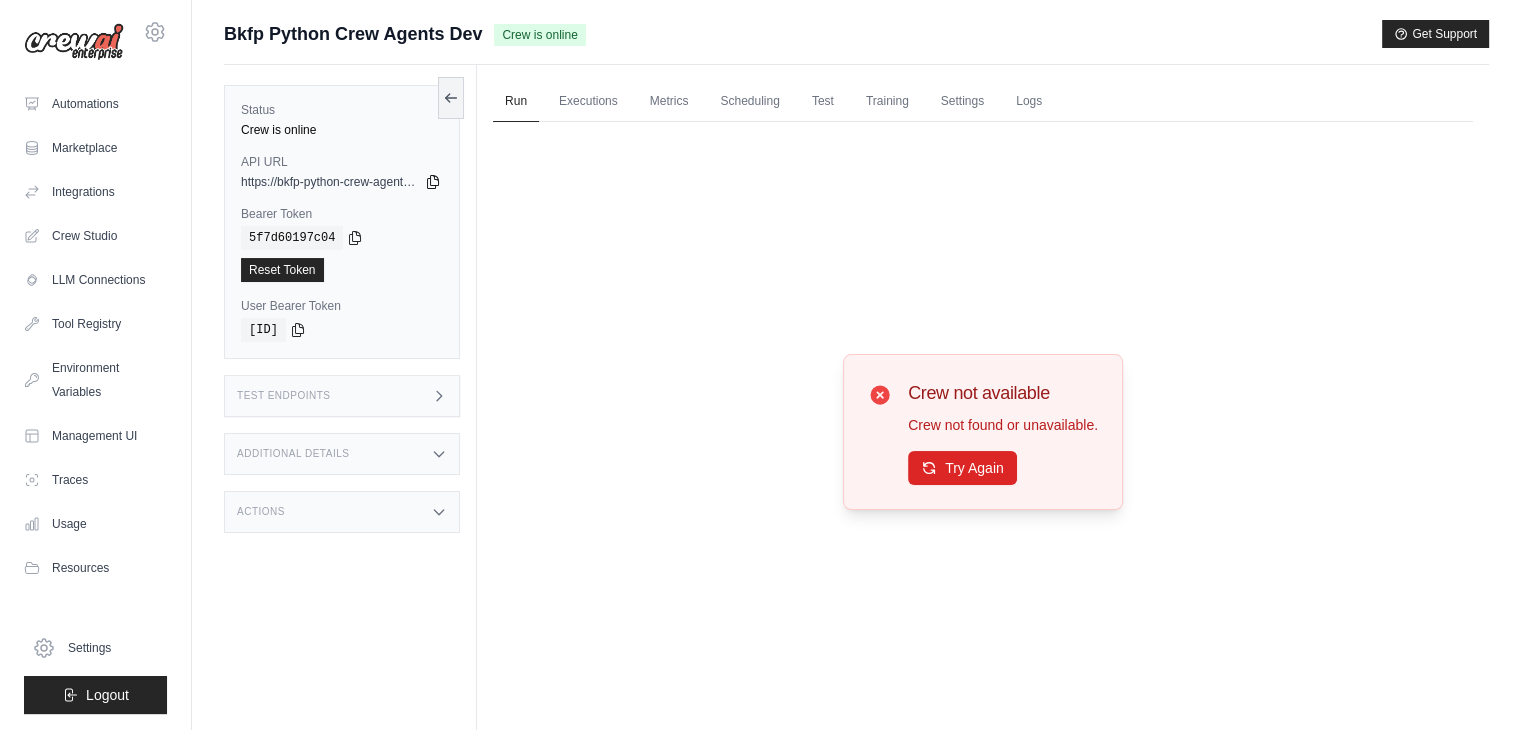 click 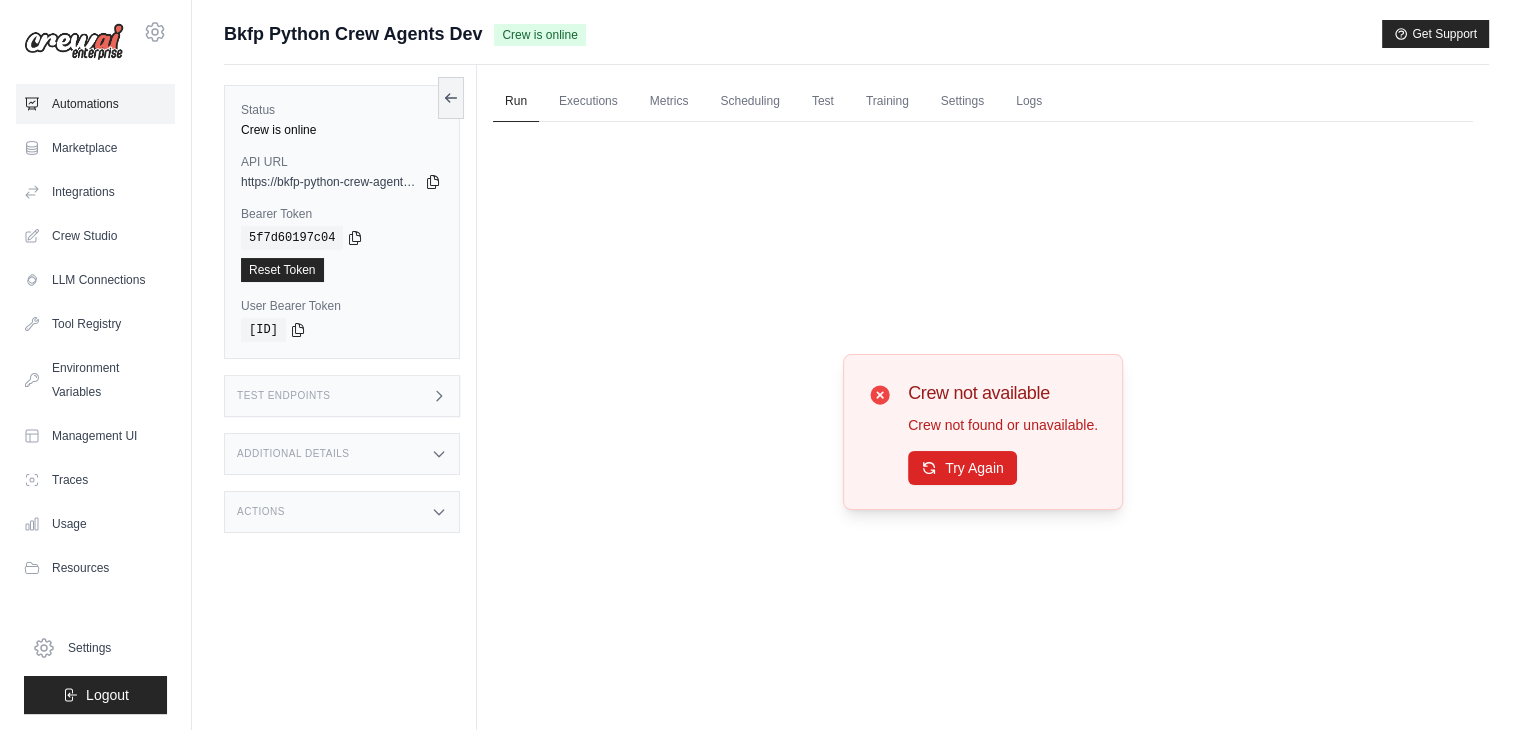 click on "Automations" at bounding box center [95, 104] 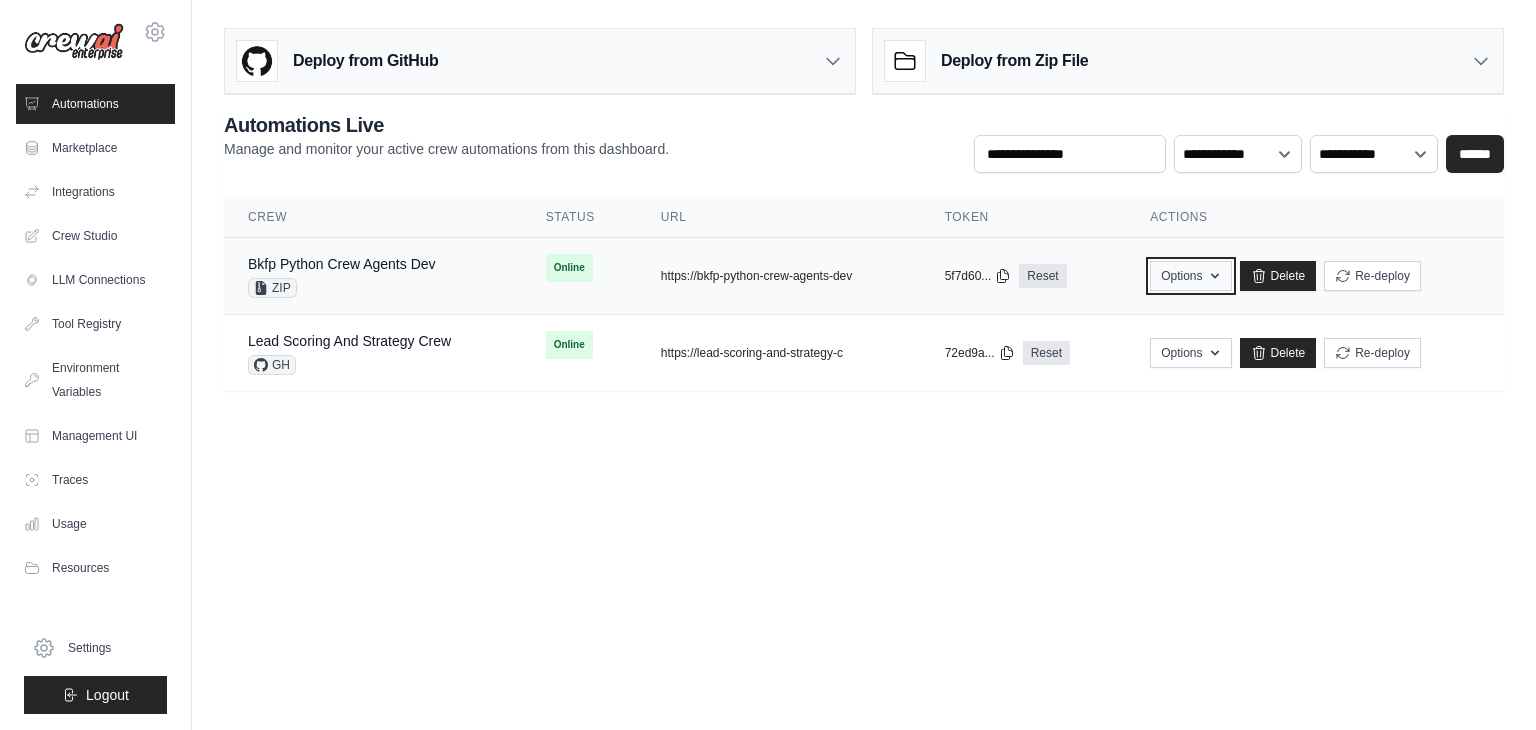 click on "Options" at bounding box center [1190, 276] 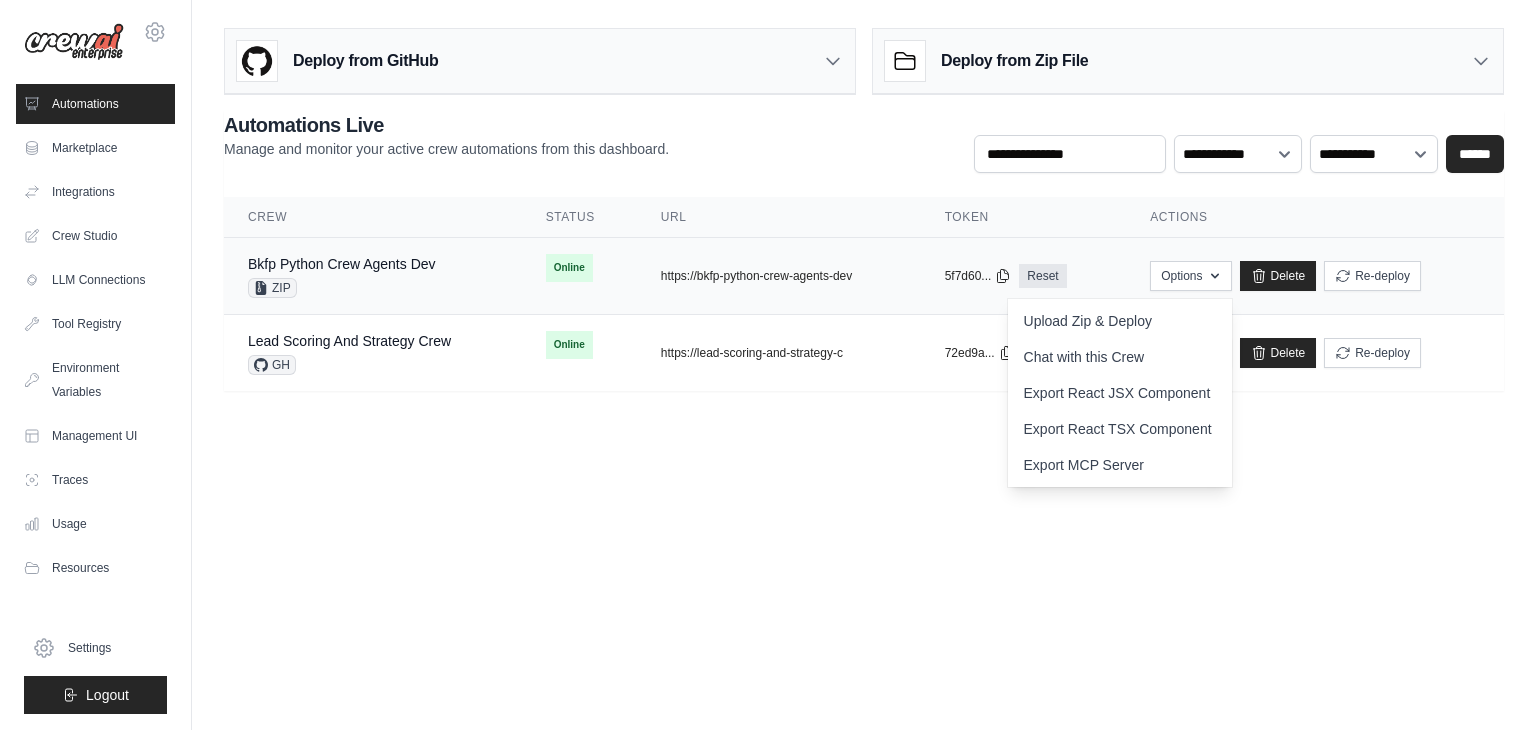 click on "Options
Upload Zip & Deploy
Chat with this
Crew
Export React JSX Component
Export React TSX Component
Export MCP Server
Delete
Re-deploy" at bounding box center [1315, 276] 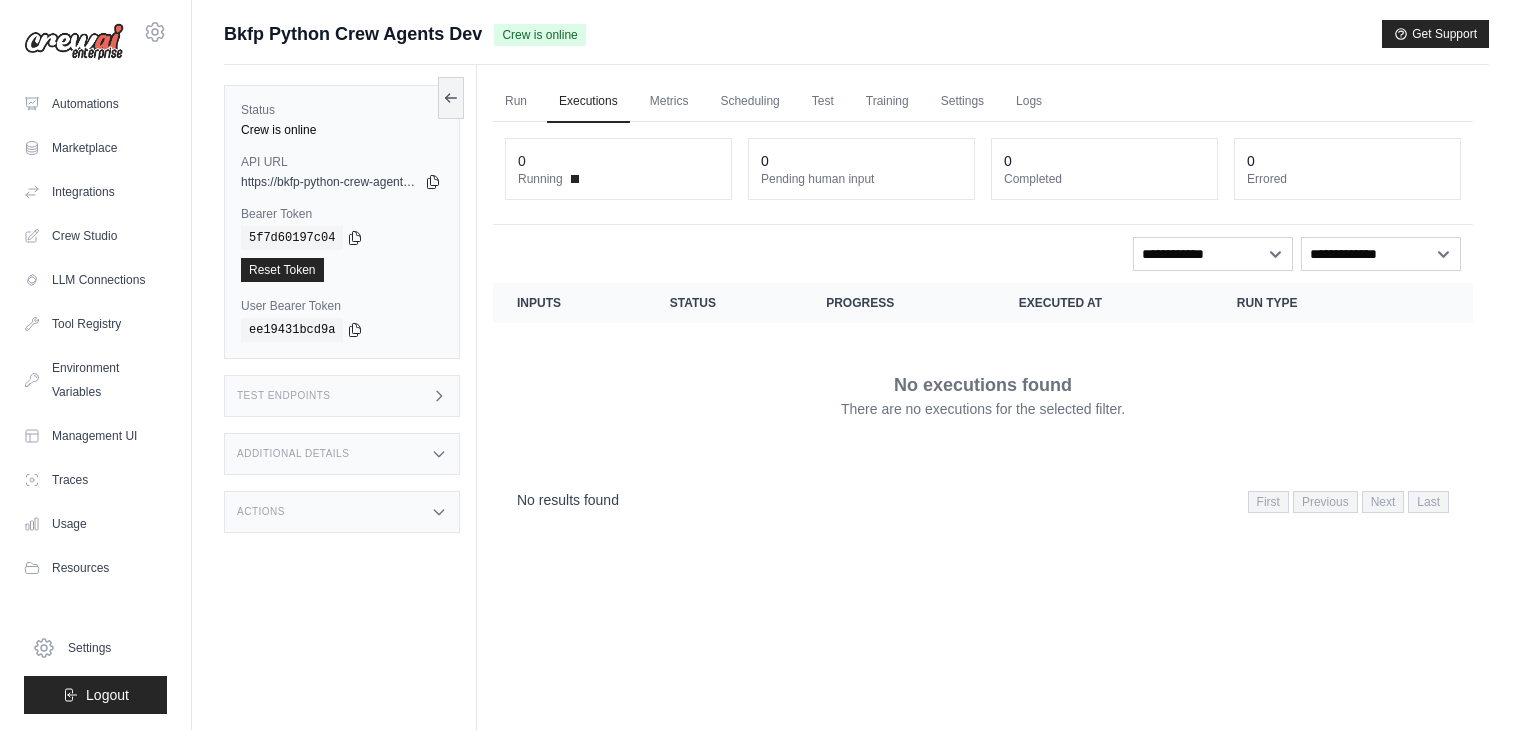 scroll, scrollTop: 0, scrollLeft: 0, axis: both 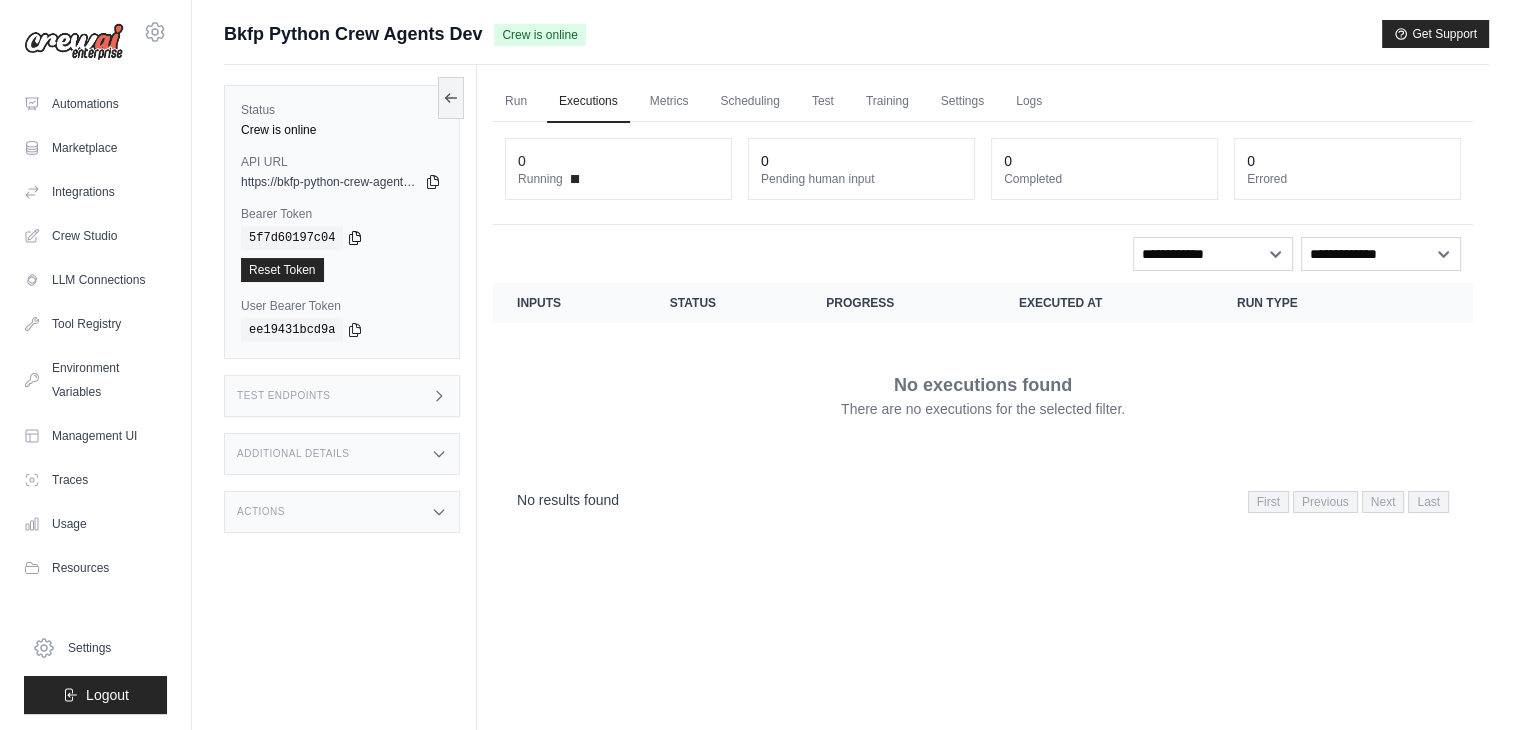 click 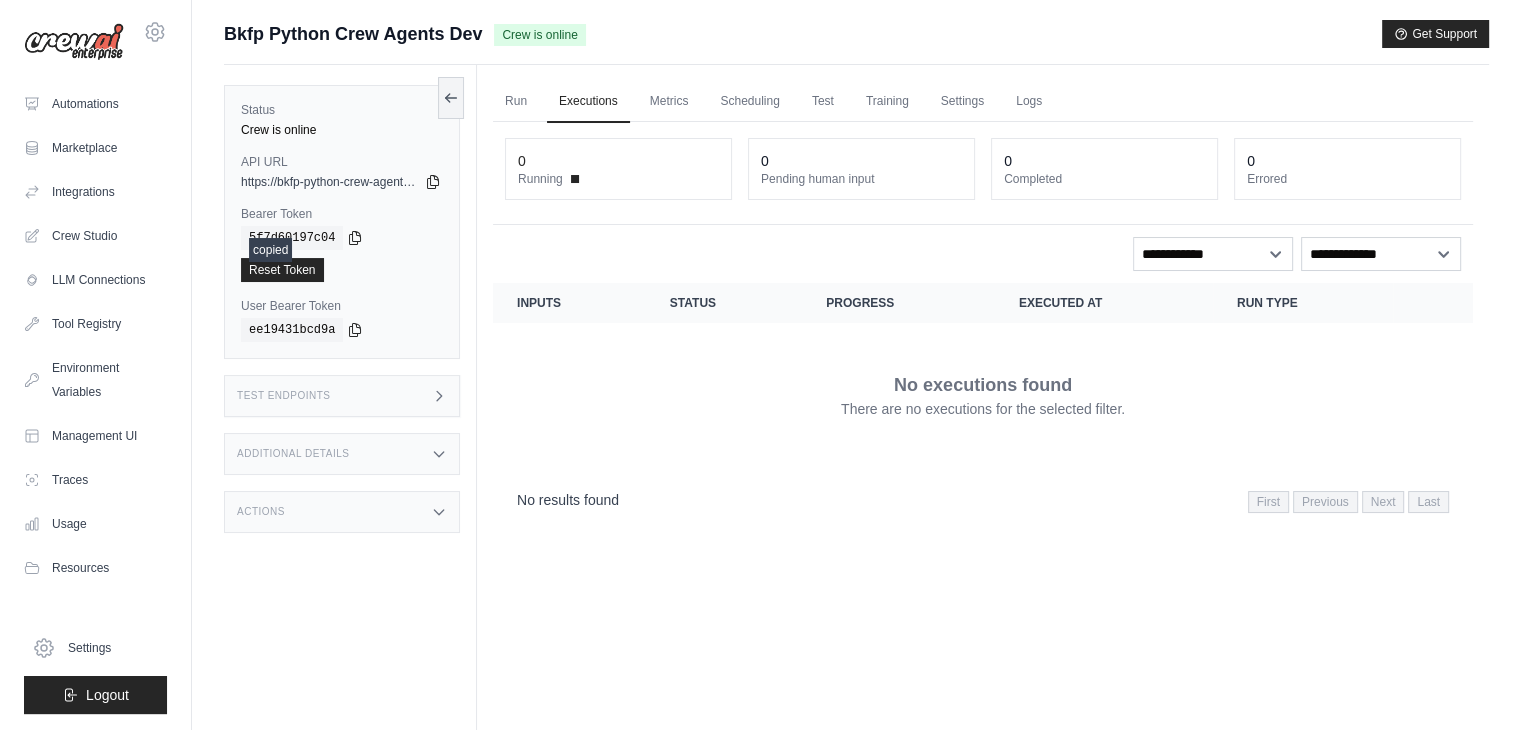 type 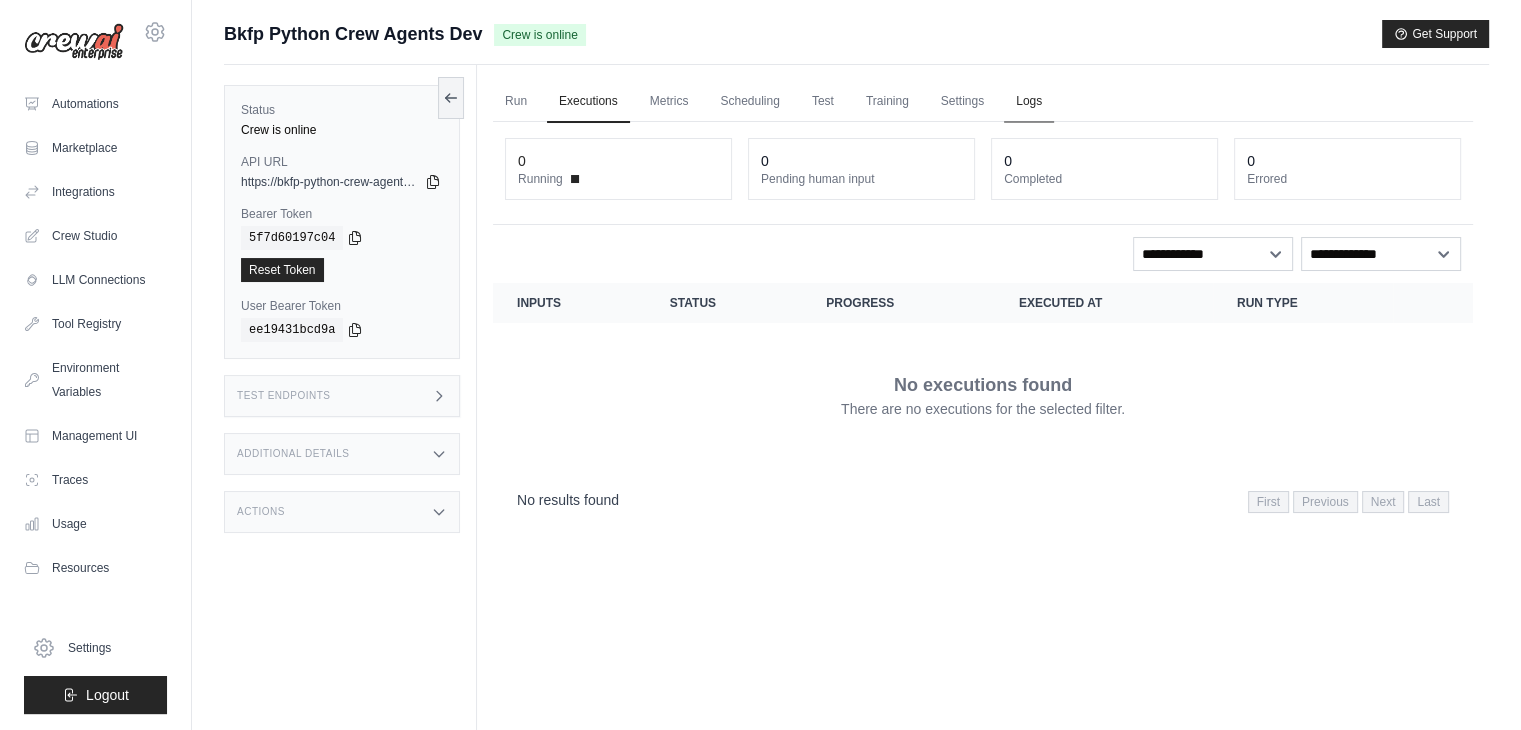 click on "Logs" at bounding box center (1029, 102) 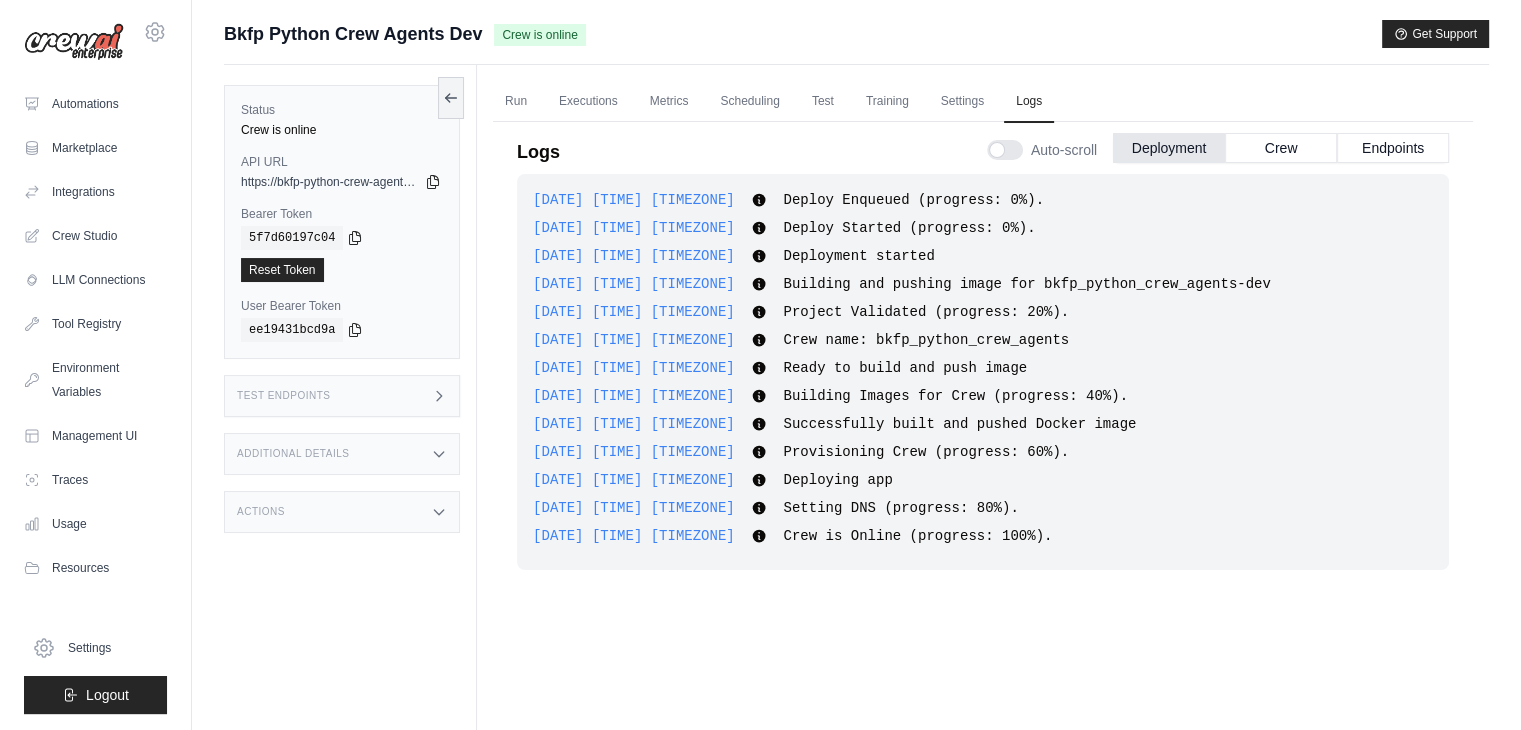 click on "Actions" at bounding box center (342, 512) 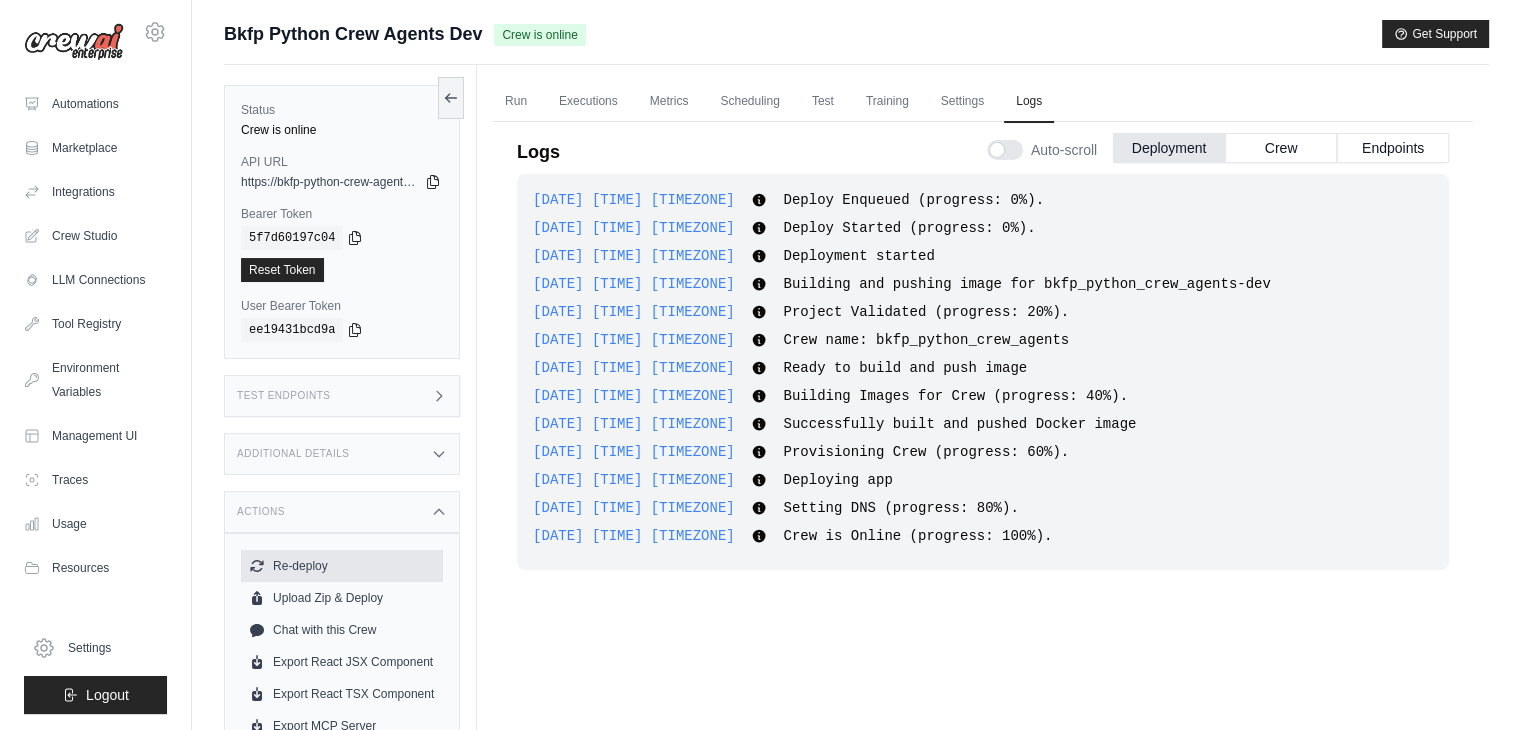 scroll, scrollTop: 84, scrollLeft: 0, axis: vertical 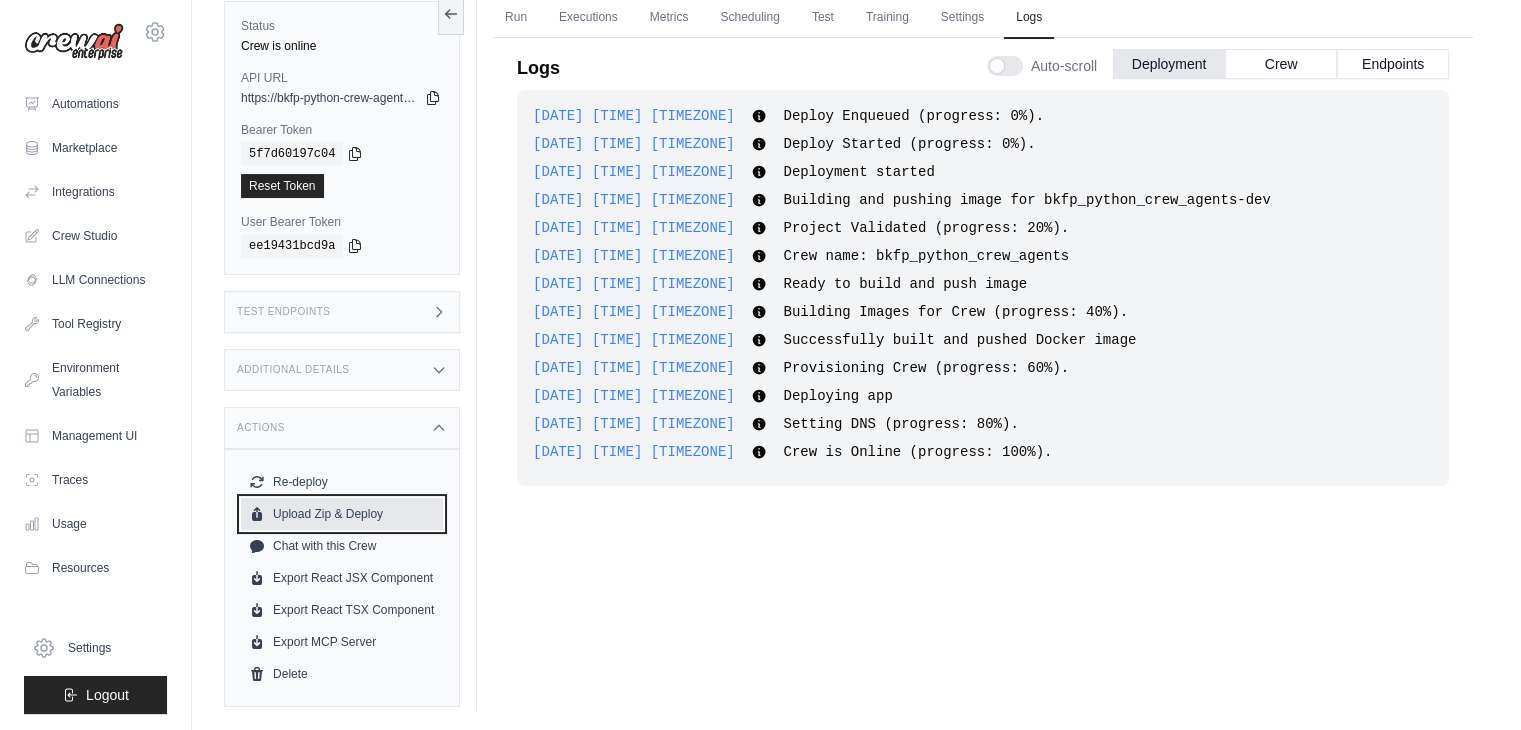 click on "Upload Zip & Deploy" at bounding box center (342, 514) 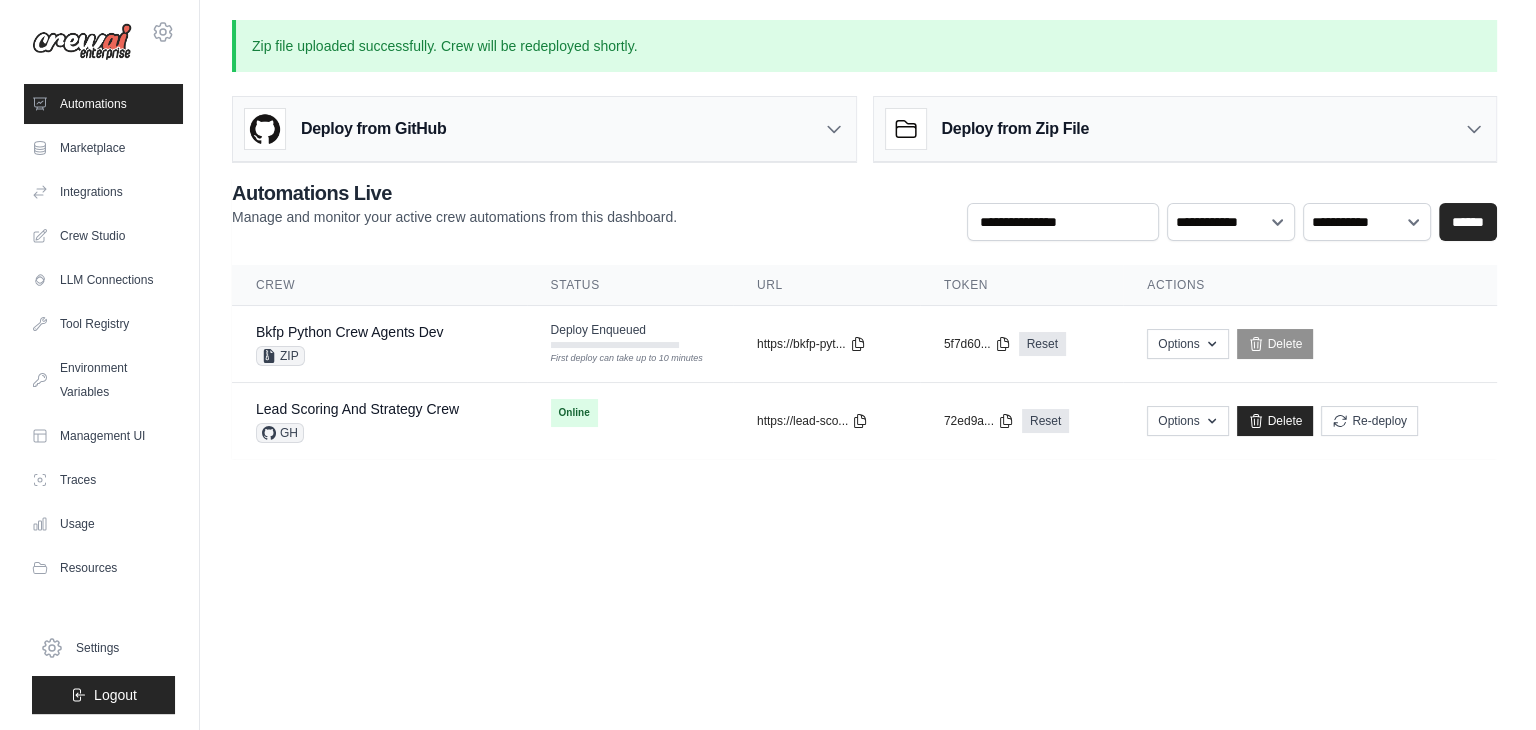 scroll, scrollTop: 0, scrollLeft: 0, axis: both 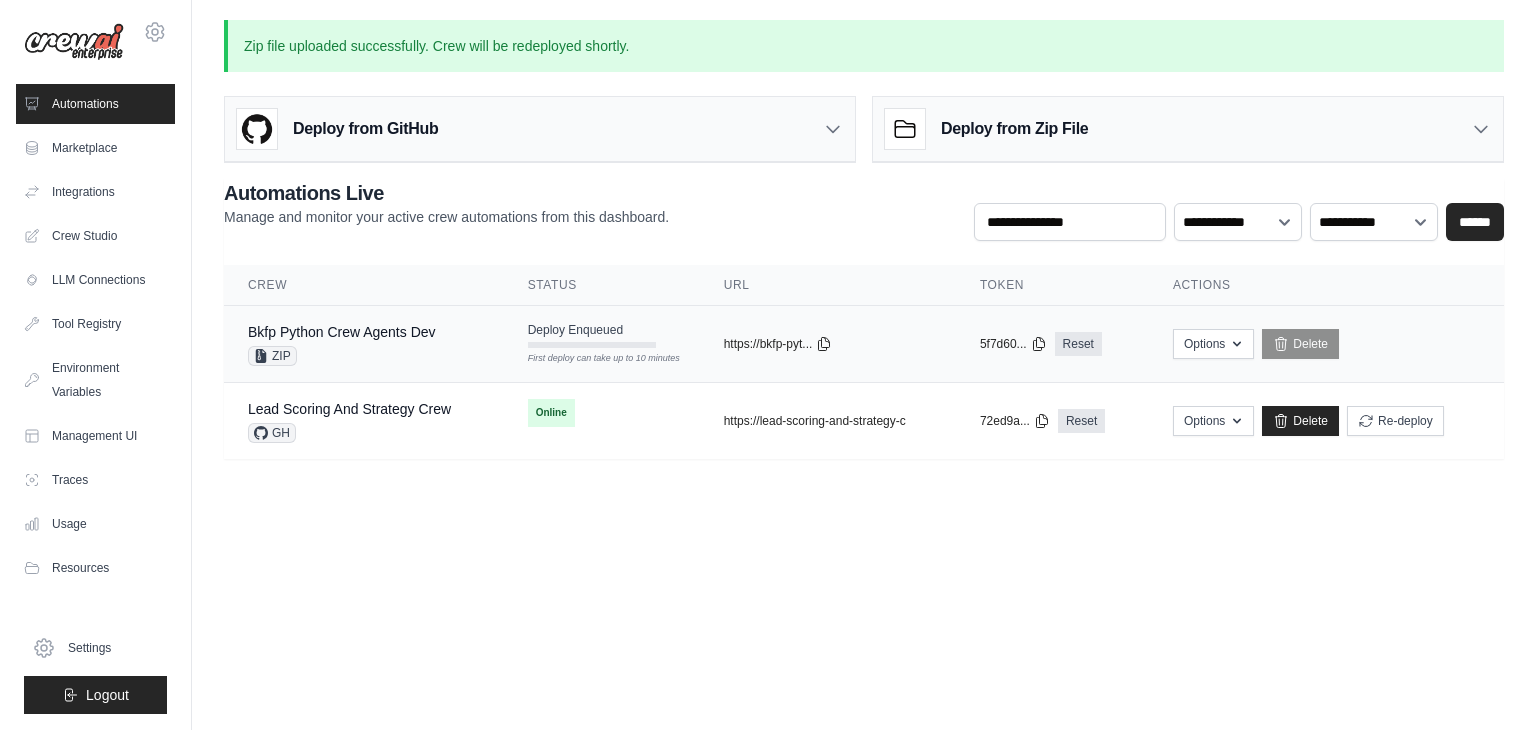 click on "First deploy can take up to 10 minutes" at bounding box center (592, 359) 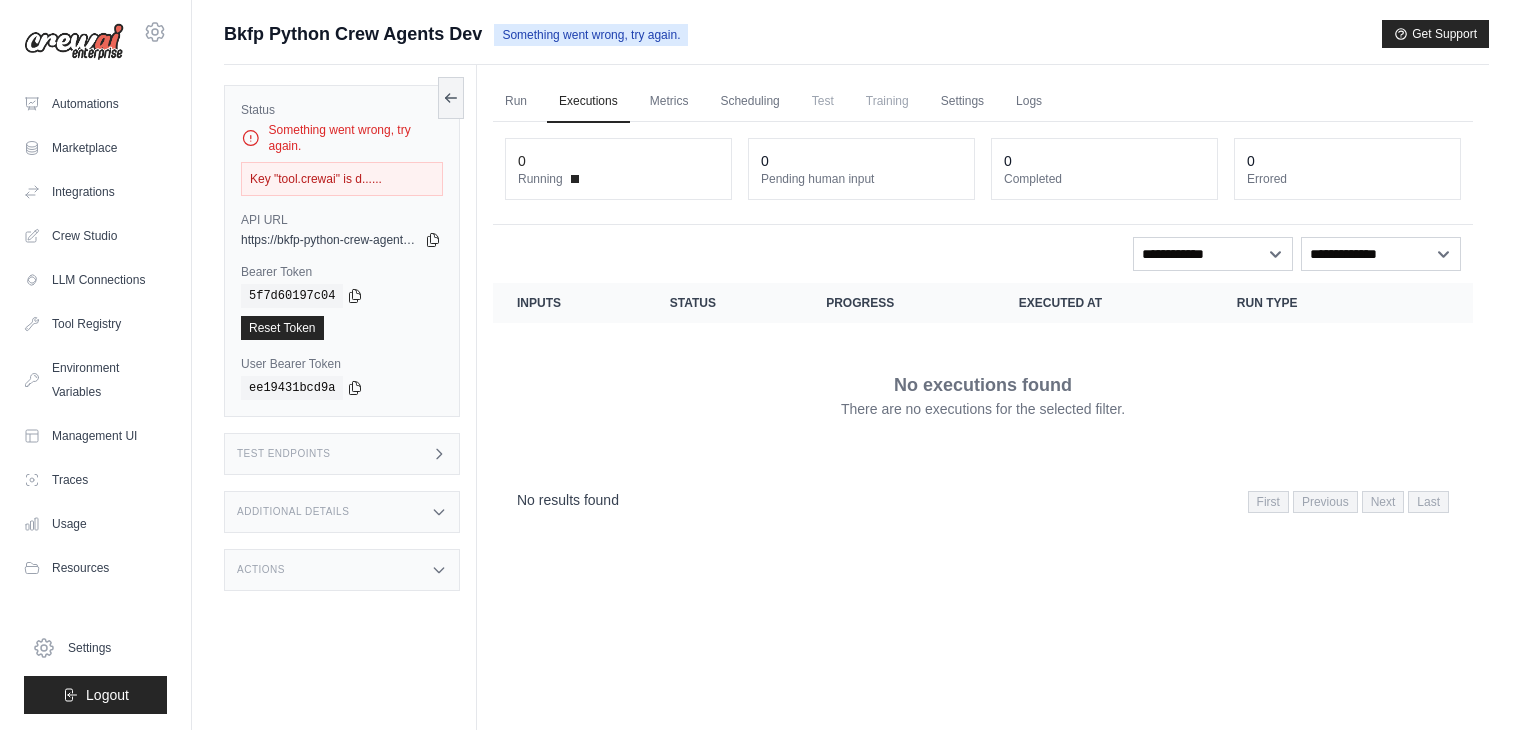 scroll, scrollTop: 0, scrollLeft: 0, axis: both 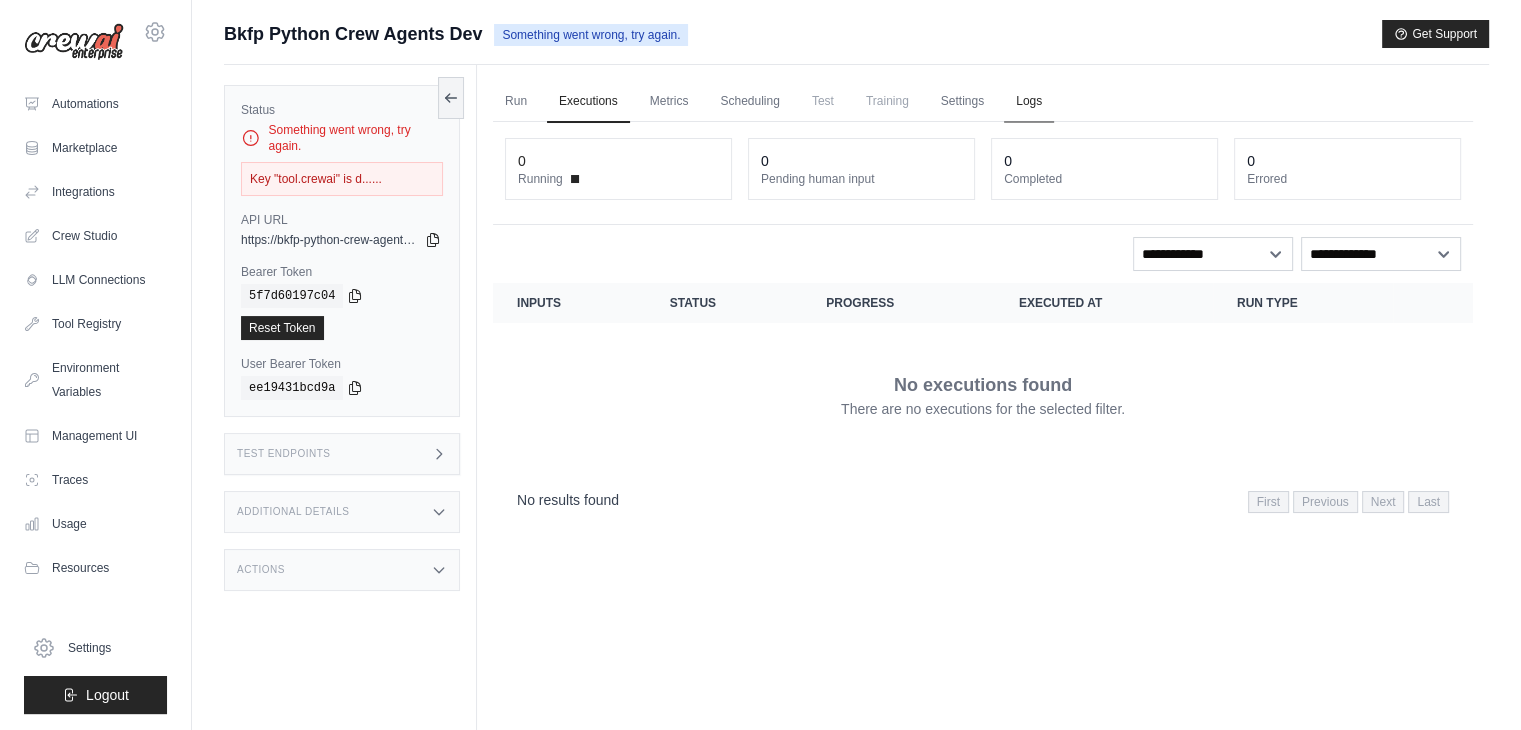click on "Logs" at bounding box center (1029, 102) 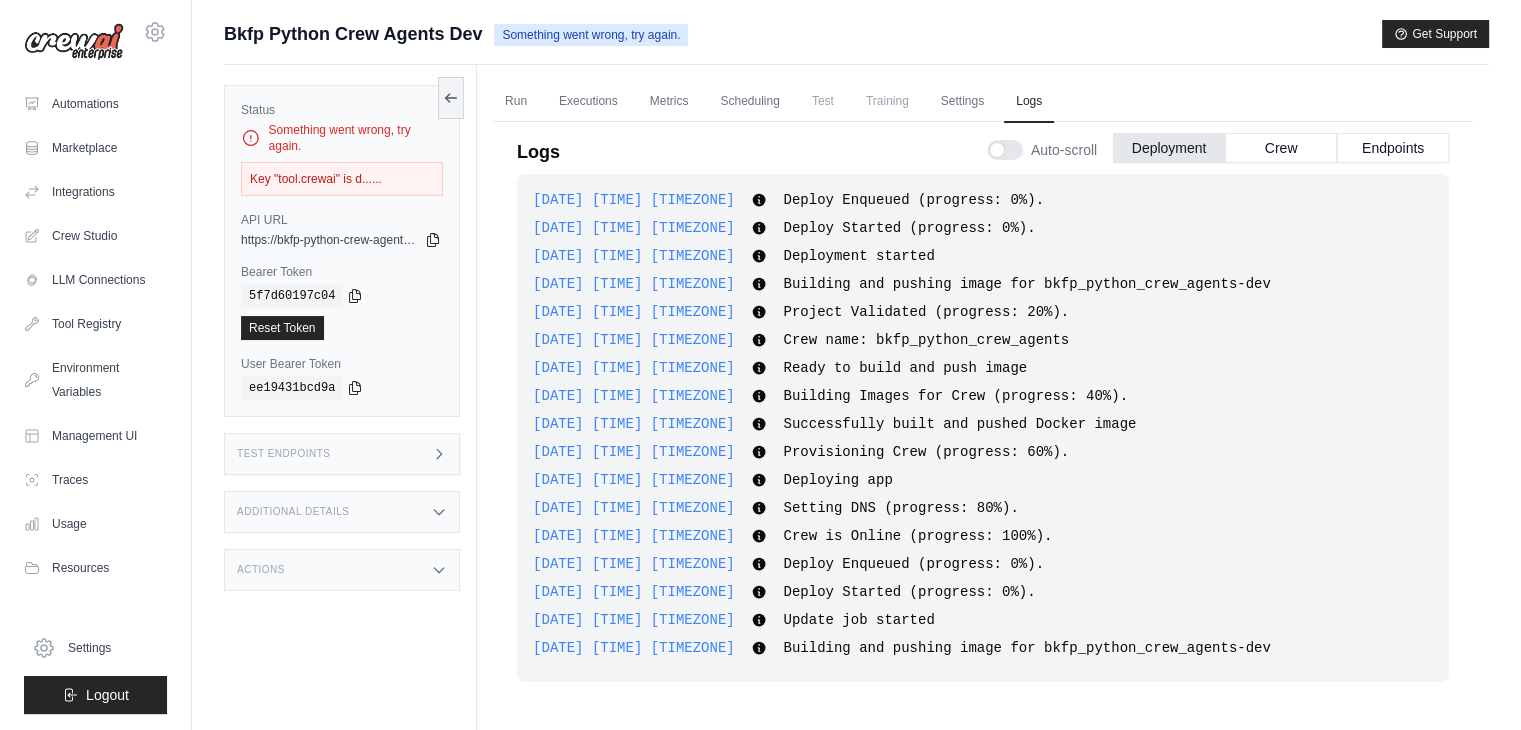 click on "Key "tool.crewai" is d......" at bounding box center (342, 179) 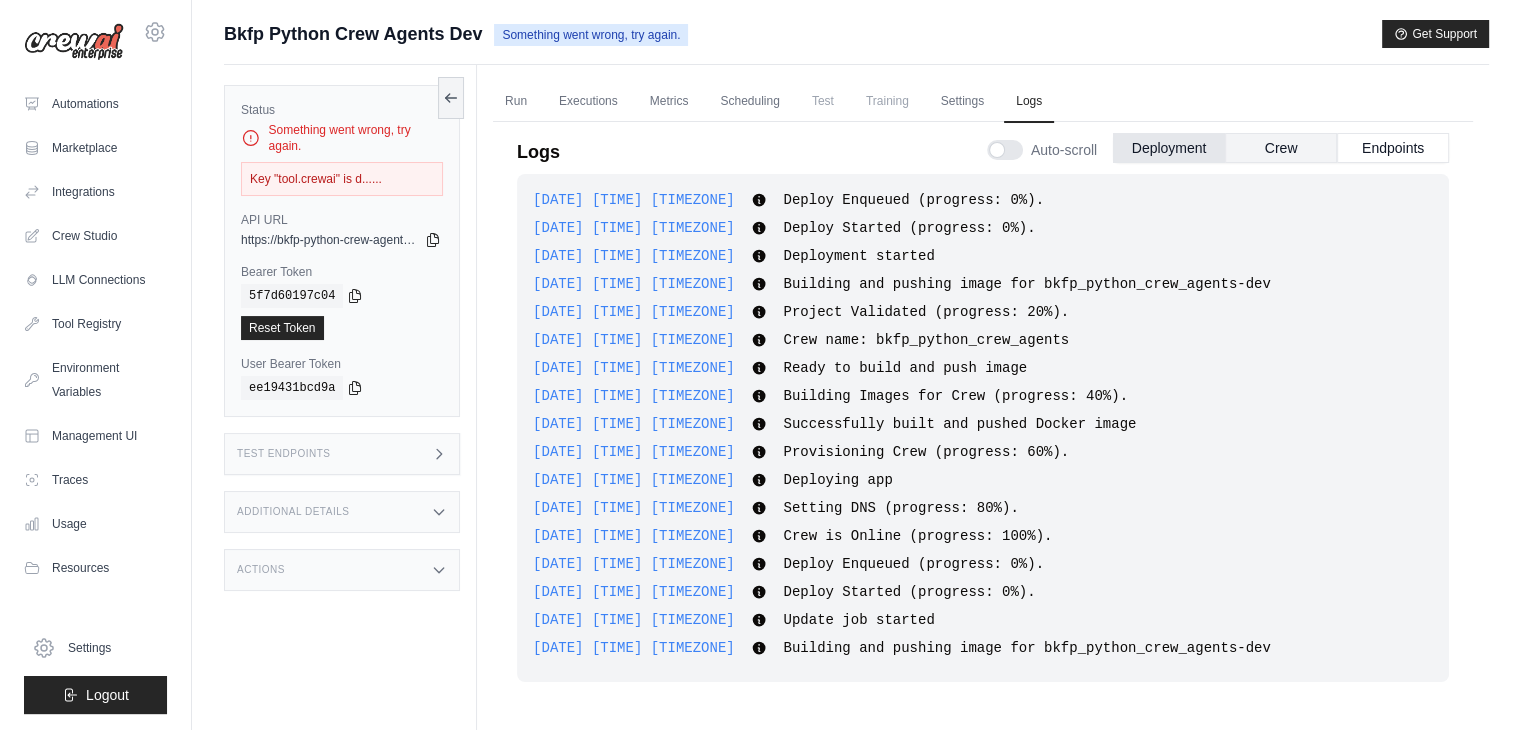 click on "Crew" at bounding box center [1281, 148] 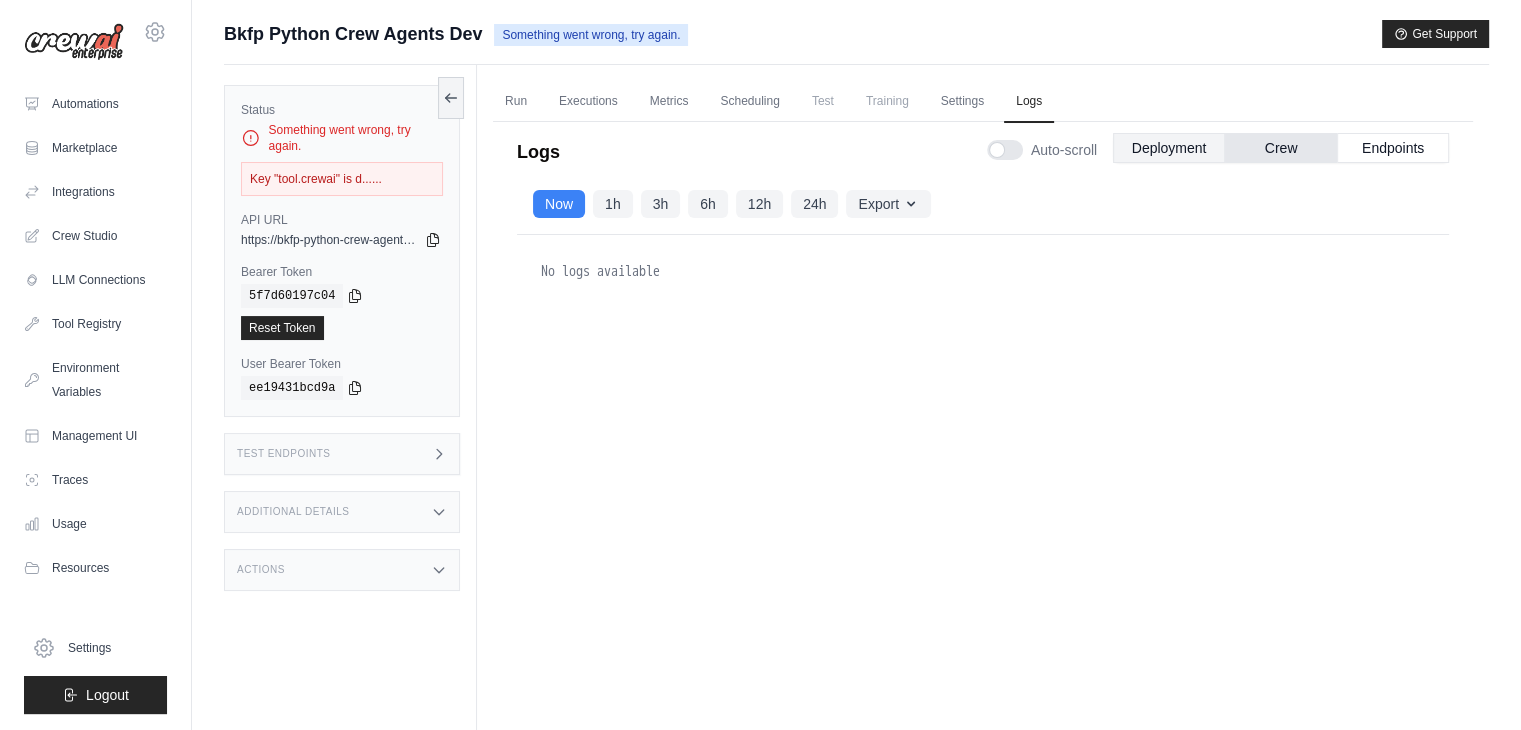 click on "Deployment" at bounding box center (1169, 148) 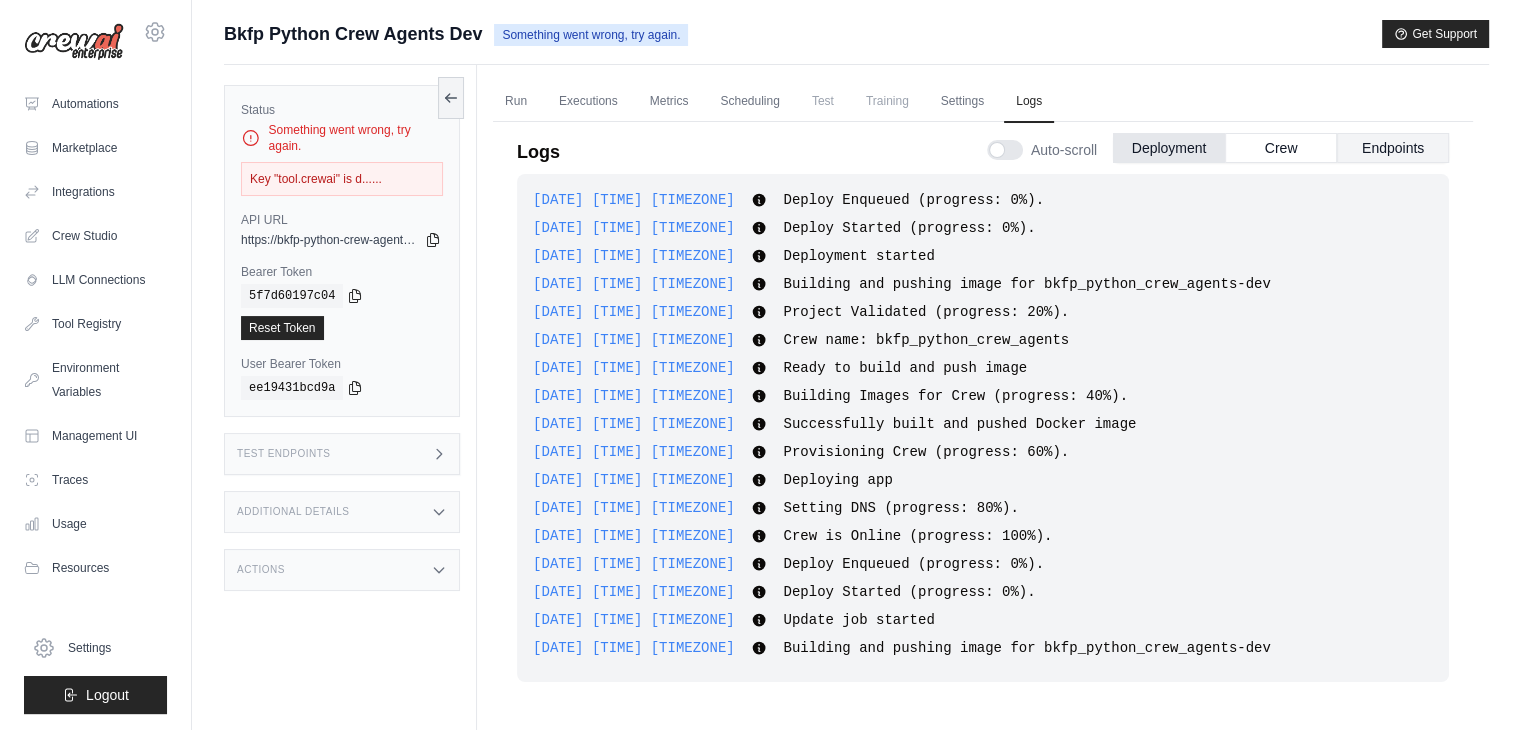 click on "Endpoints" at bounding box center [1393, 148] 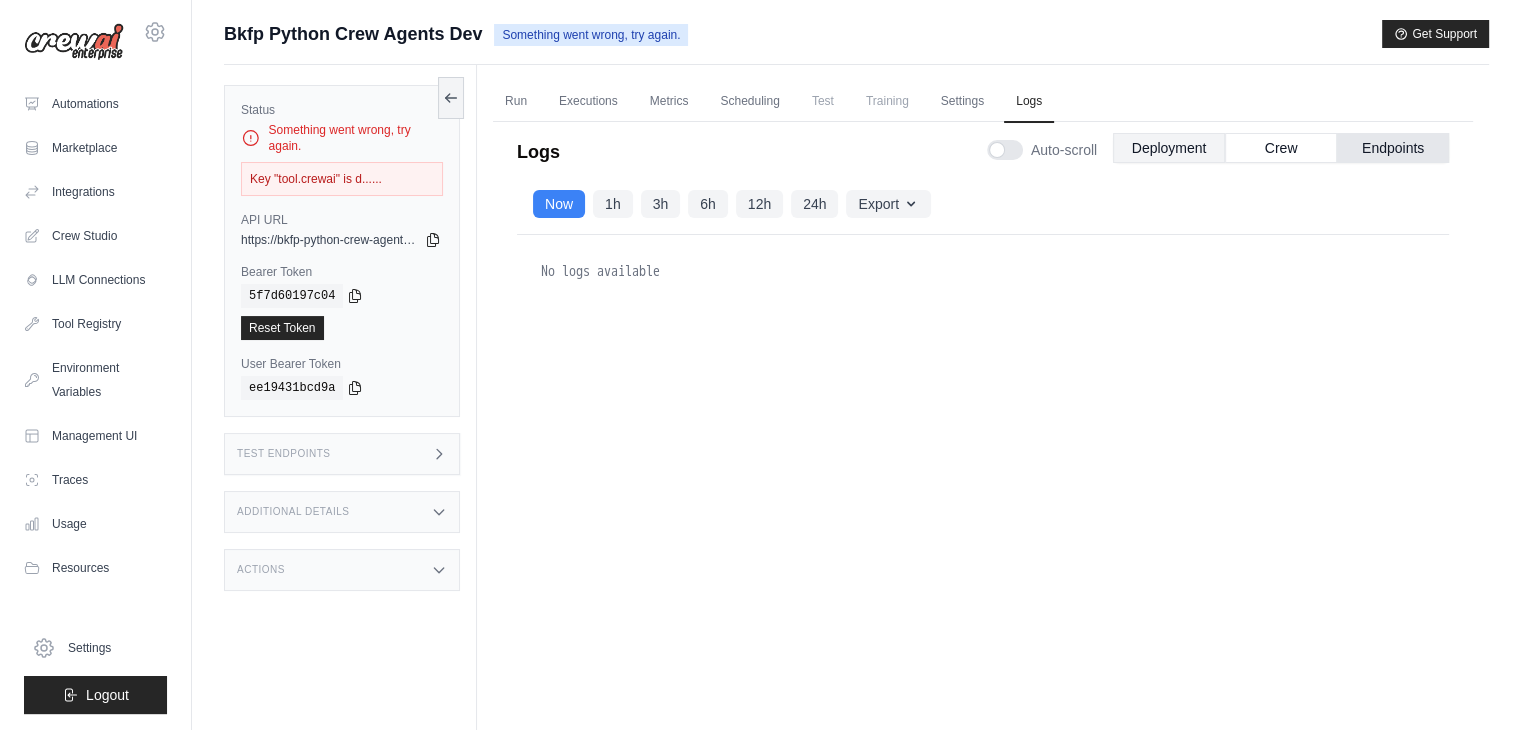 click on "Deployment" at bounding box center [1169, 148] 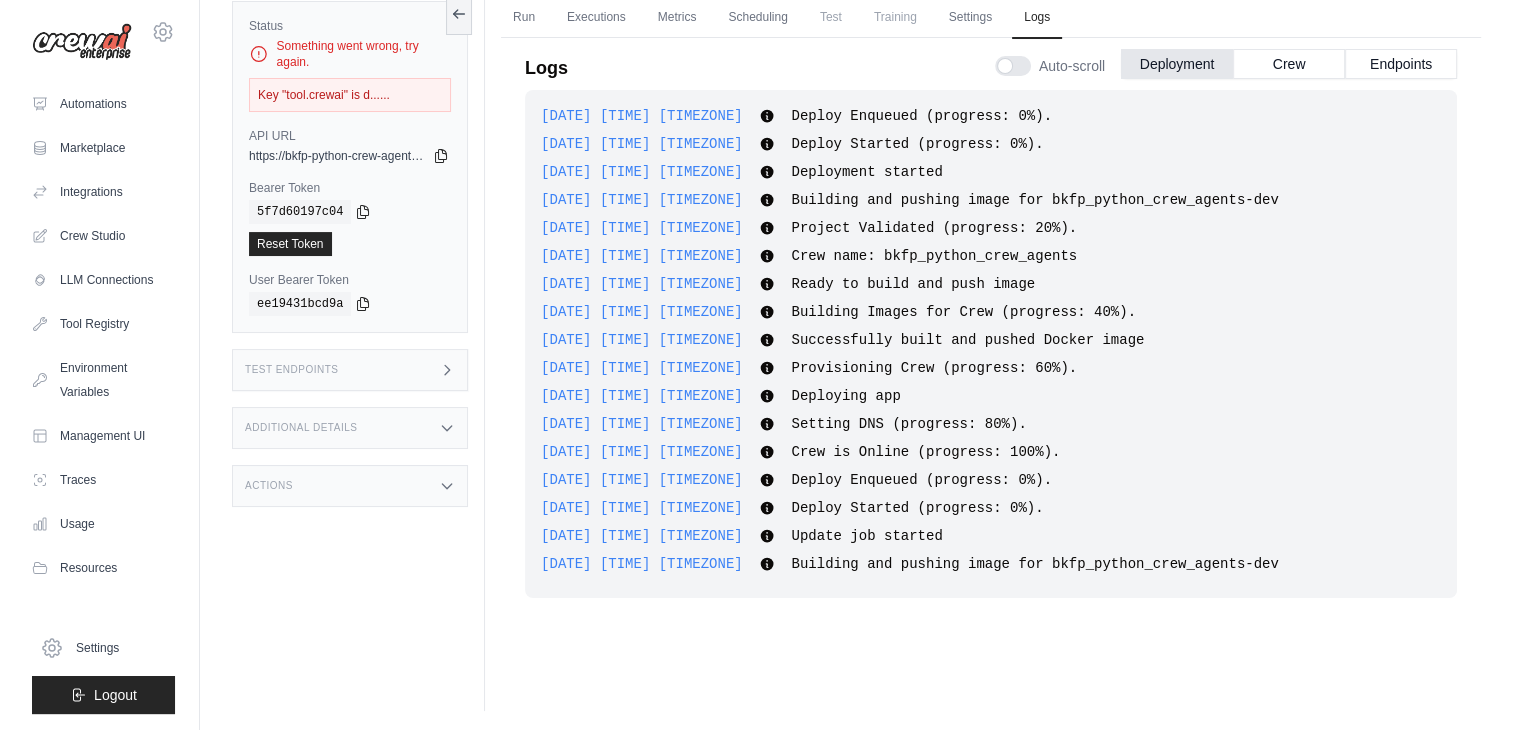 scroll, scrollTop: 0, scrollLeft: 0, axis: both 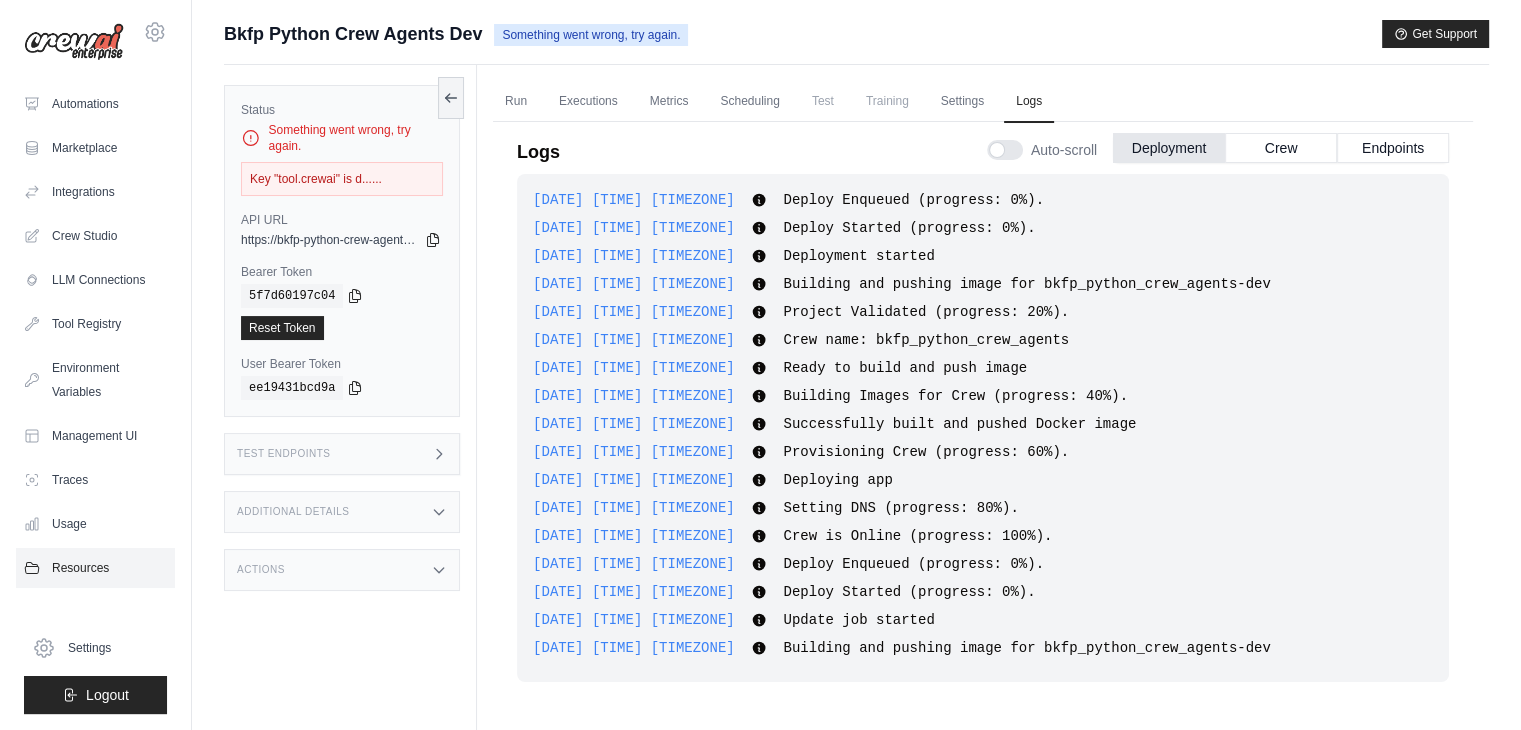 click on "Resources" at bounding box center [95, 568] 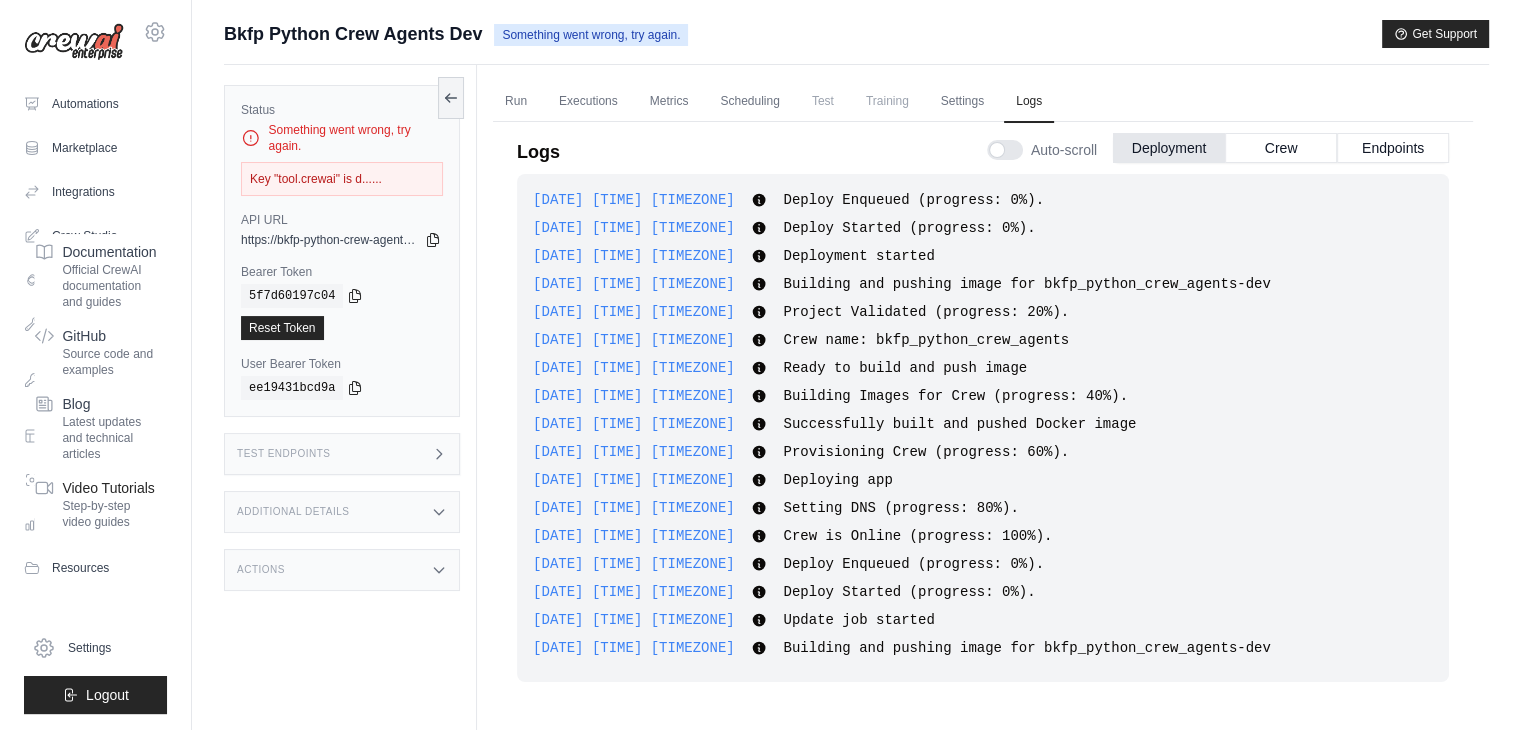 click on "Video Tutorials" at bounding box center (109, 488) 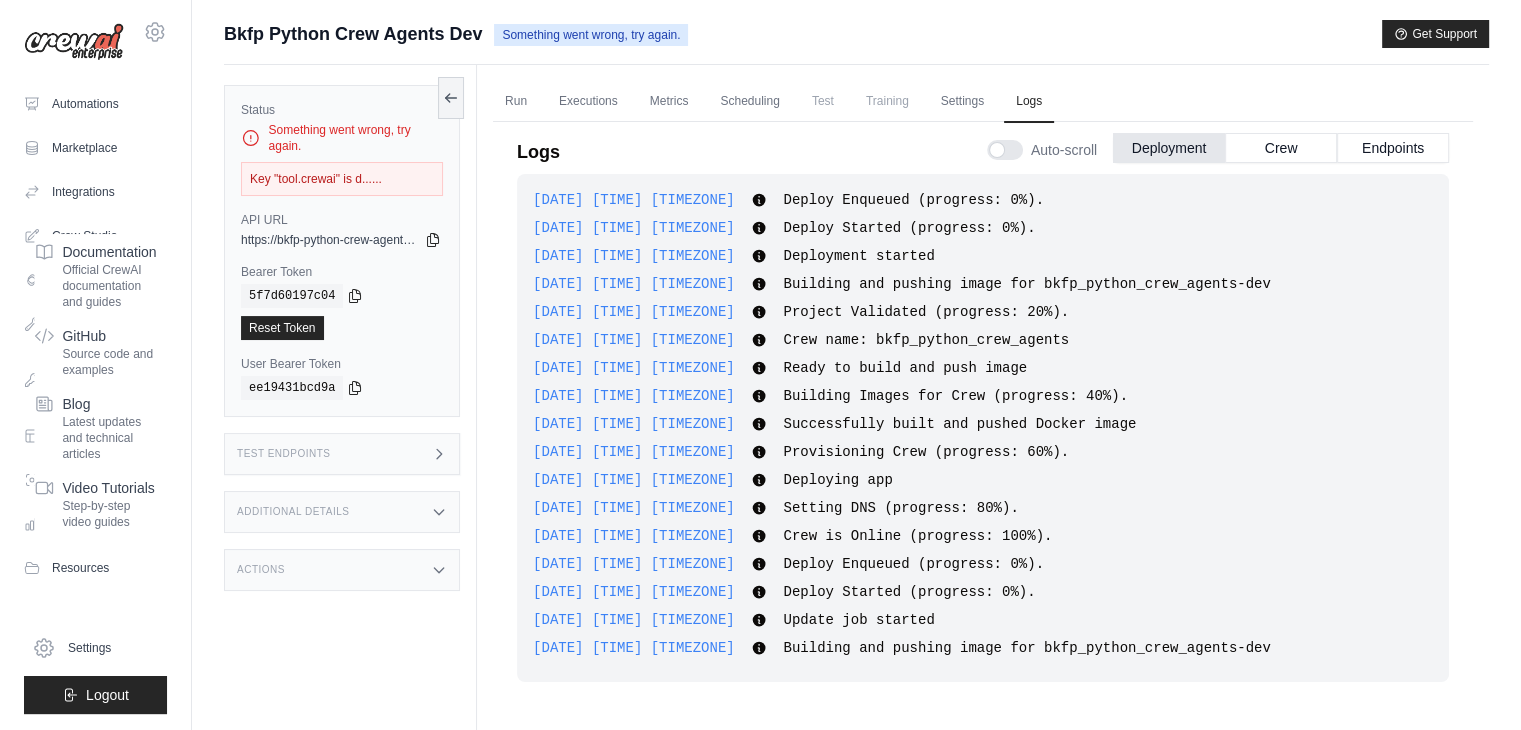 click on "Status
Something went wrong, try again.
Key "tool.crewai" is d......" at bounding box center (342, 149) 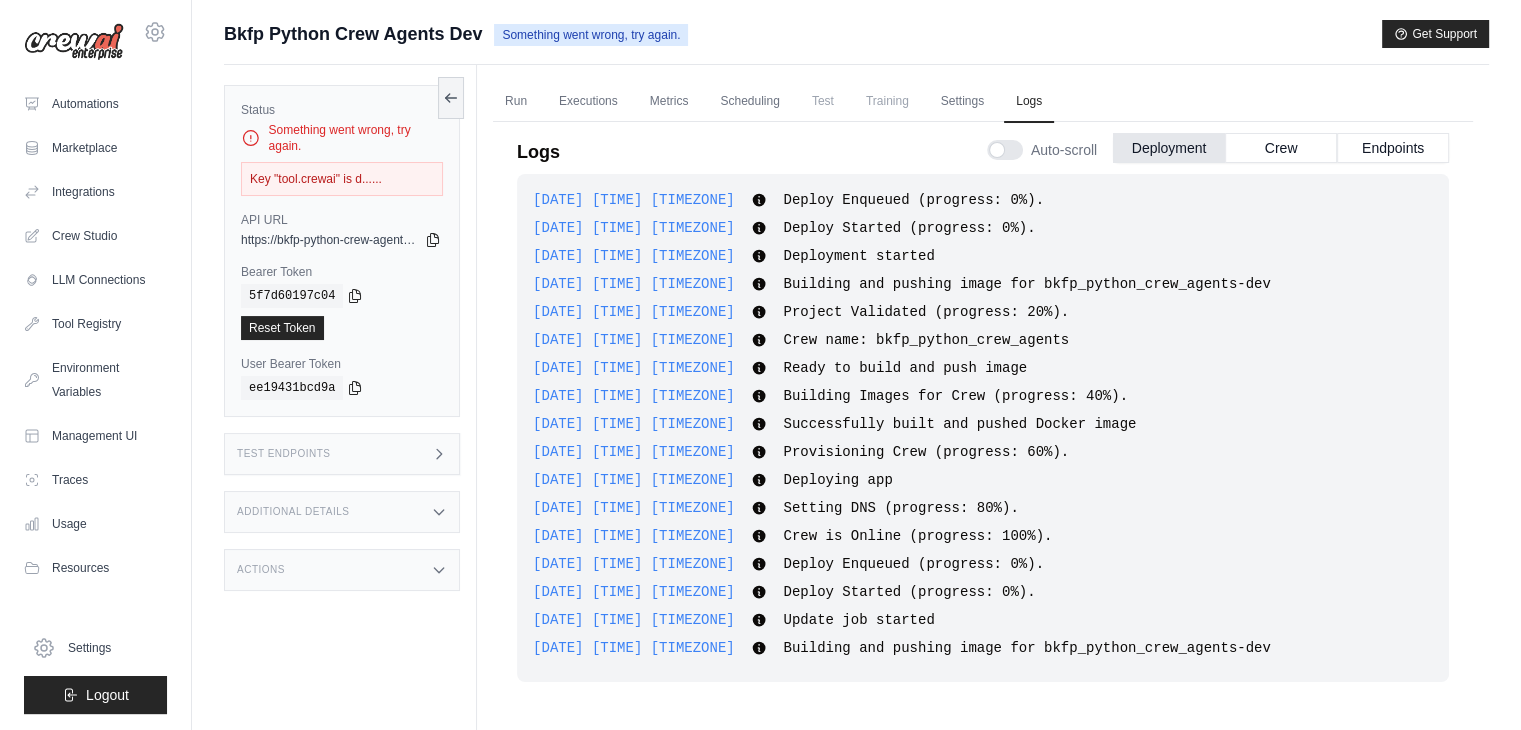 click on "Actions" at bounding box center (342, 570) 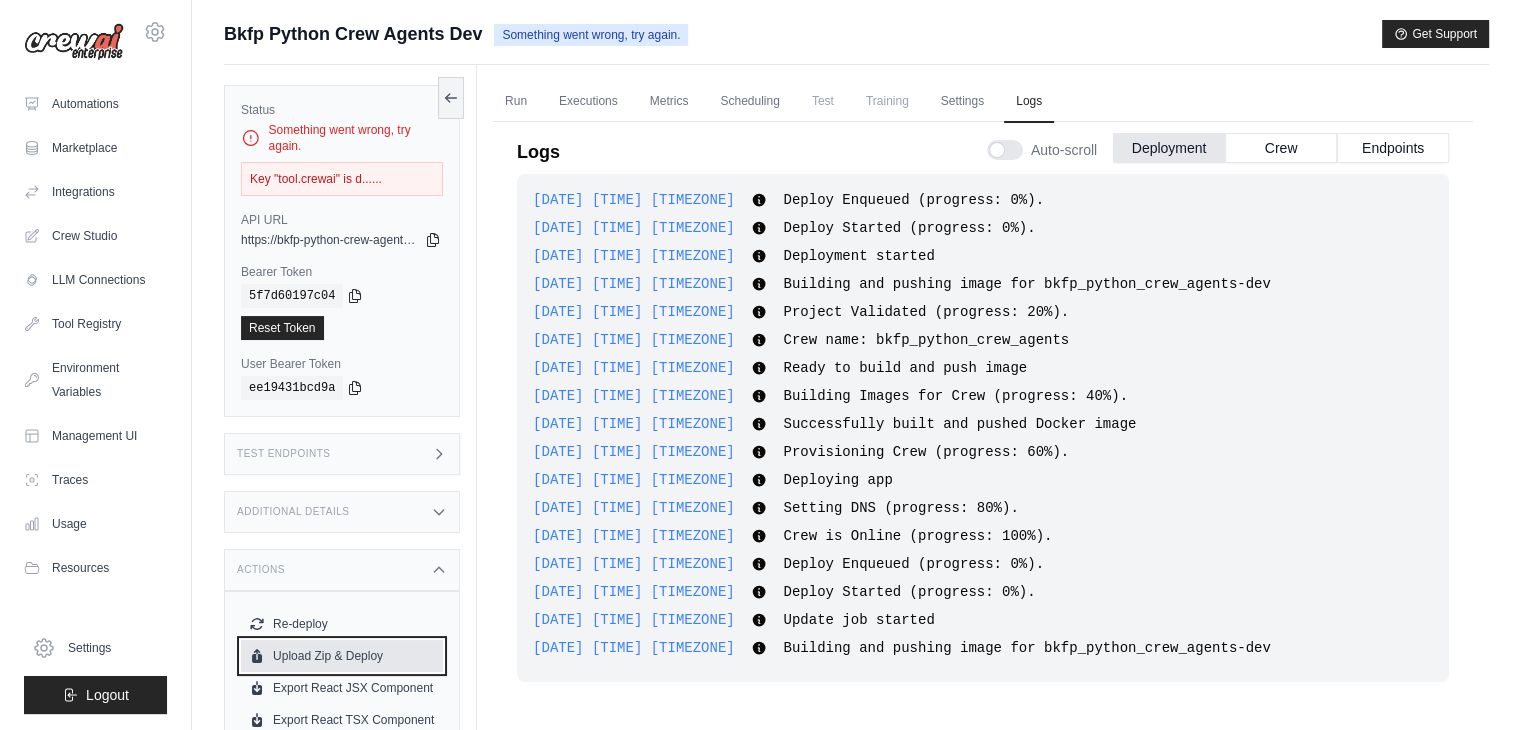 click on "Upload Zip & Deploy" at bounding box center [342, 656] 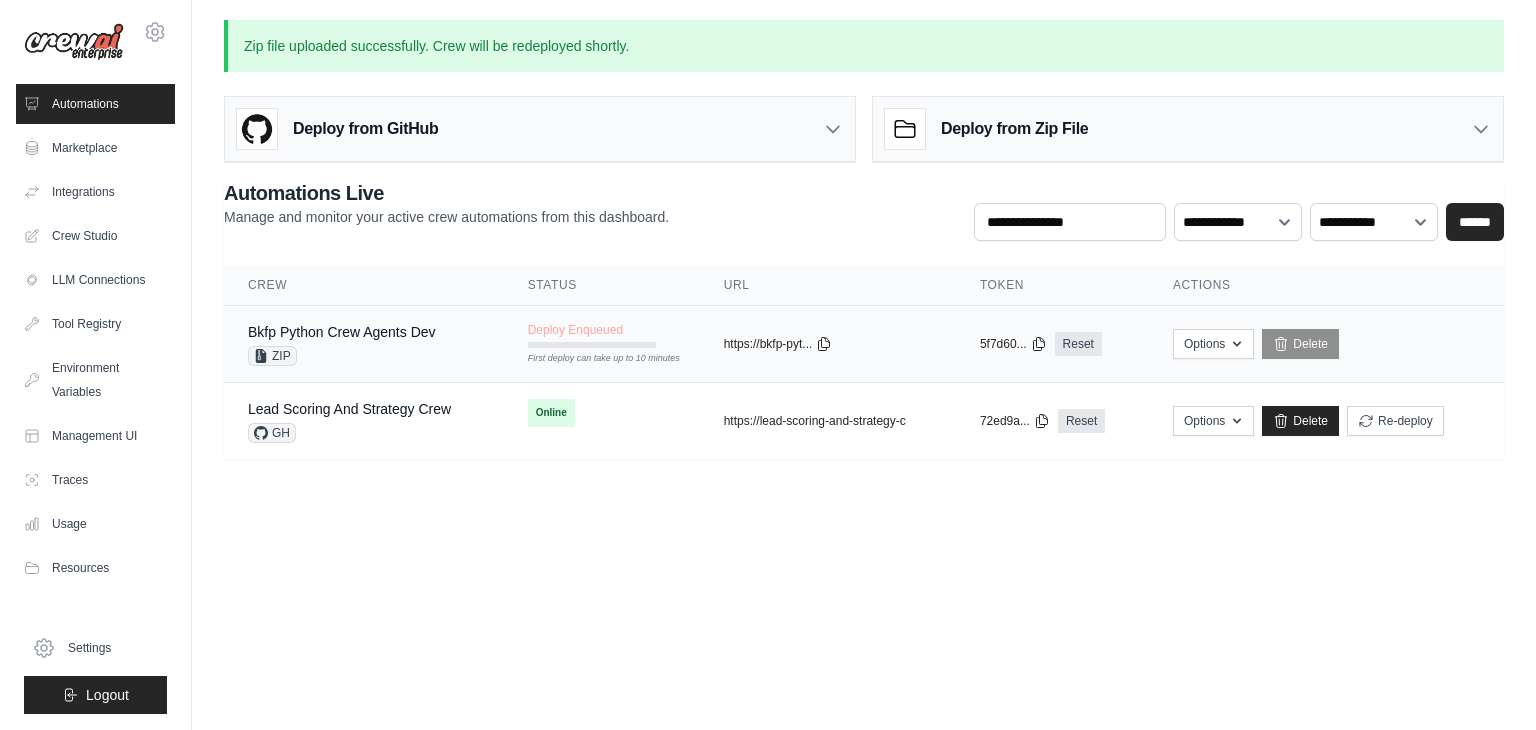 click on "First deploy can take up to 10 minutes" at bounding box center [592, 359] 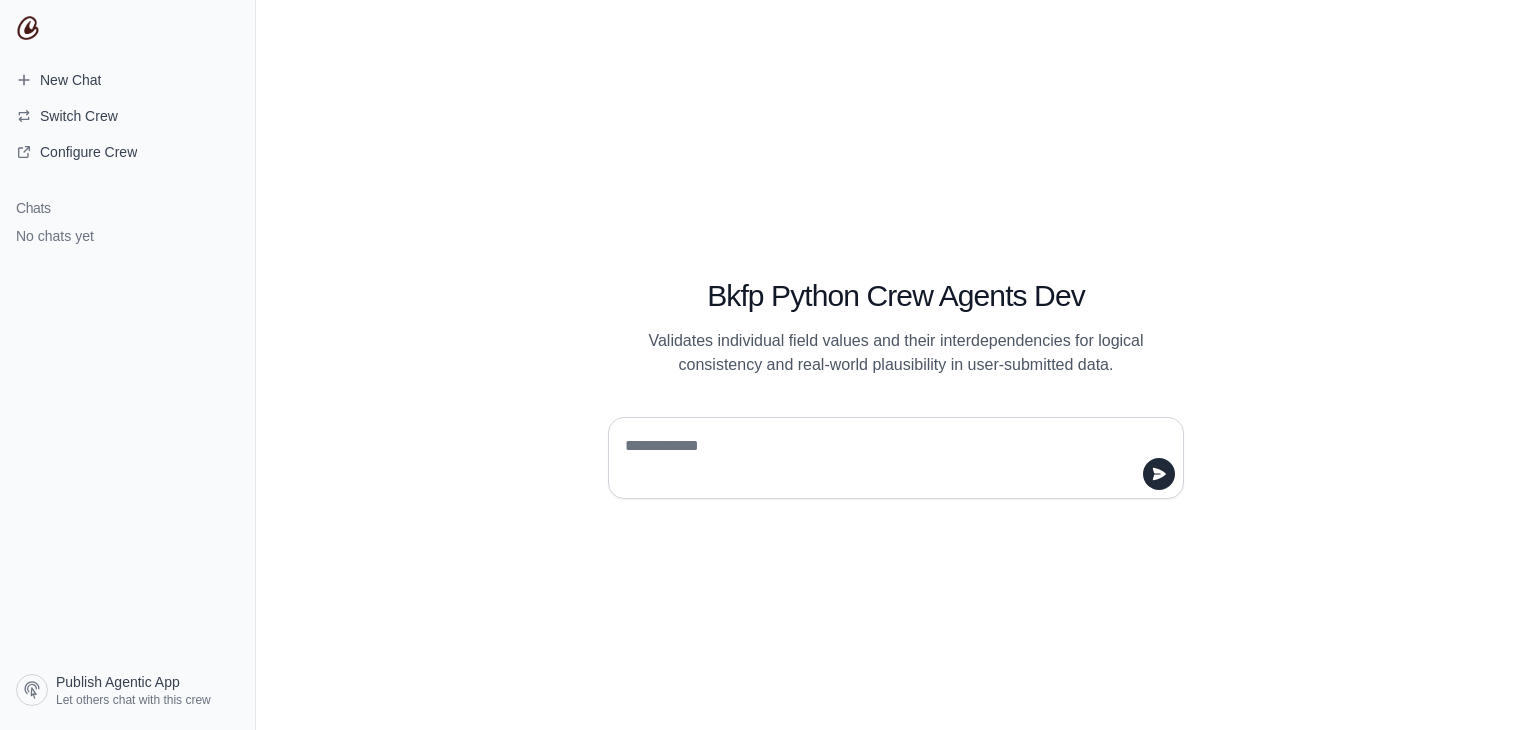 scroll, scrollTop: 0, scrollLeft: 0, axis: both 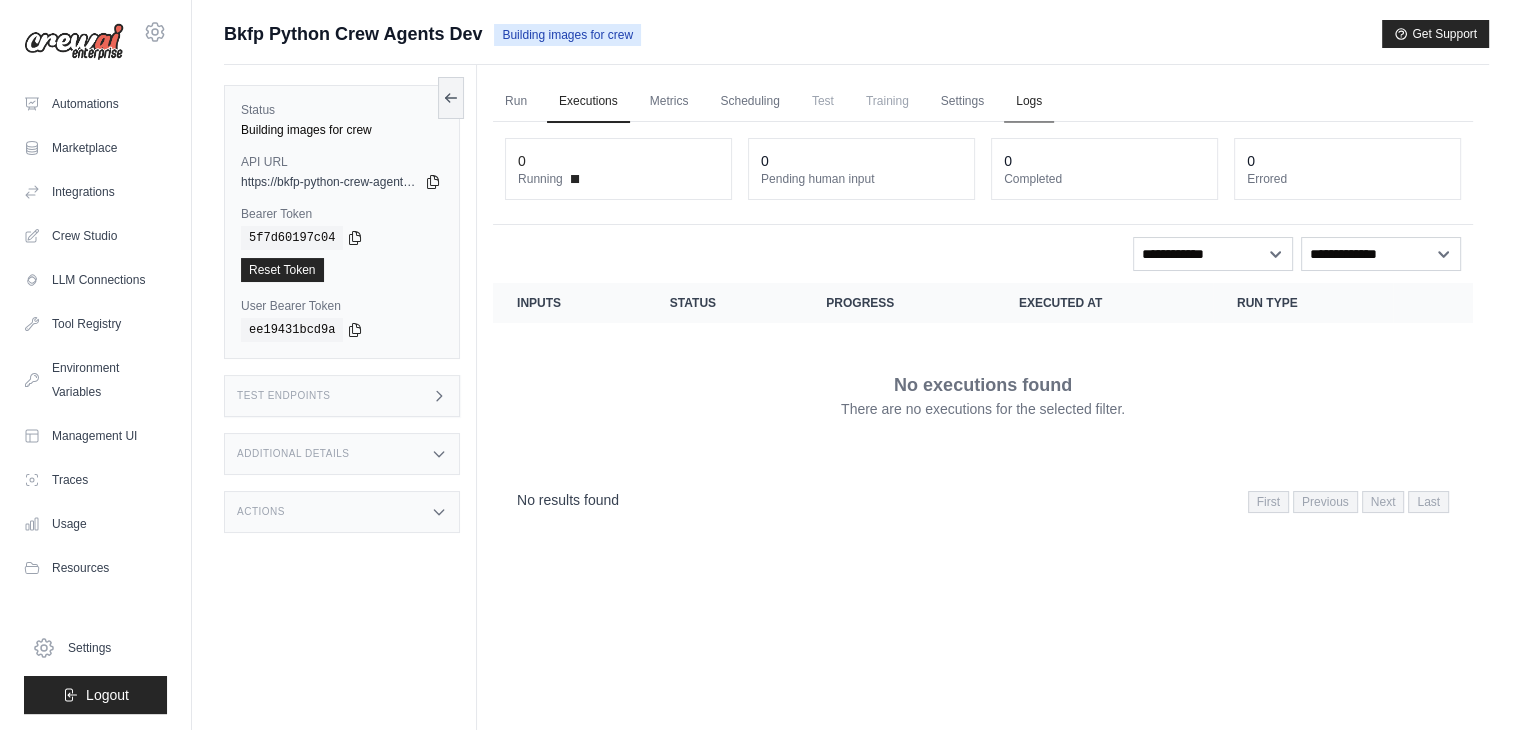 click on "Logs" at bounding box center (1029, 102) 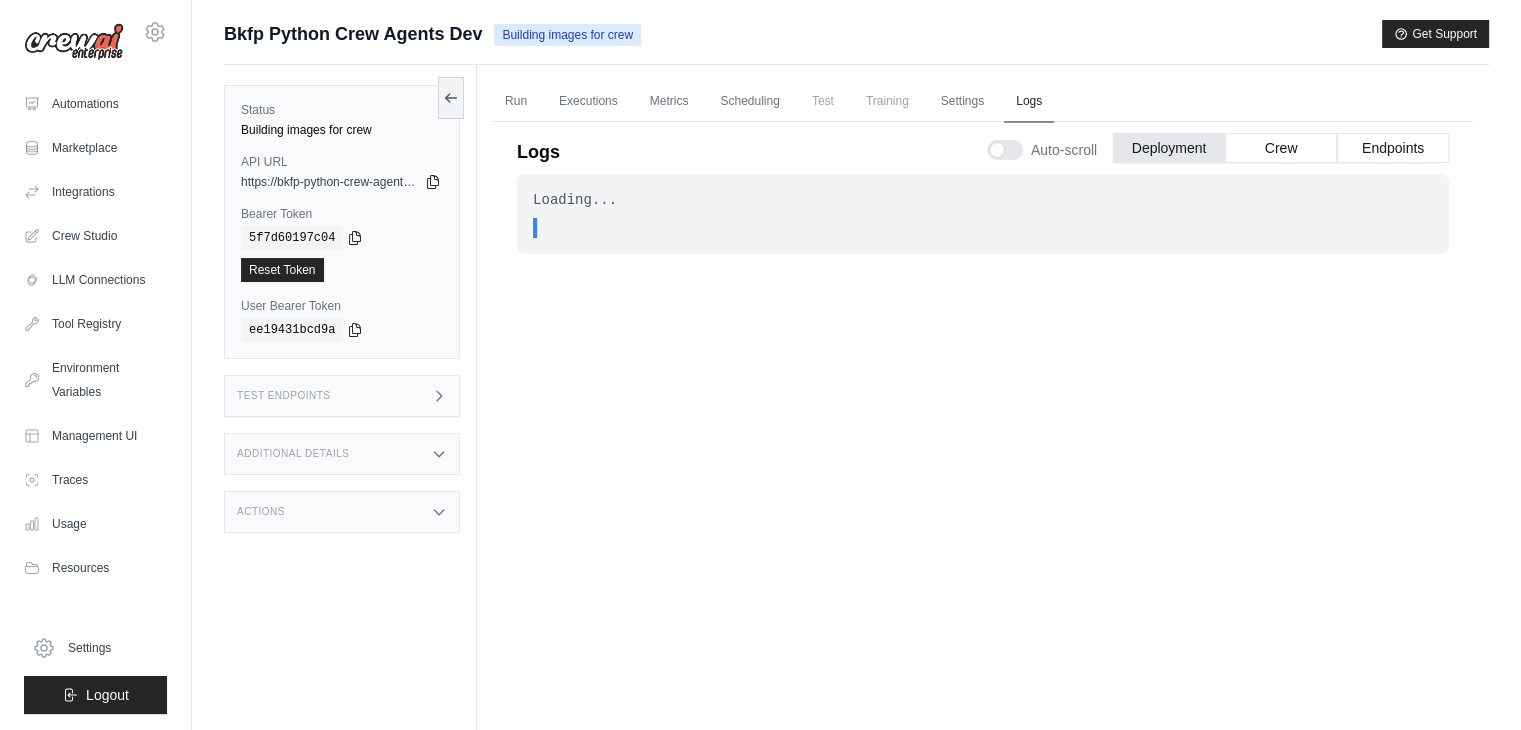 scroll, scrollTop: 0, scrollLeft: 0, axis: both 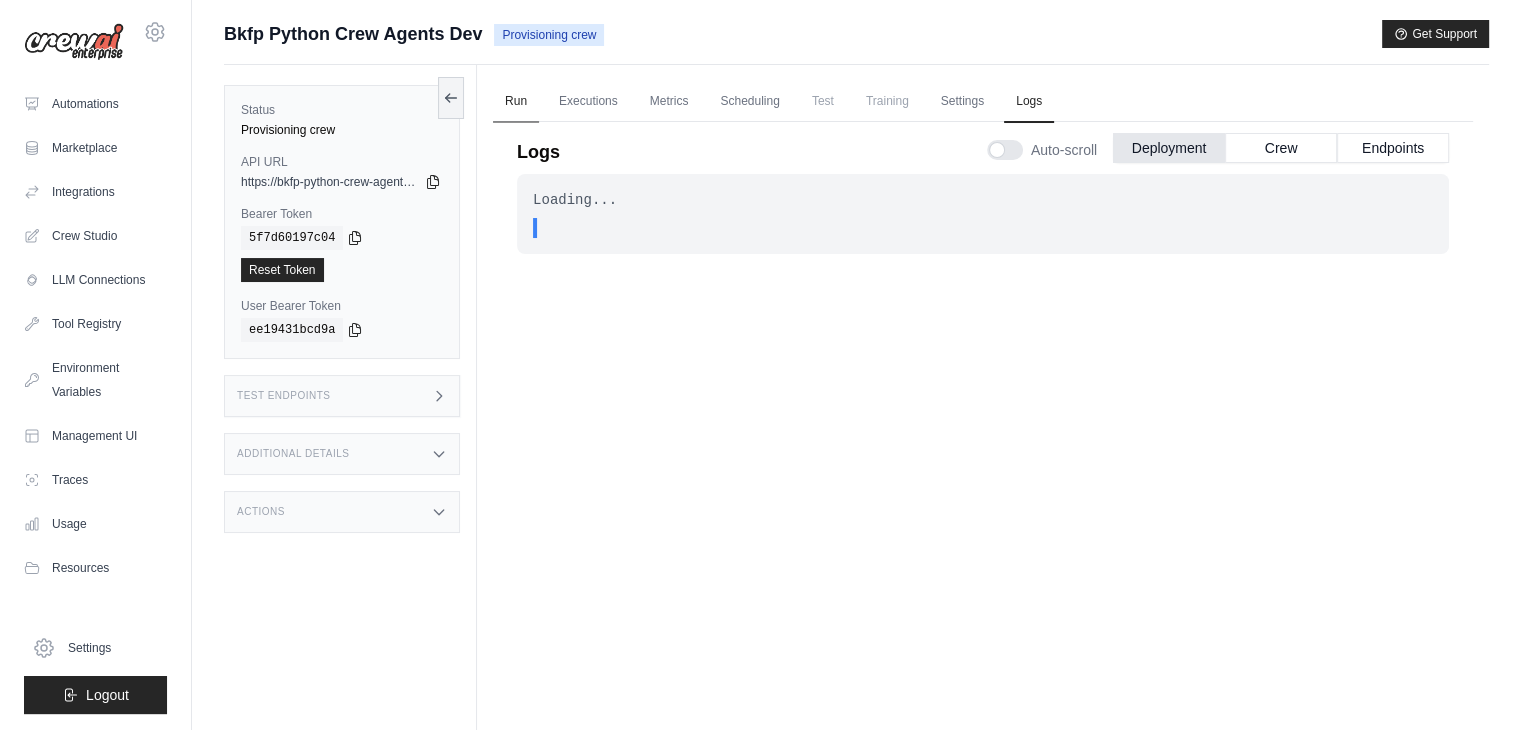 click on "Run" at bounding box center (516, 102) 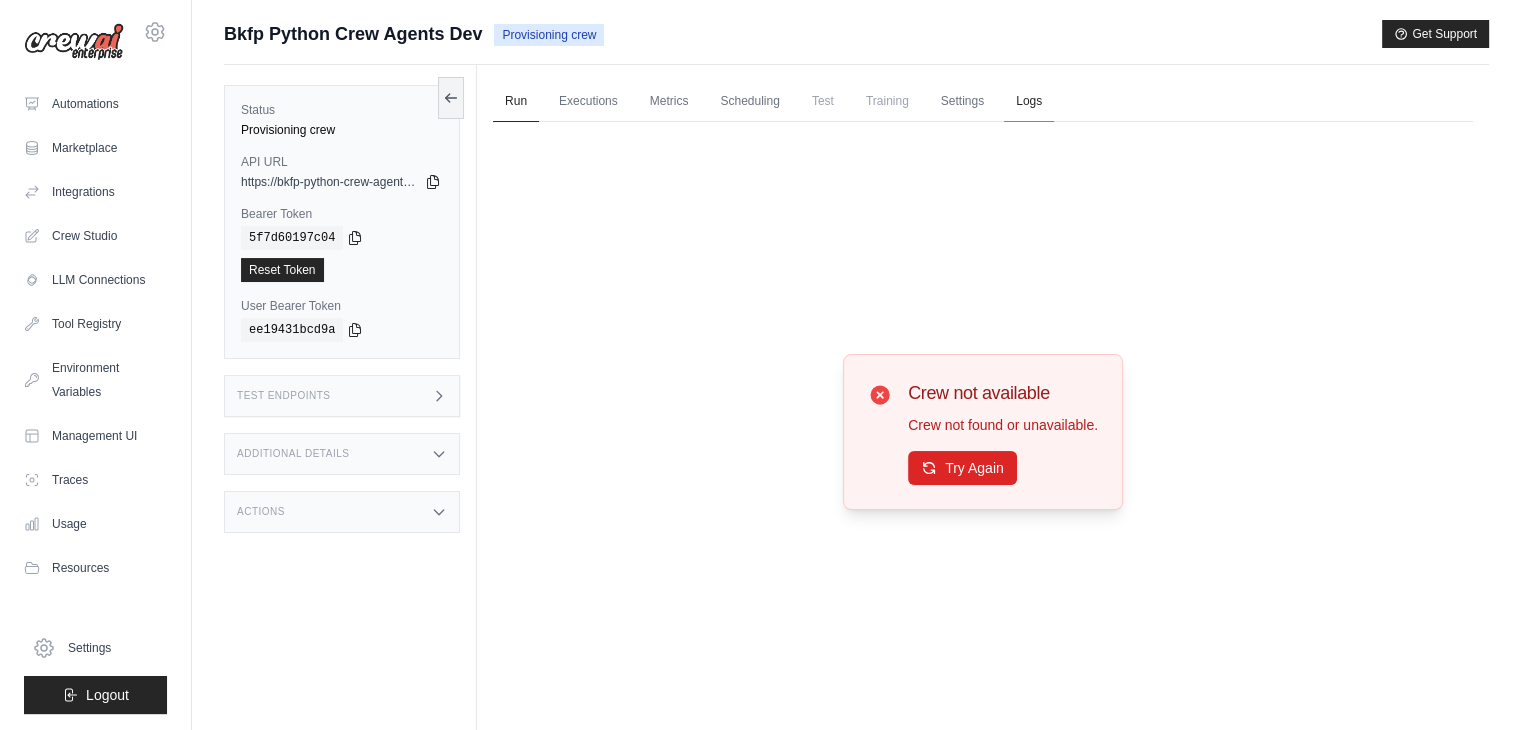 click on "Logs" at bounding box center [1029, 102] 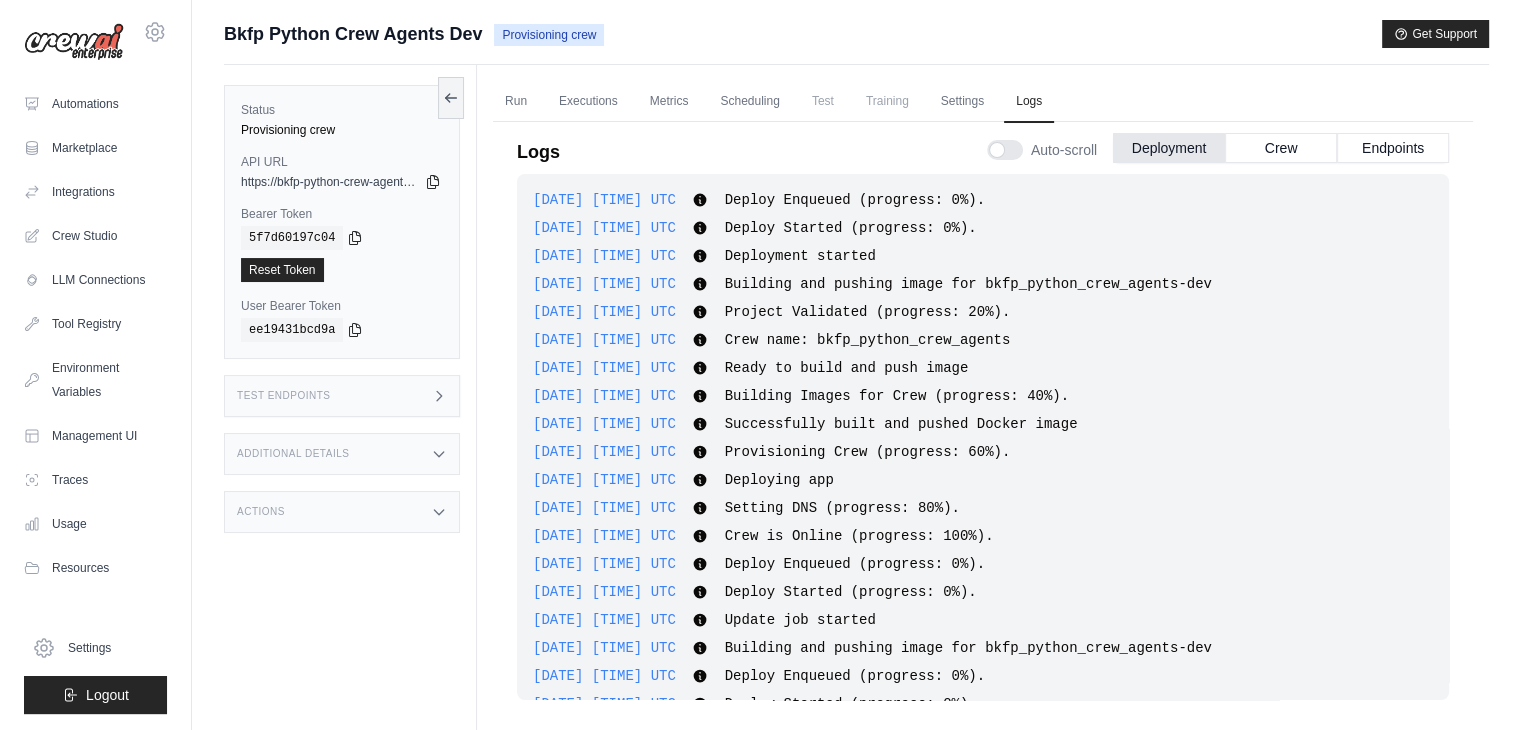 scroll, scrollTop: 310, scrollLeft: 0, axis: vertical 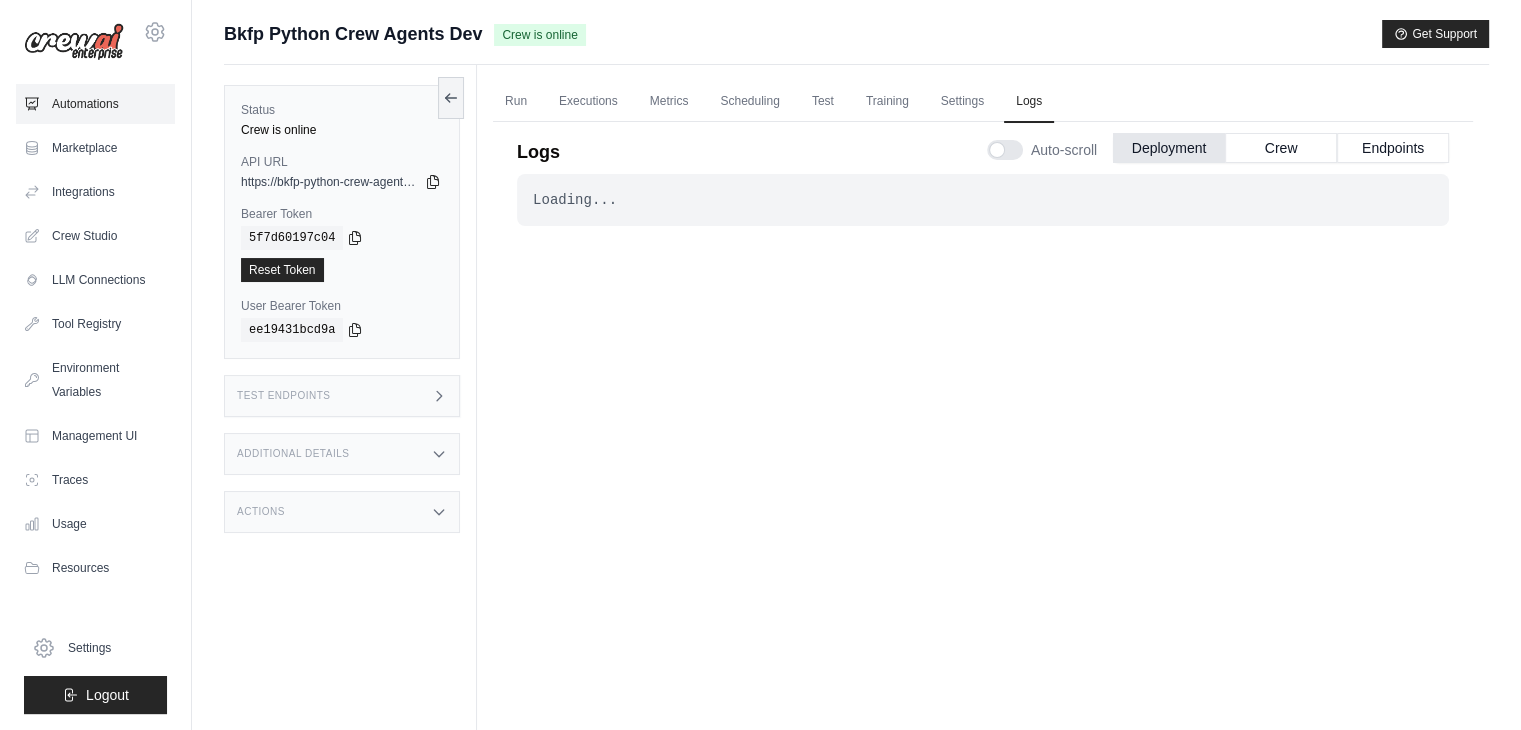 click on "Automations" at bounding box center (95, 104) 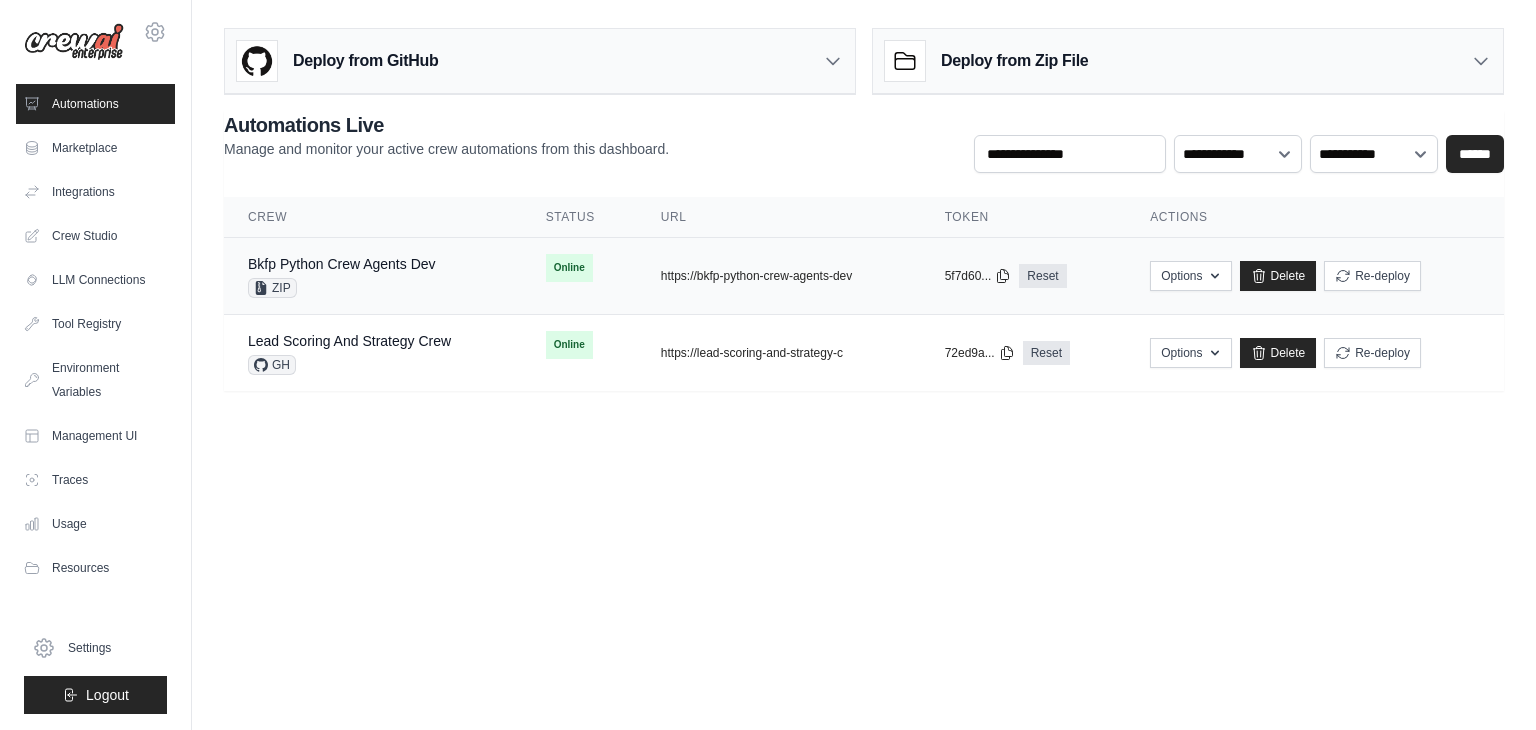 click on "copied
https://bkfp-python-crew-agents-dev" at bounding box center [779, 276] 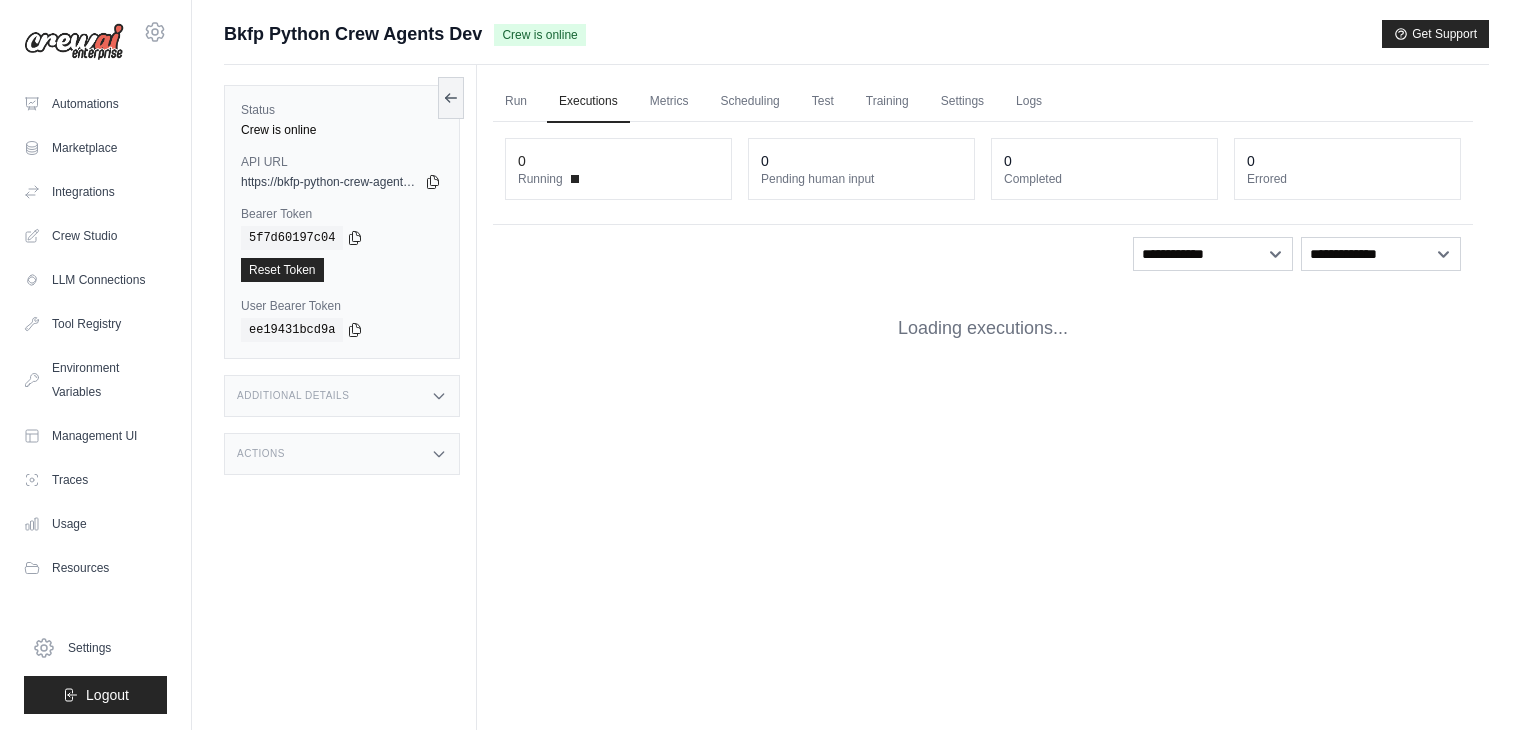 scroll, scrollTop: 0, scrollLeft: 0, axis: both 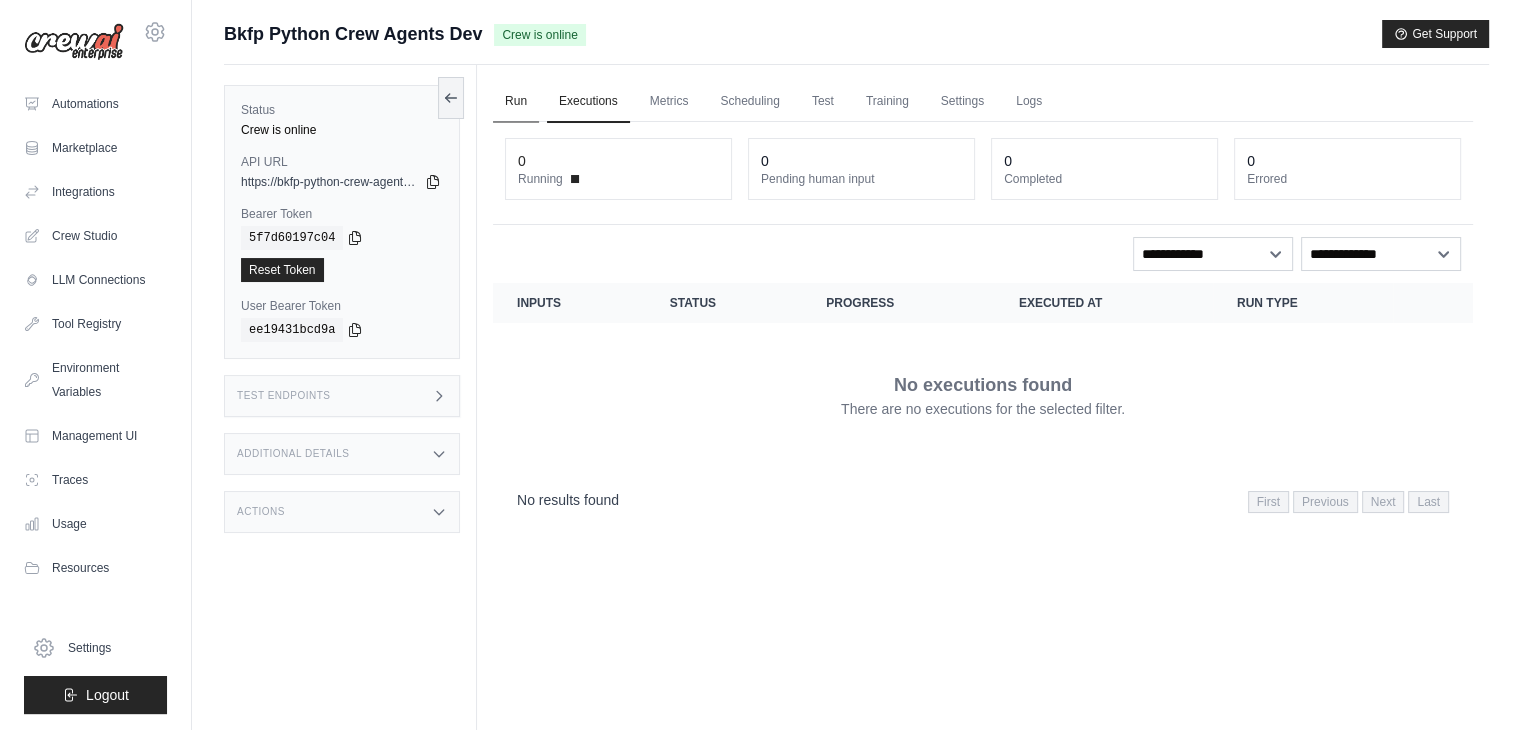 click on "Run" at bounding box center (516, 102) 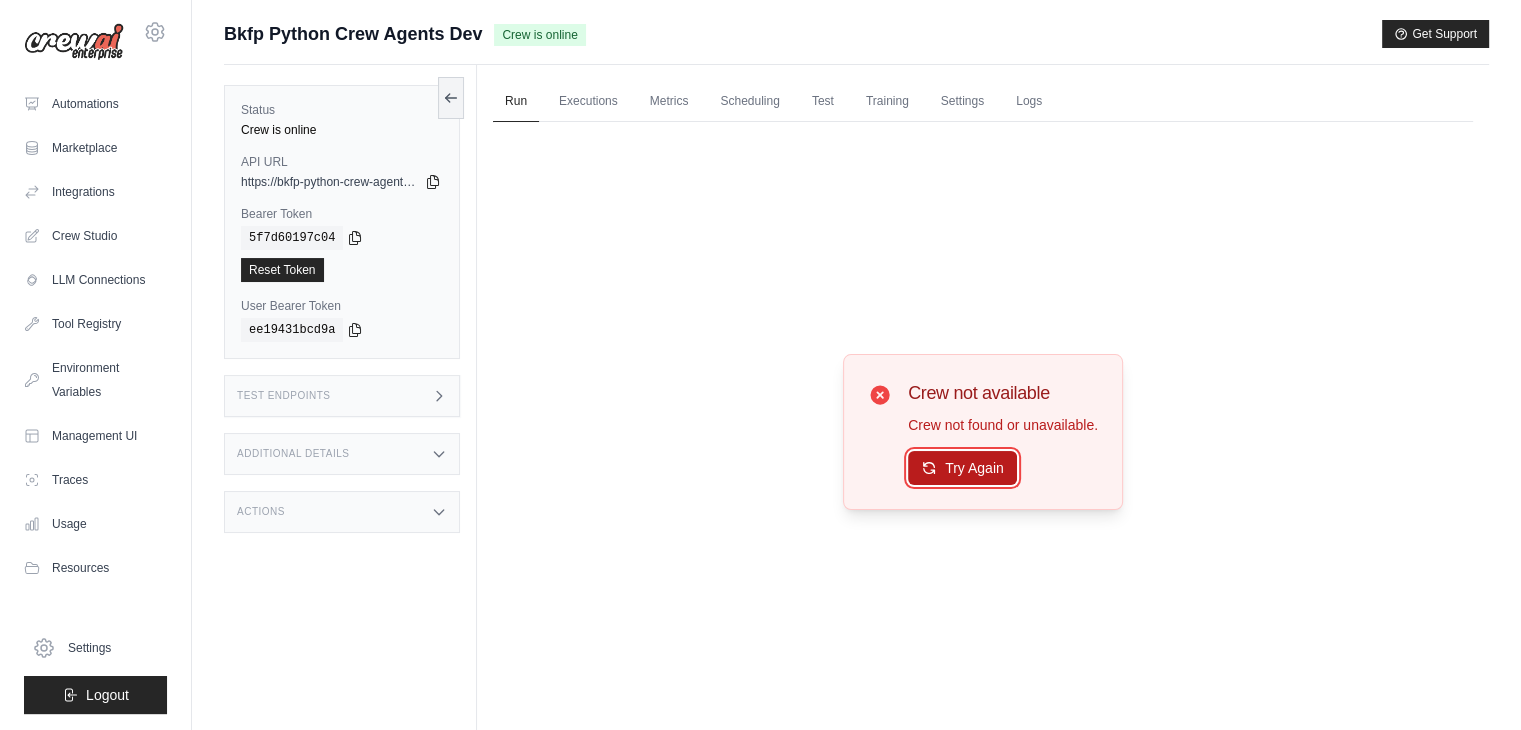 click on "Try Again" at bounding box center (962, 468) 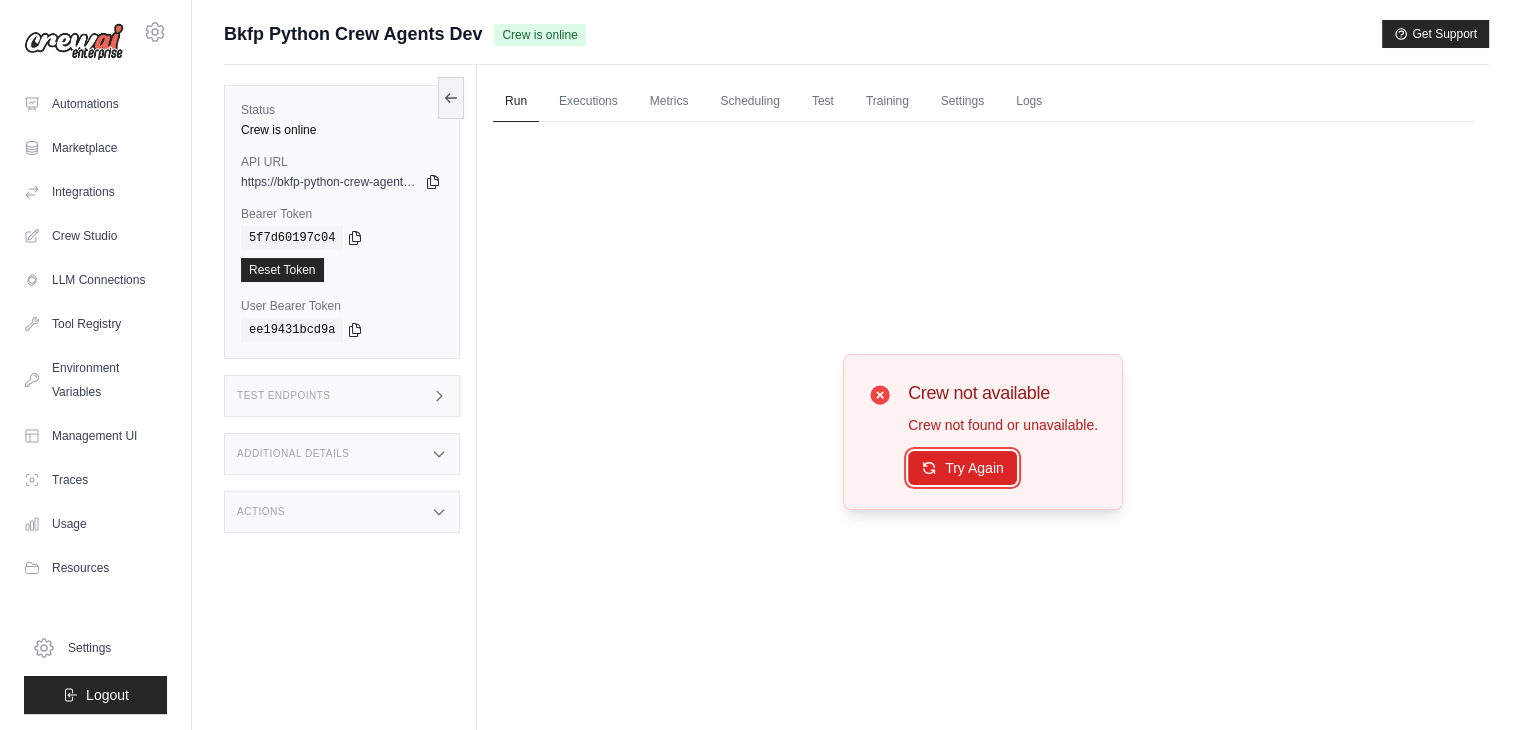 click on "Try Again" at bounding box center [962, 468] 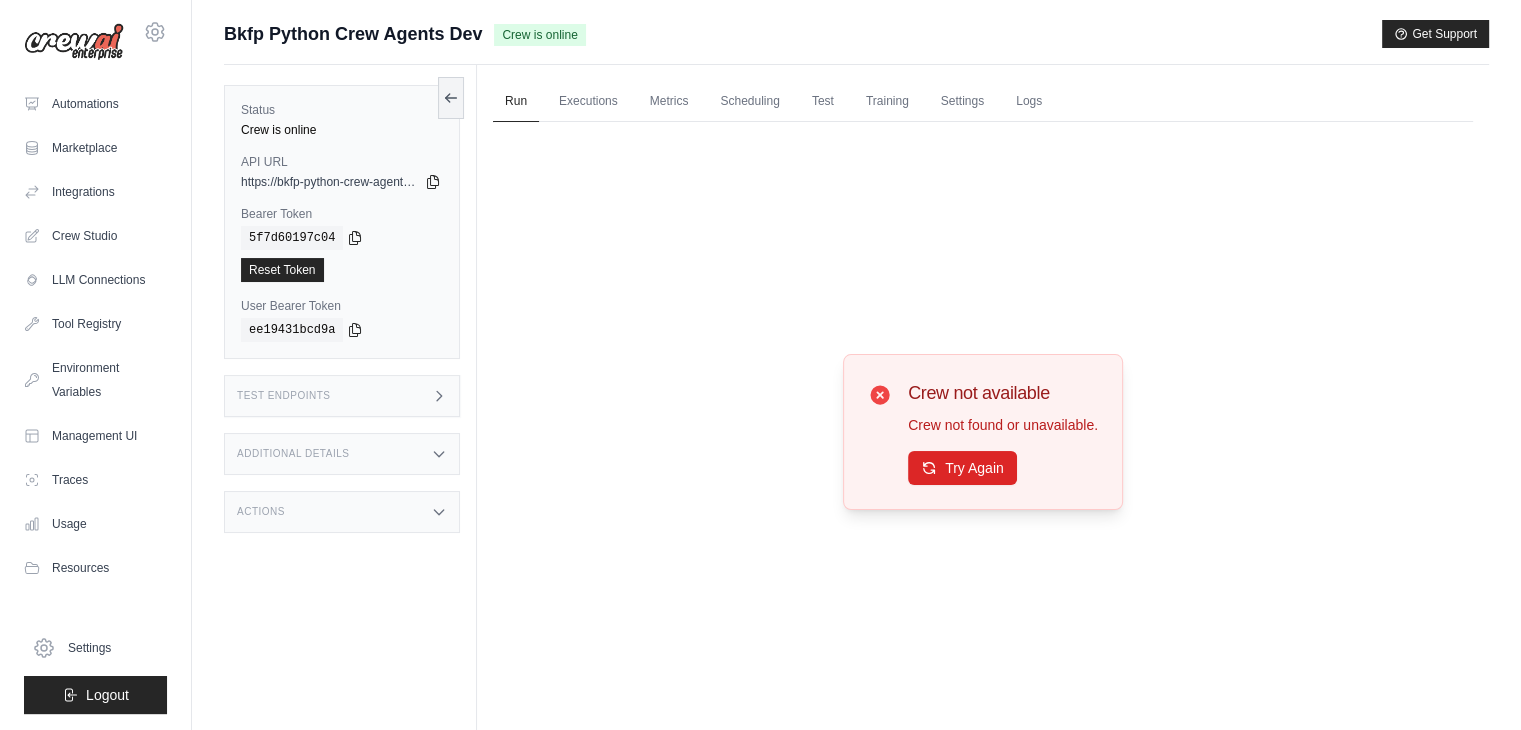 click on "Actions" at bounding box center (342, 512) 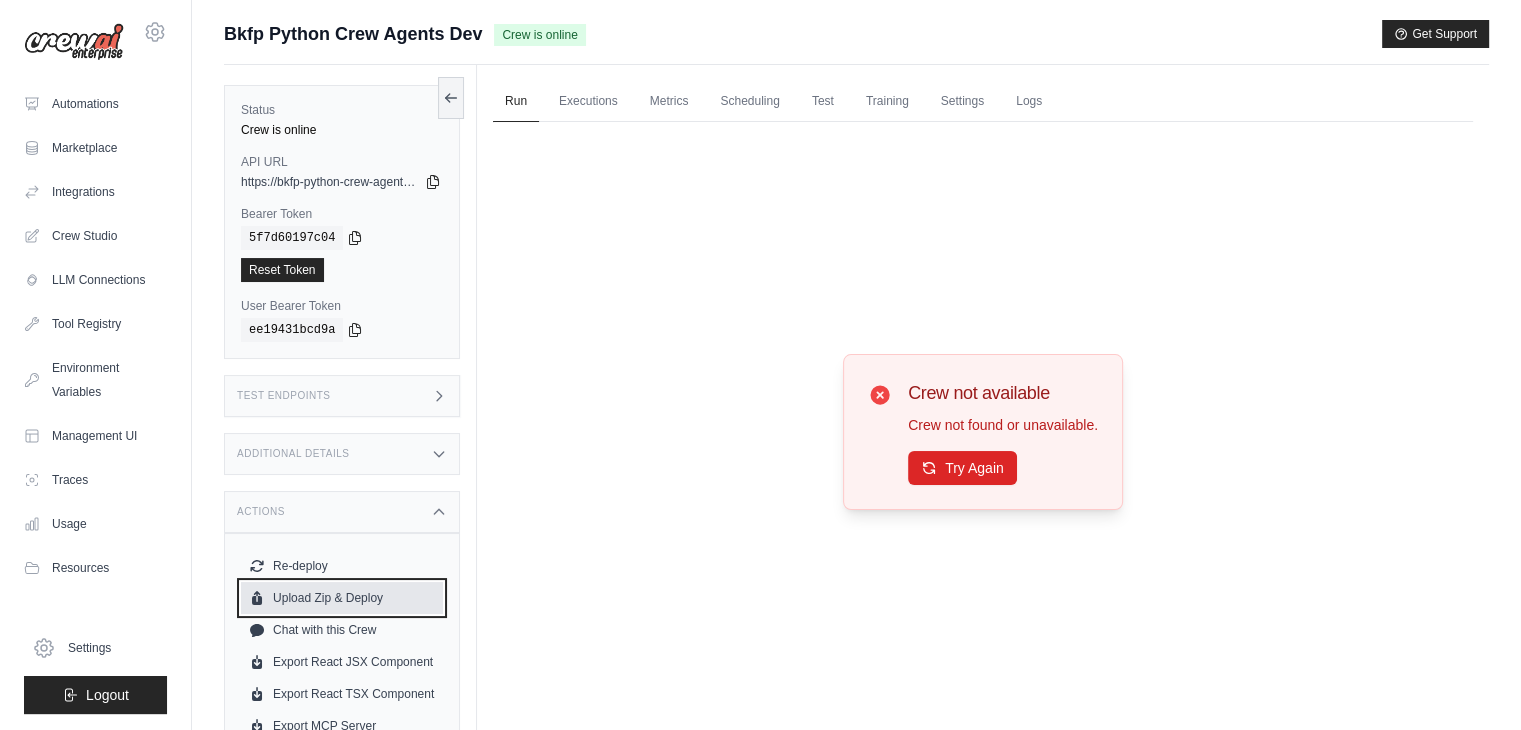 click on "Upload Zip & Deploy" at bounding box center (342, 598) 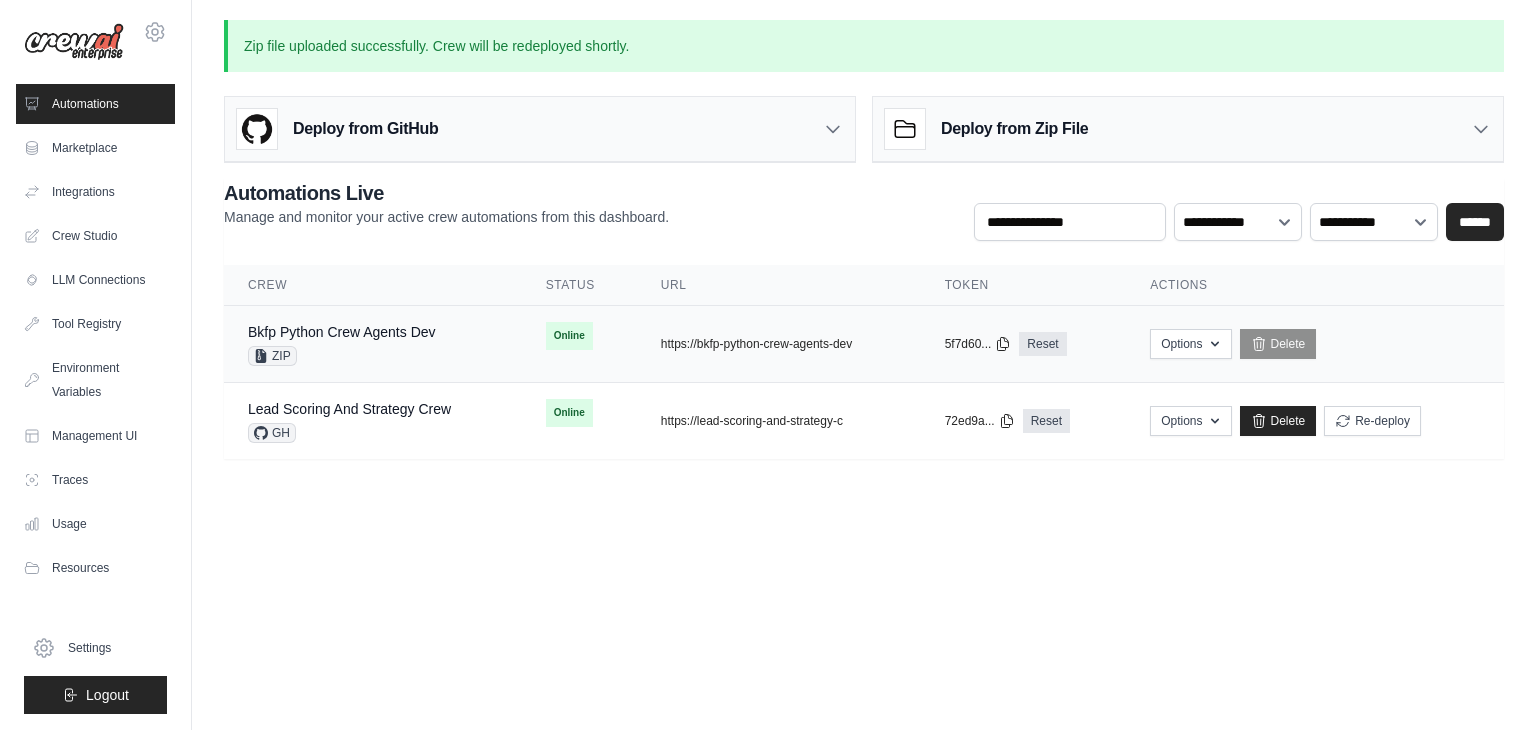 click on "Online
First deploy can take up to 10 minutes" at bounding box center (579, 336) 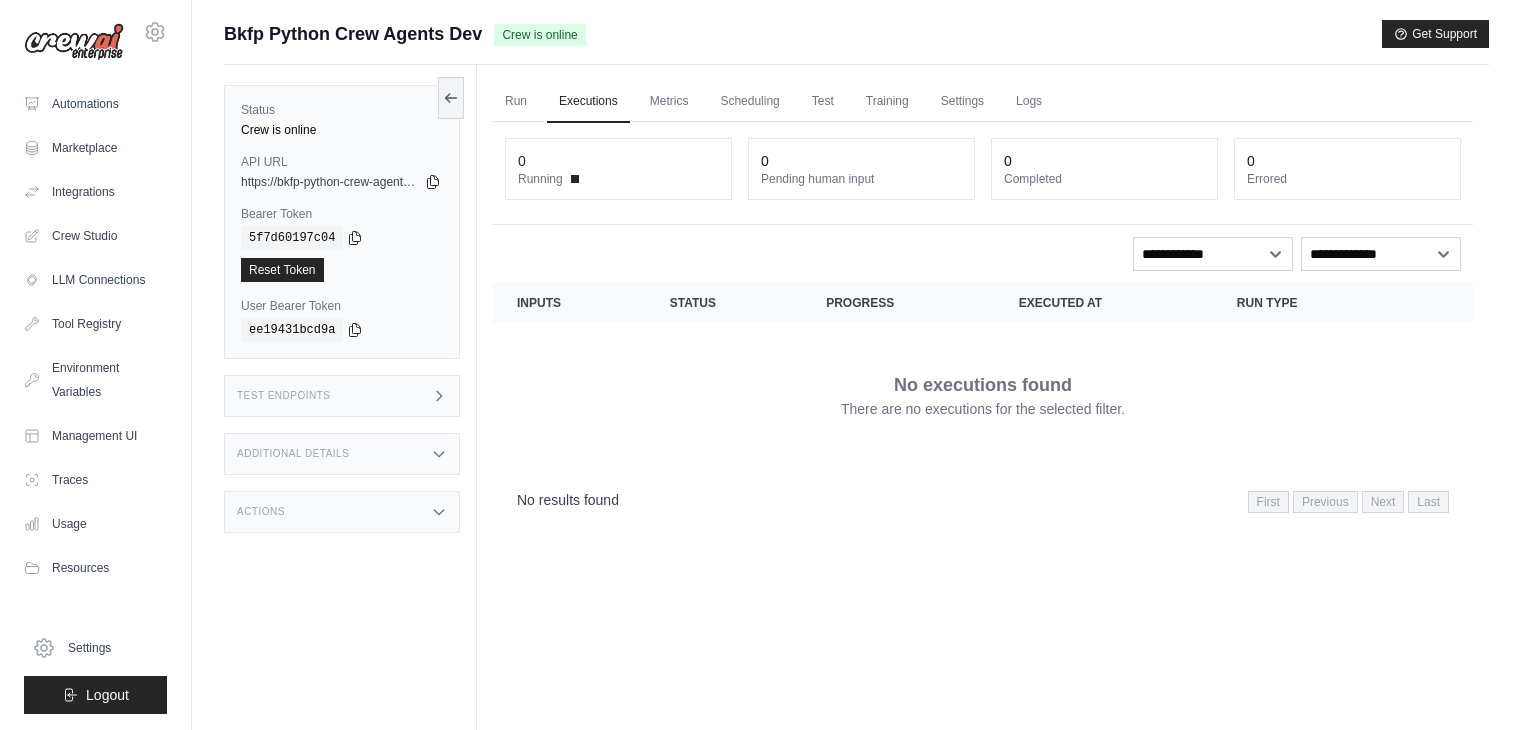scroll, scrollTop: 56, scrollLeft: 0, axis: vertical 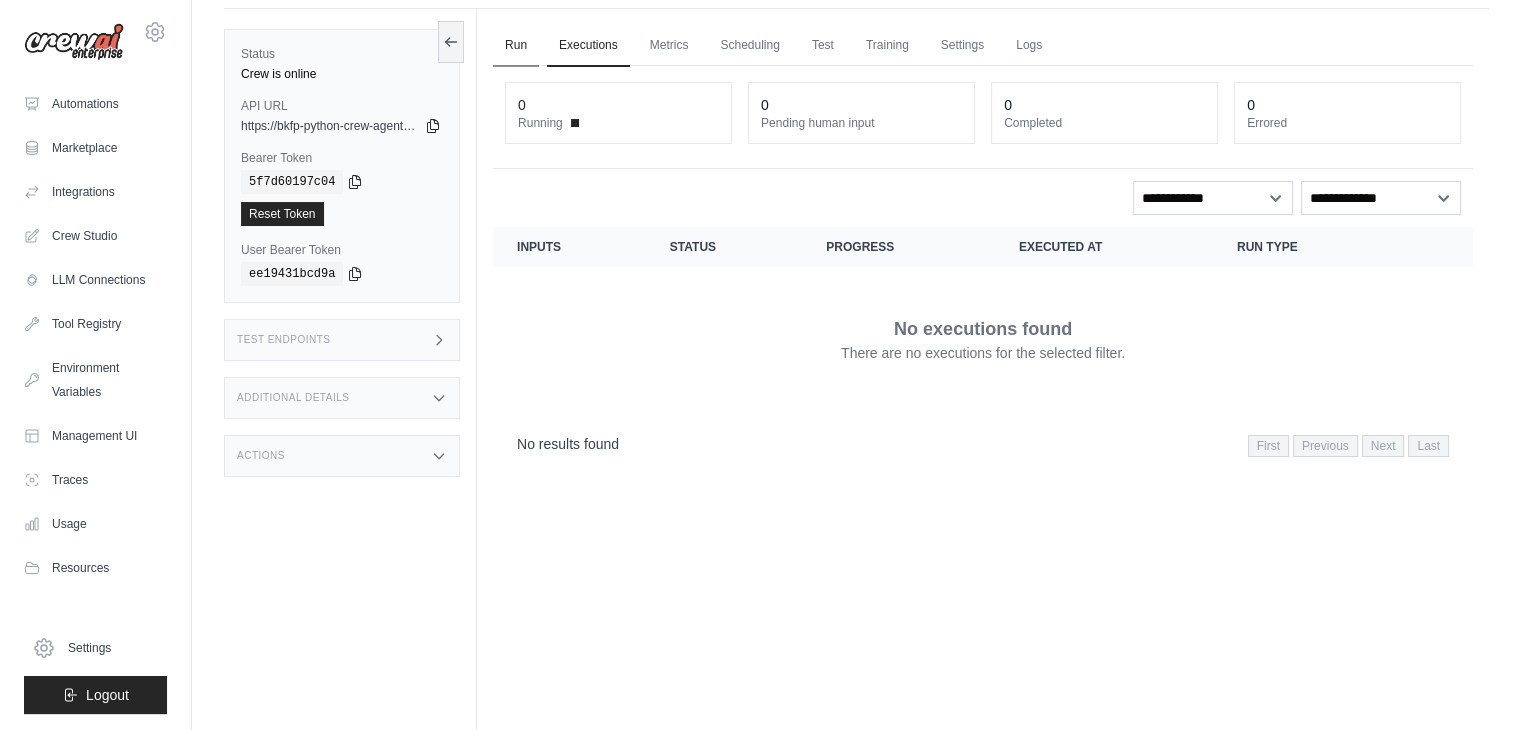 click on "Run" at bounding box center (516, 46) 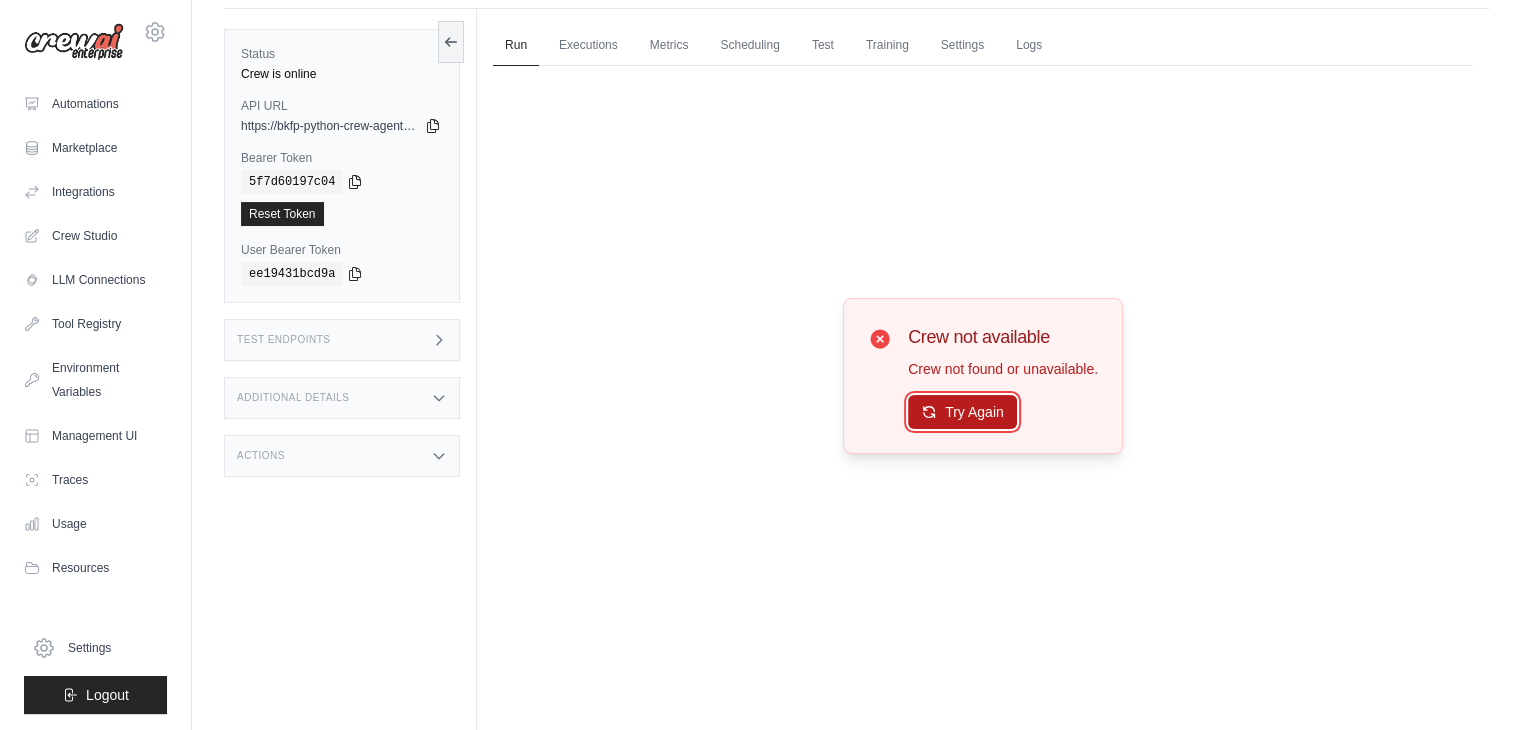 click on "Try Again" at bounding box center (962, 412) 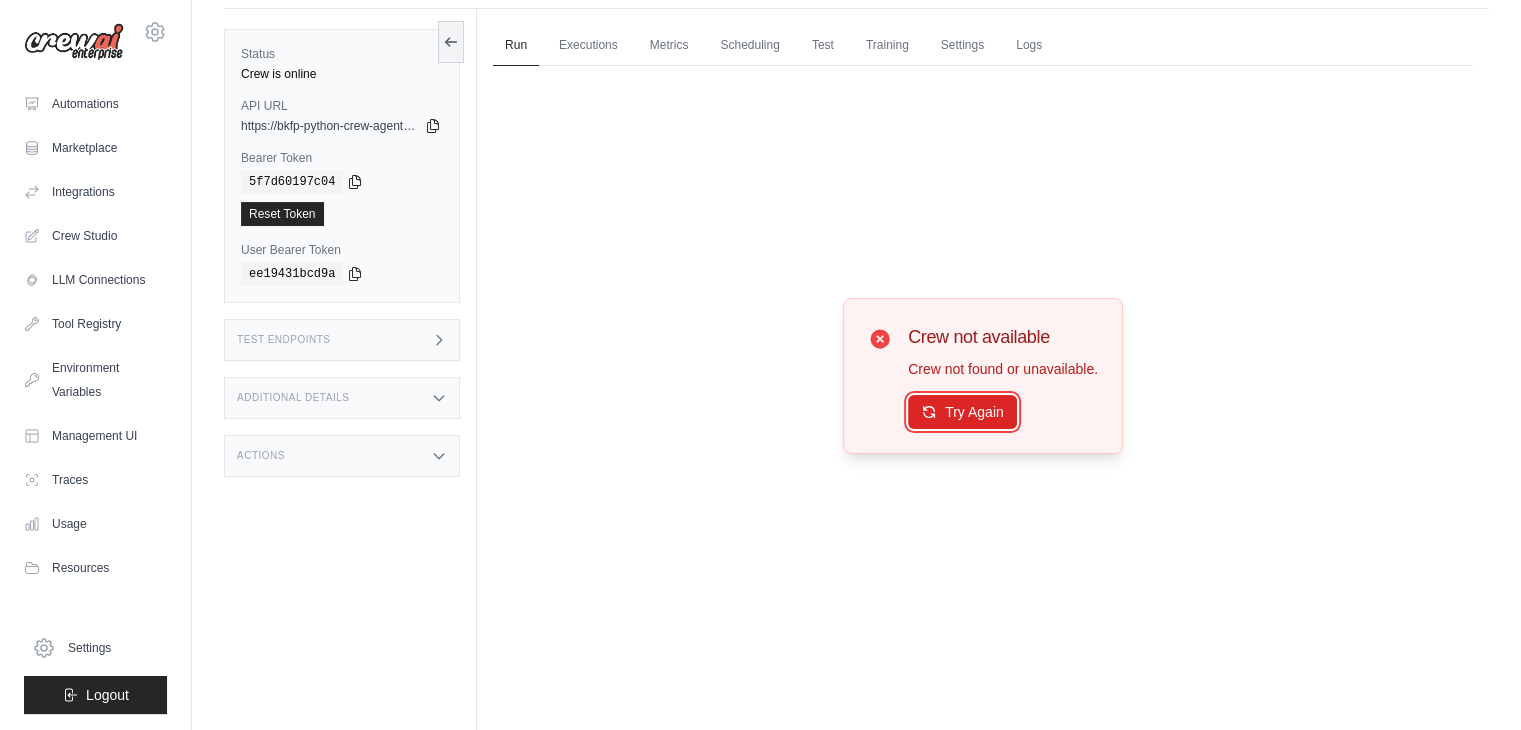 click on "Try Again" at bounding box center [962, 412] 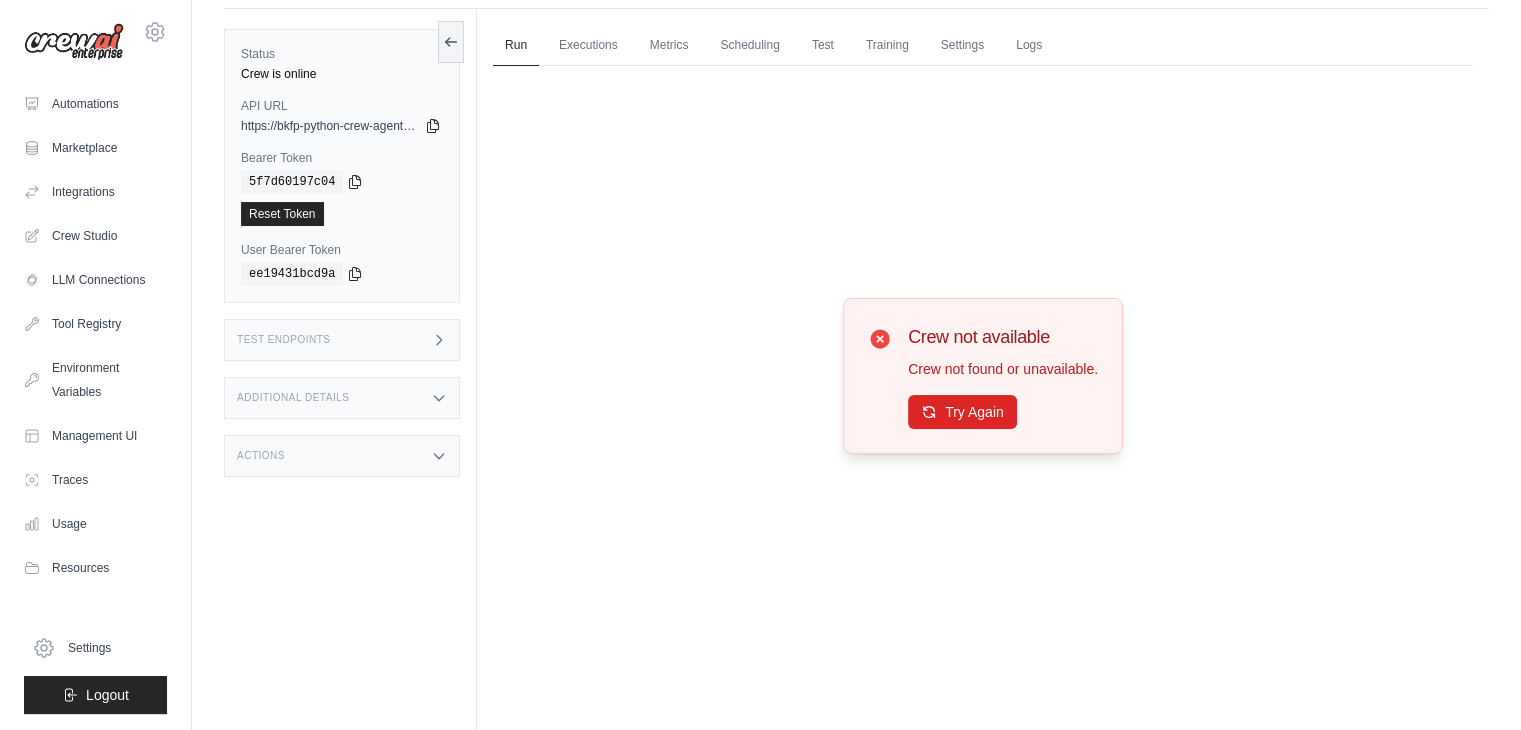 click 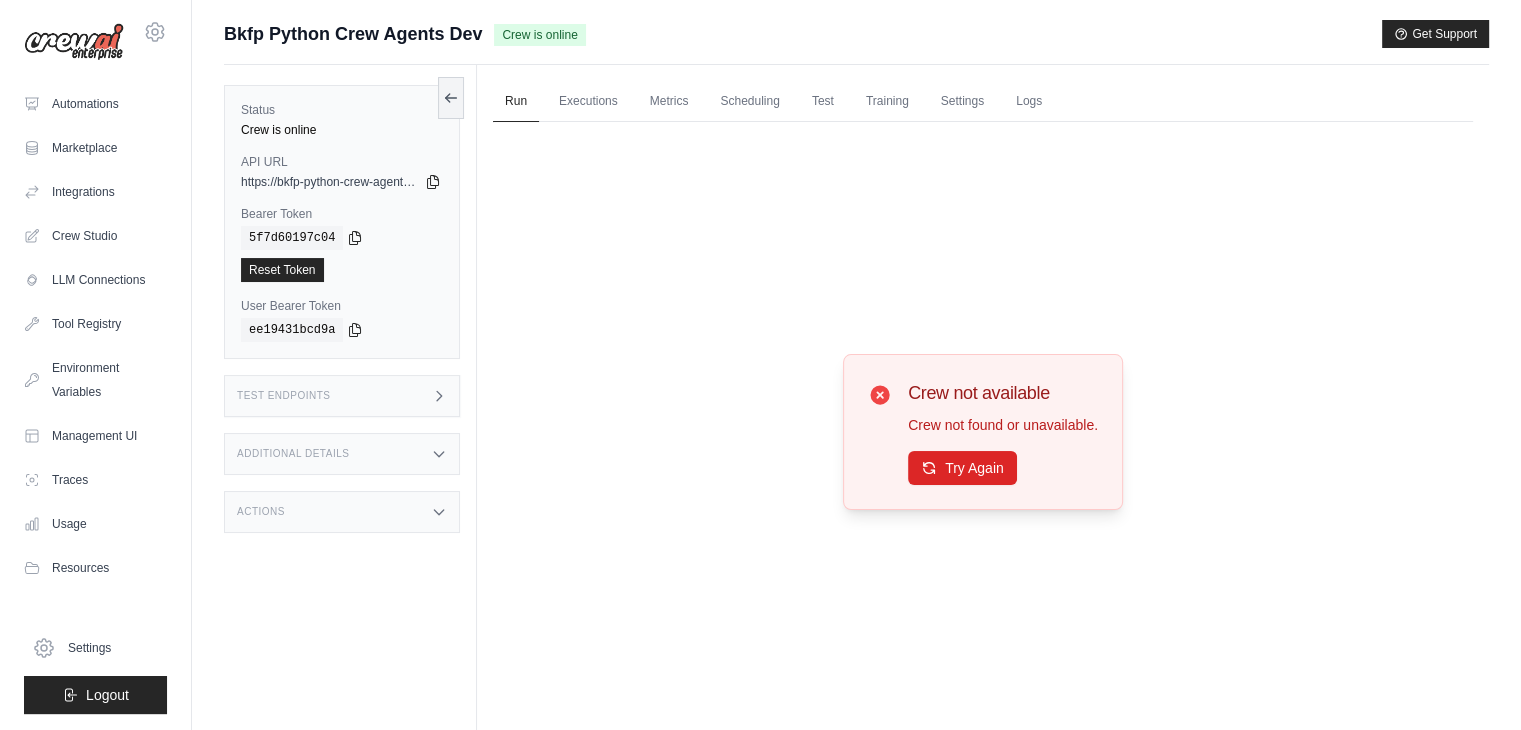 click 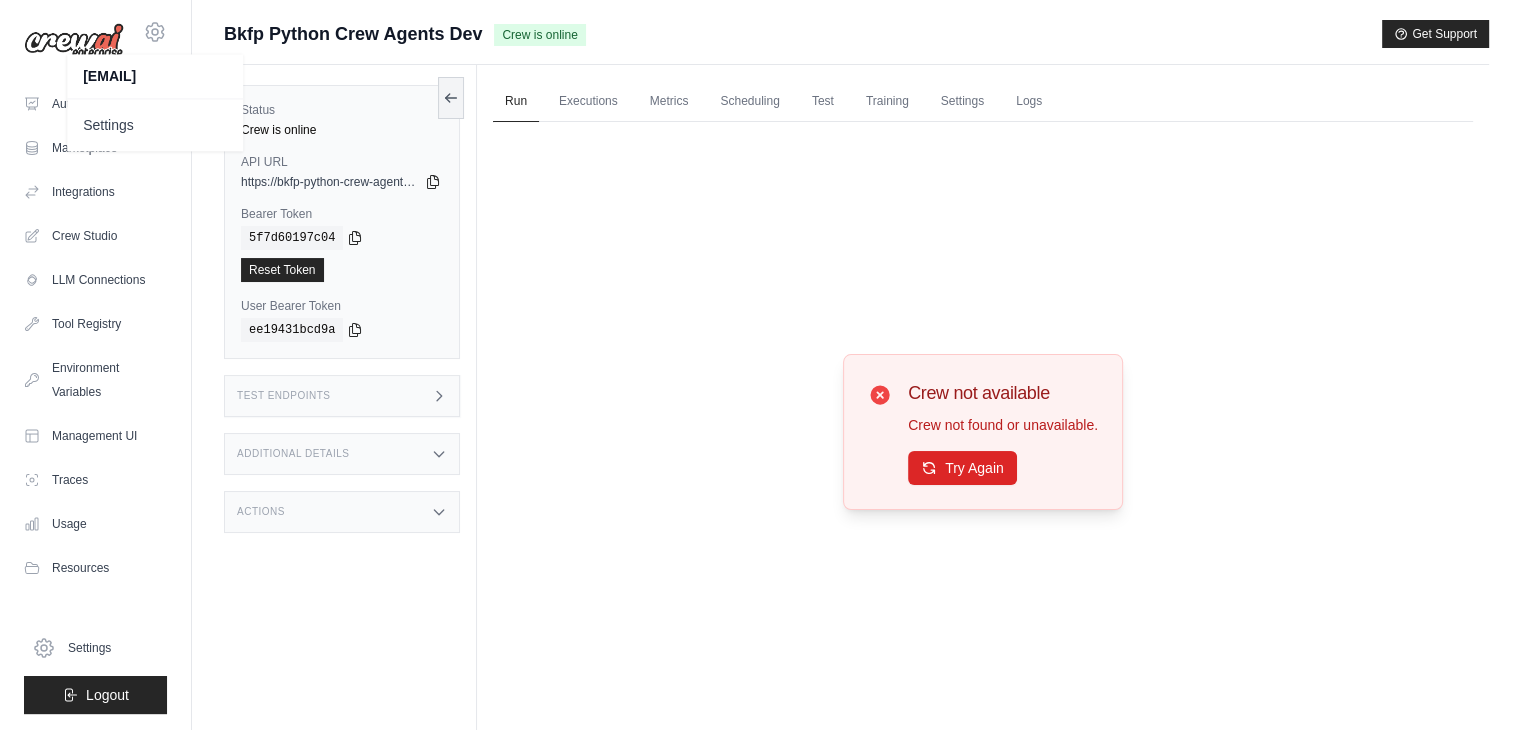 click at bounding box center (74, 42) 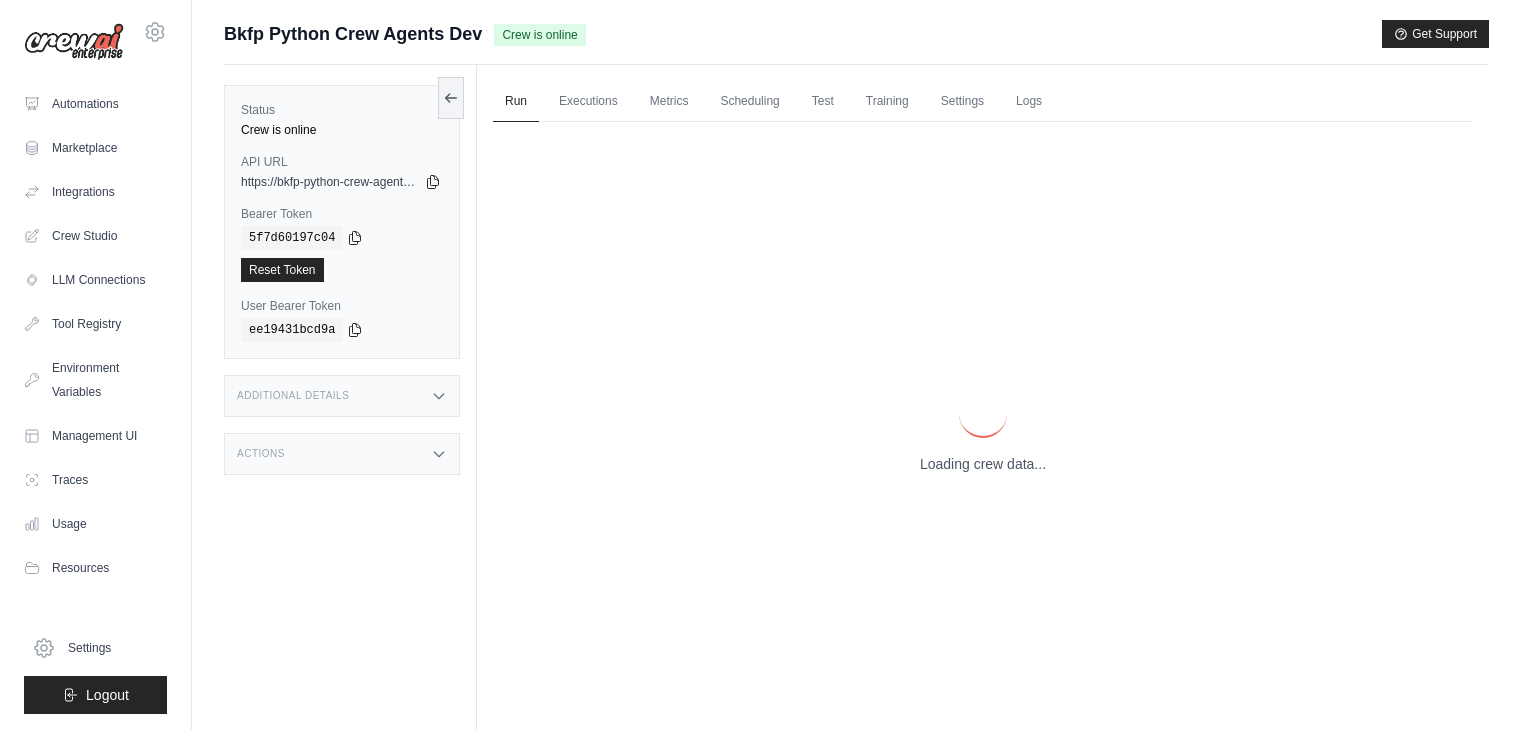 scroll, scrollTop: 0, scrollLeft: 0, axis: both 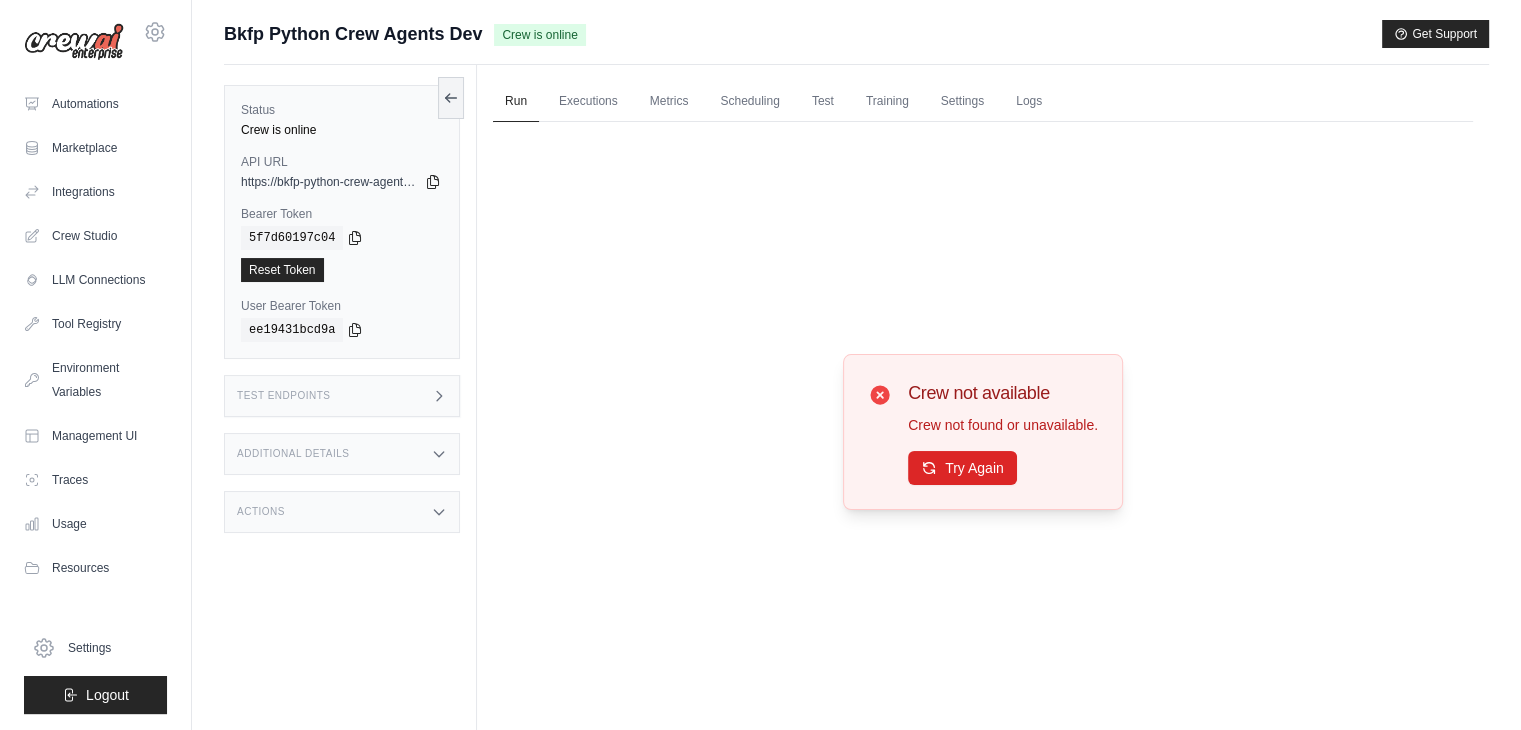 click 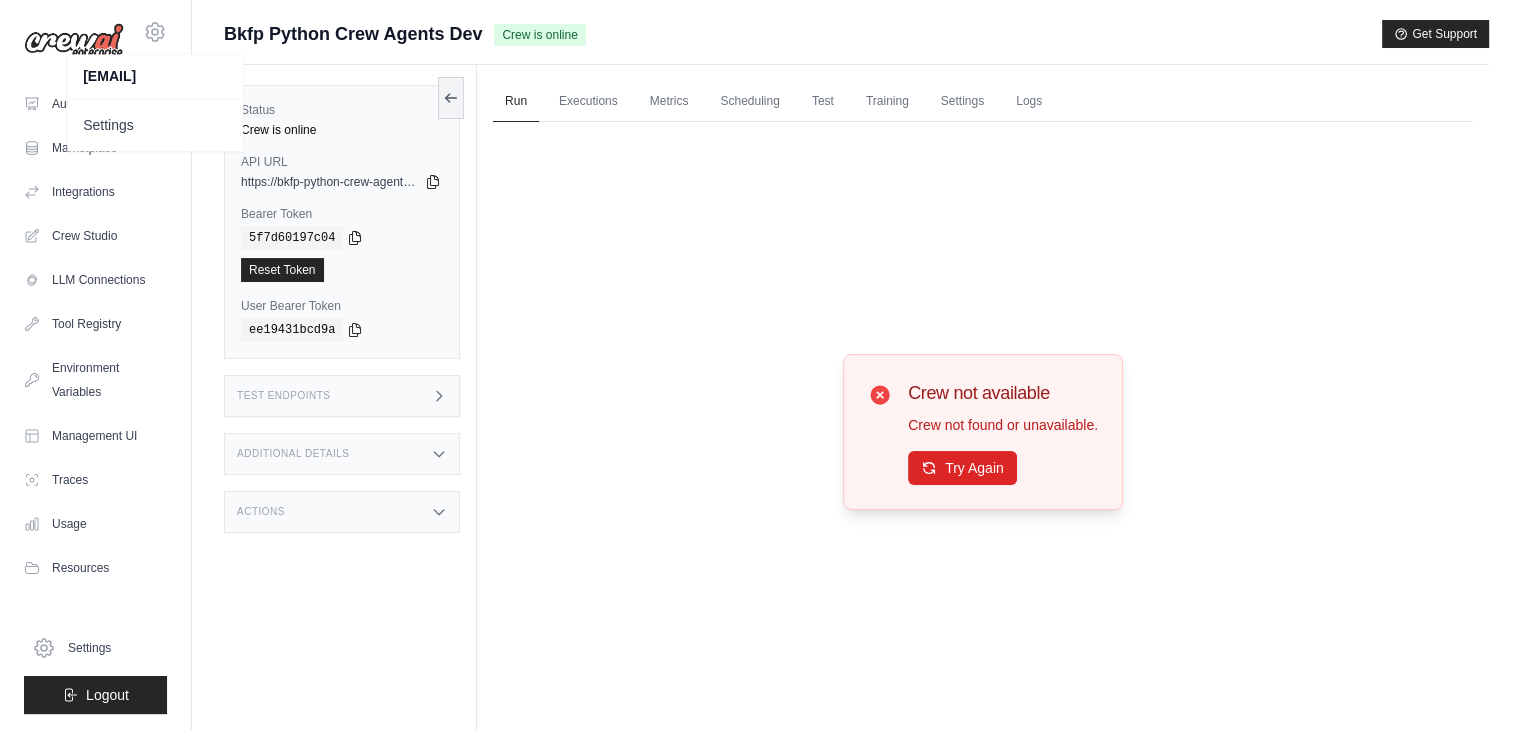 click on "Submit a support request
Describe your issue or question  *
Please be specific about what you're trying to achieve and any error messages you're seeing. Our expert team is ready to help and will respond as quickly as possible.
Cancel
Submit Request
Bkfp Python Crew Agents Dev
Crew is online" at bounding box center (856, 42) 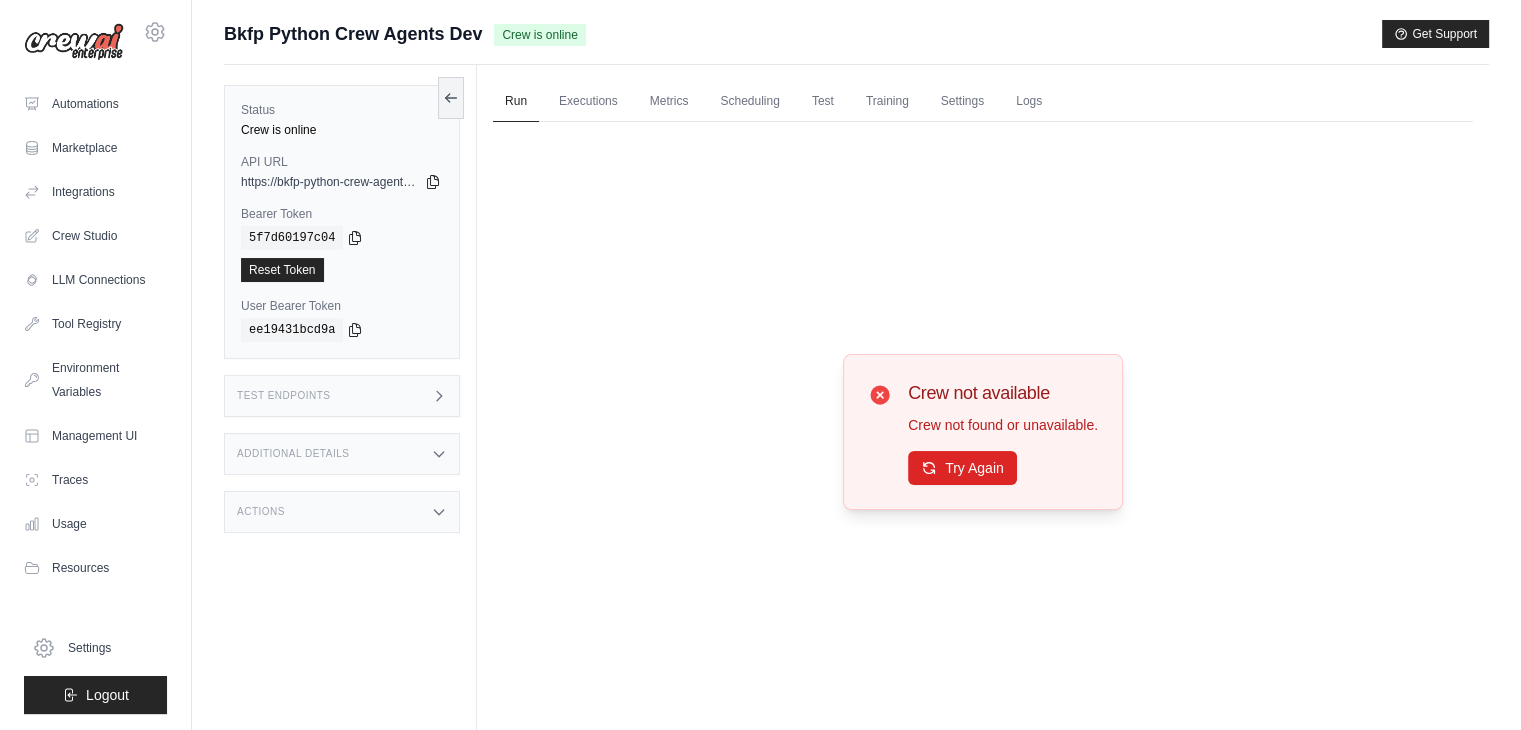 click on "Submit a support request
Describe your issue or question  *
Please be specific about what you're trying to achieve and any error messages you're seeing. Our expert team is ready to help and will respond as quickly as possible.
Cancel
Submit Request
Bkfp Python Crew Agents Dev
Crew is online" at bounding box center [856, 42] 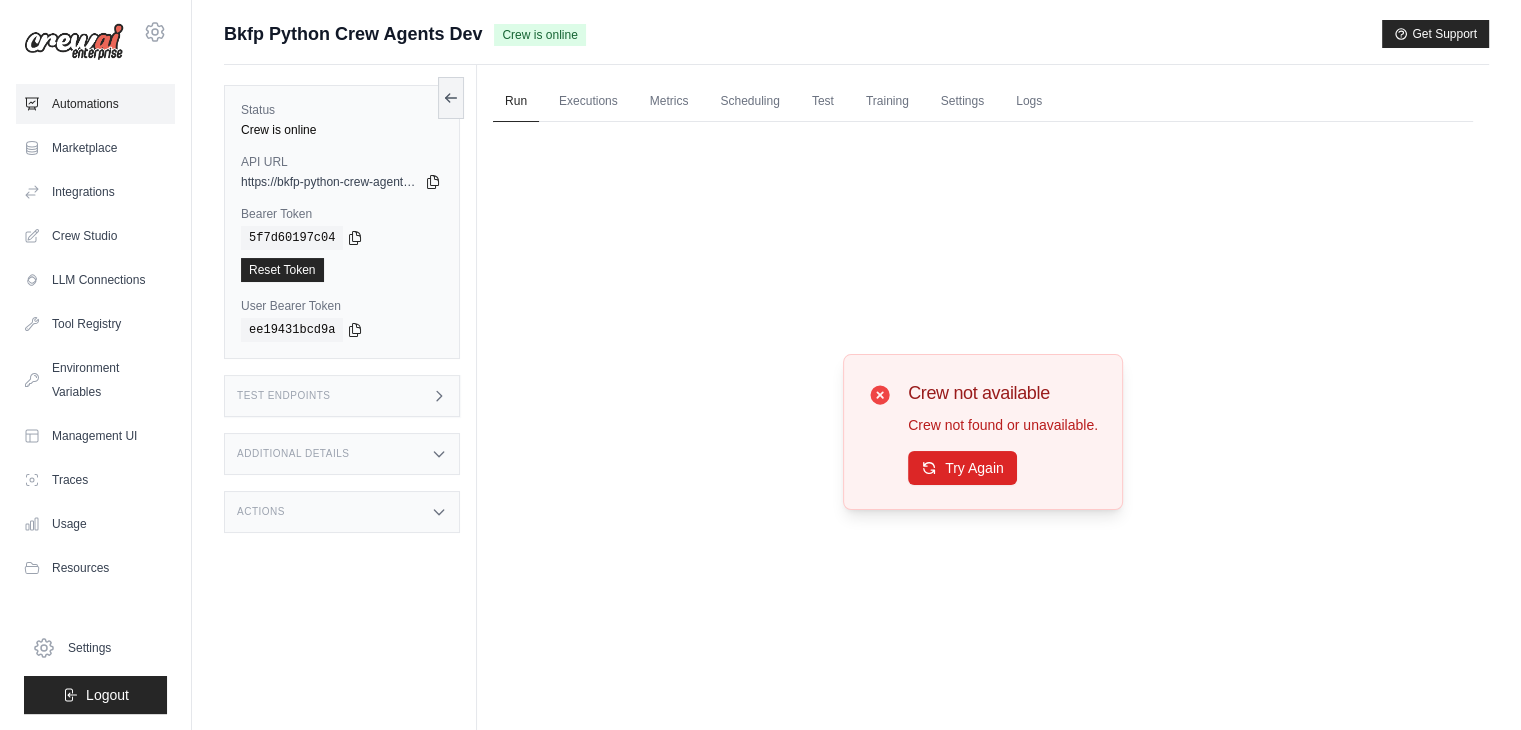 click on "Automations" at bounding box center [95, 104] 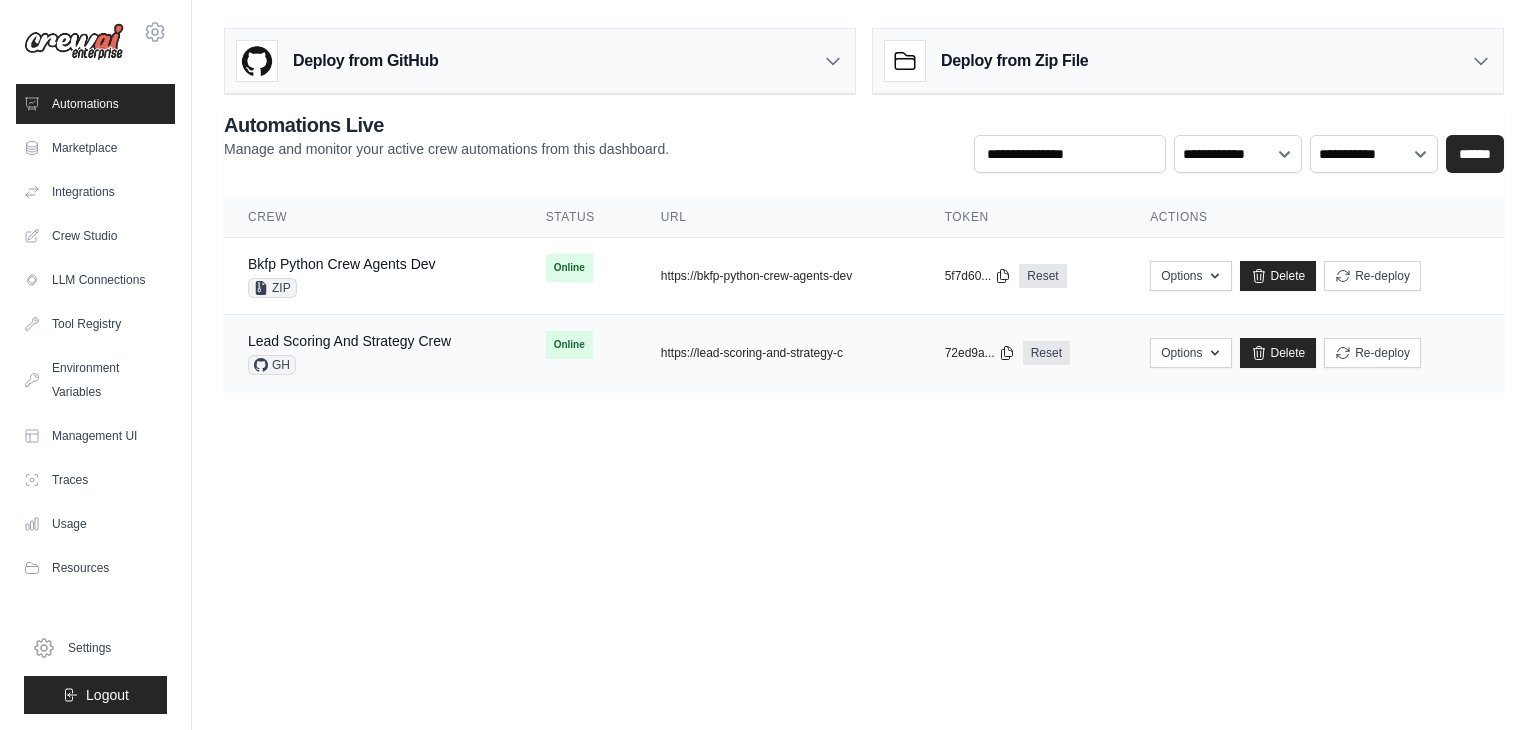 click on "copied
https://lead-scoring-and-strategy-c" at bounding box center (779, 353) 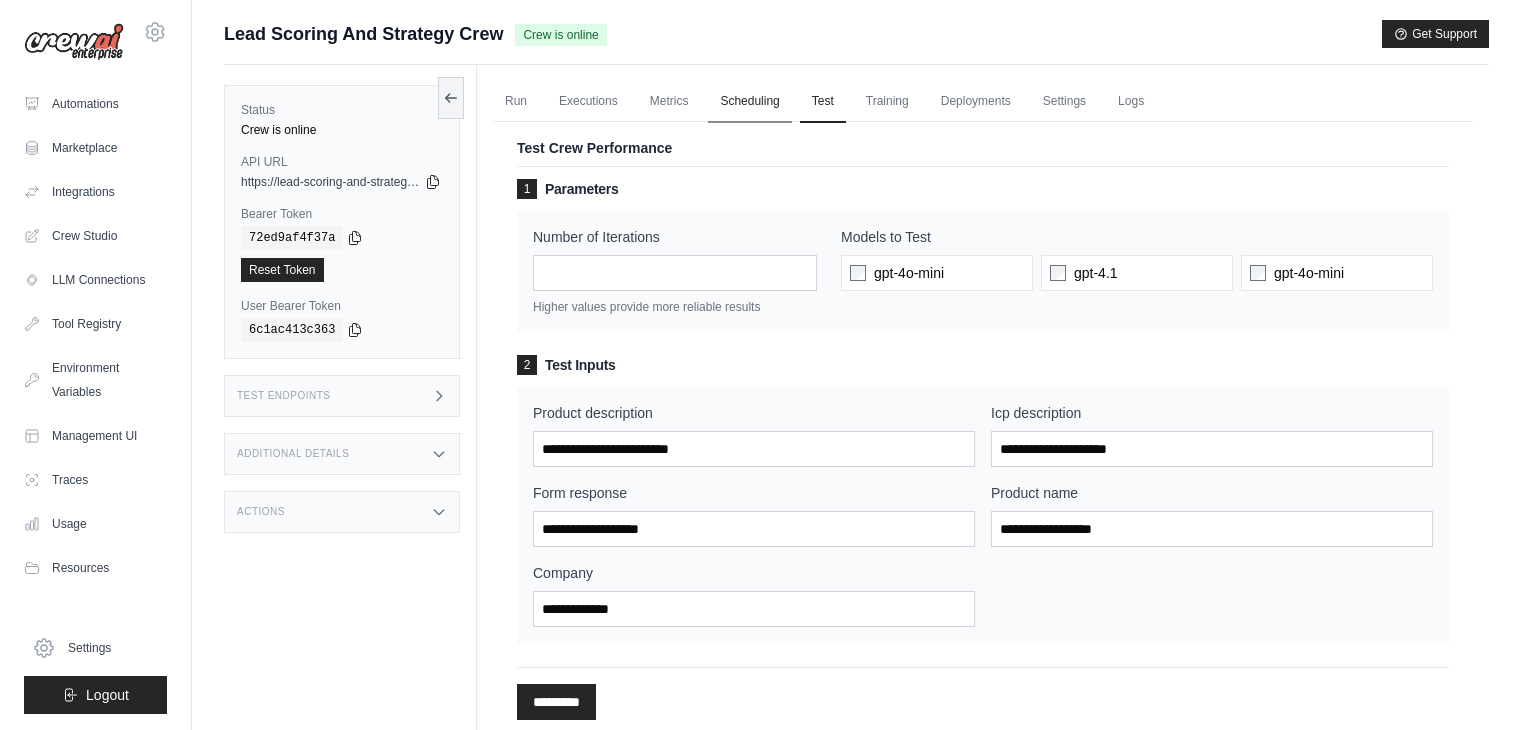 scroll, scrollTop: 0, scrollLeft: 0, axis: both 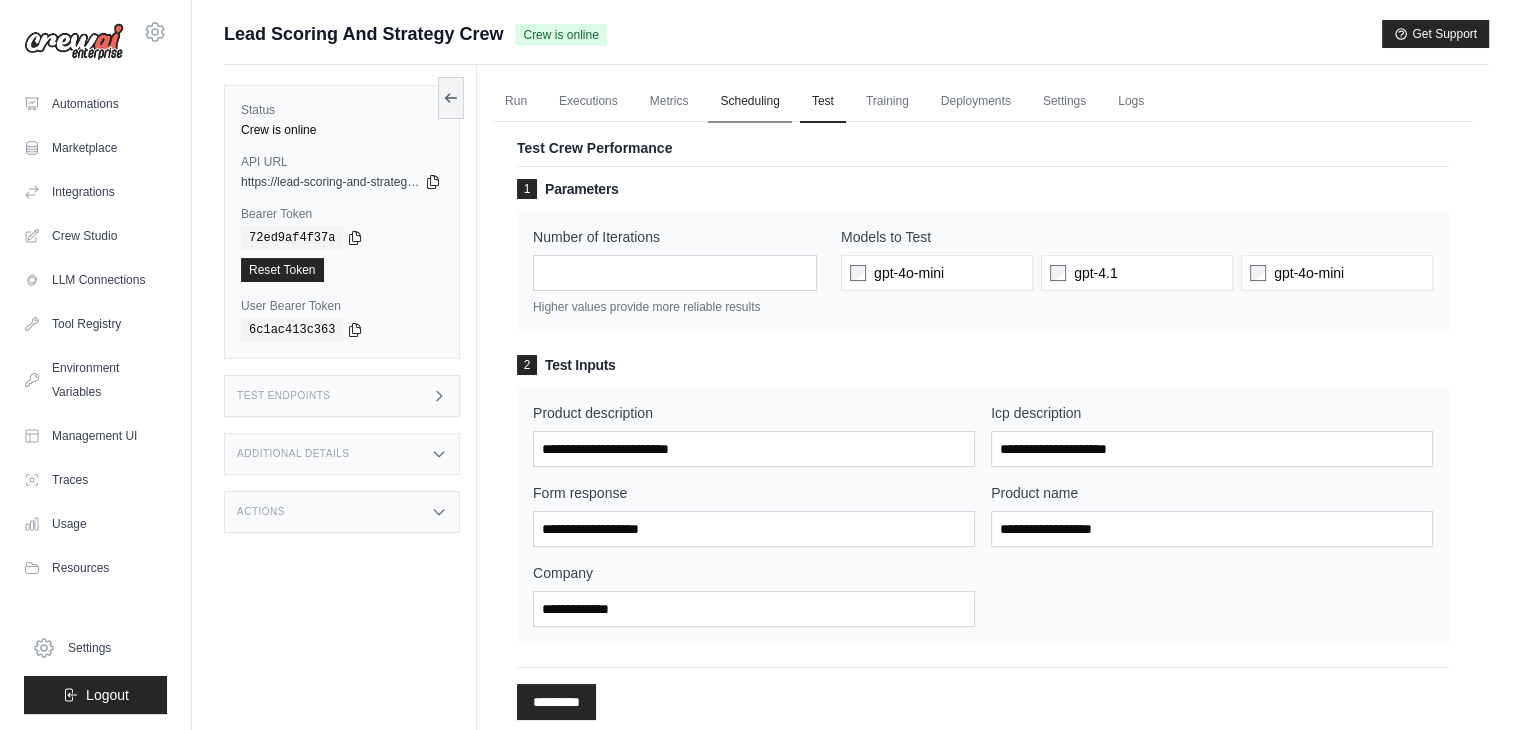 click on "Scheduling" at bounding box center [749, 102] 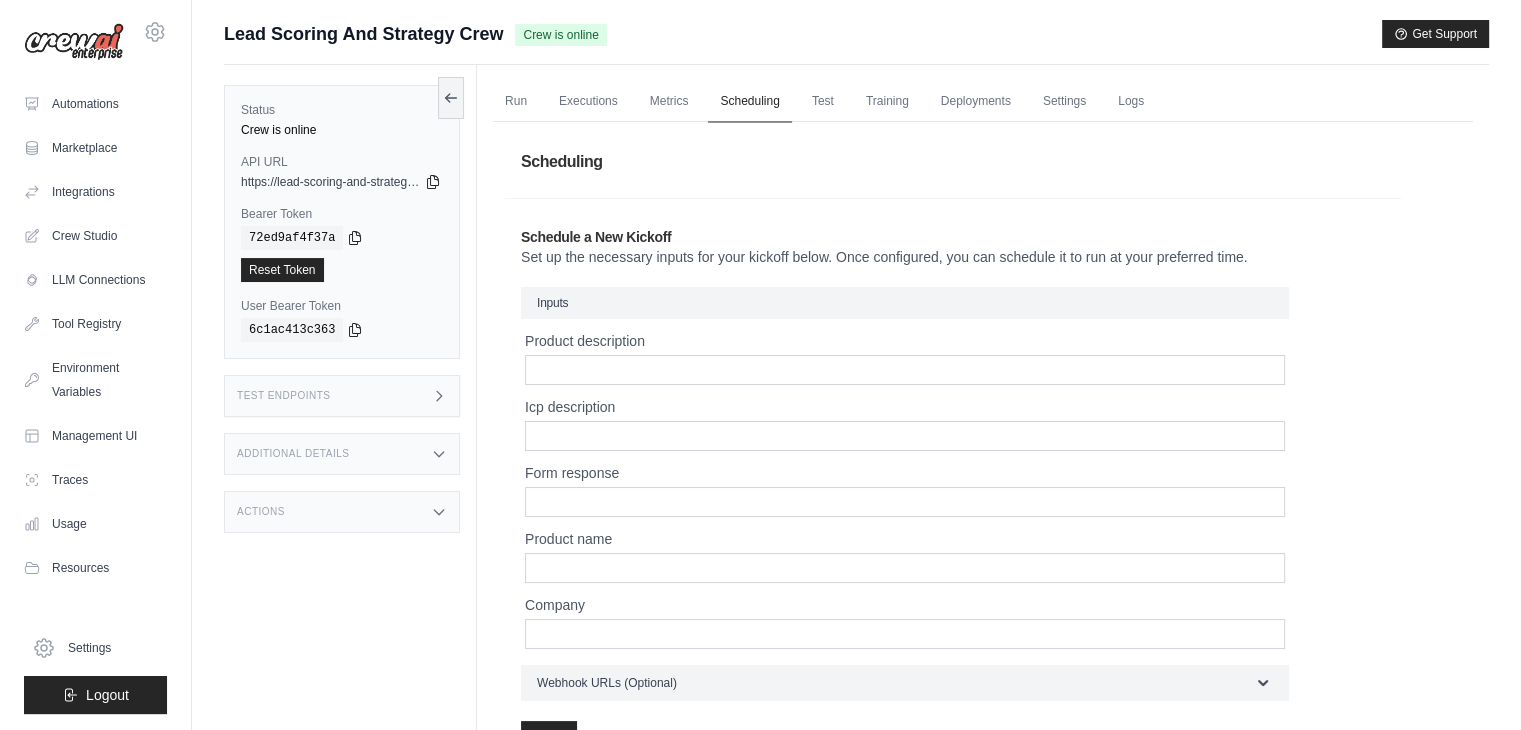 scroll, scrollTop: 0, scrollLeft: 0, axis: both 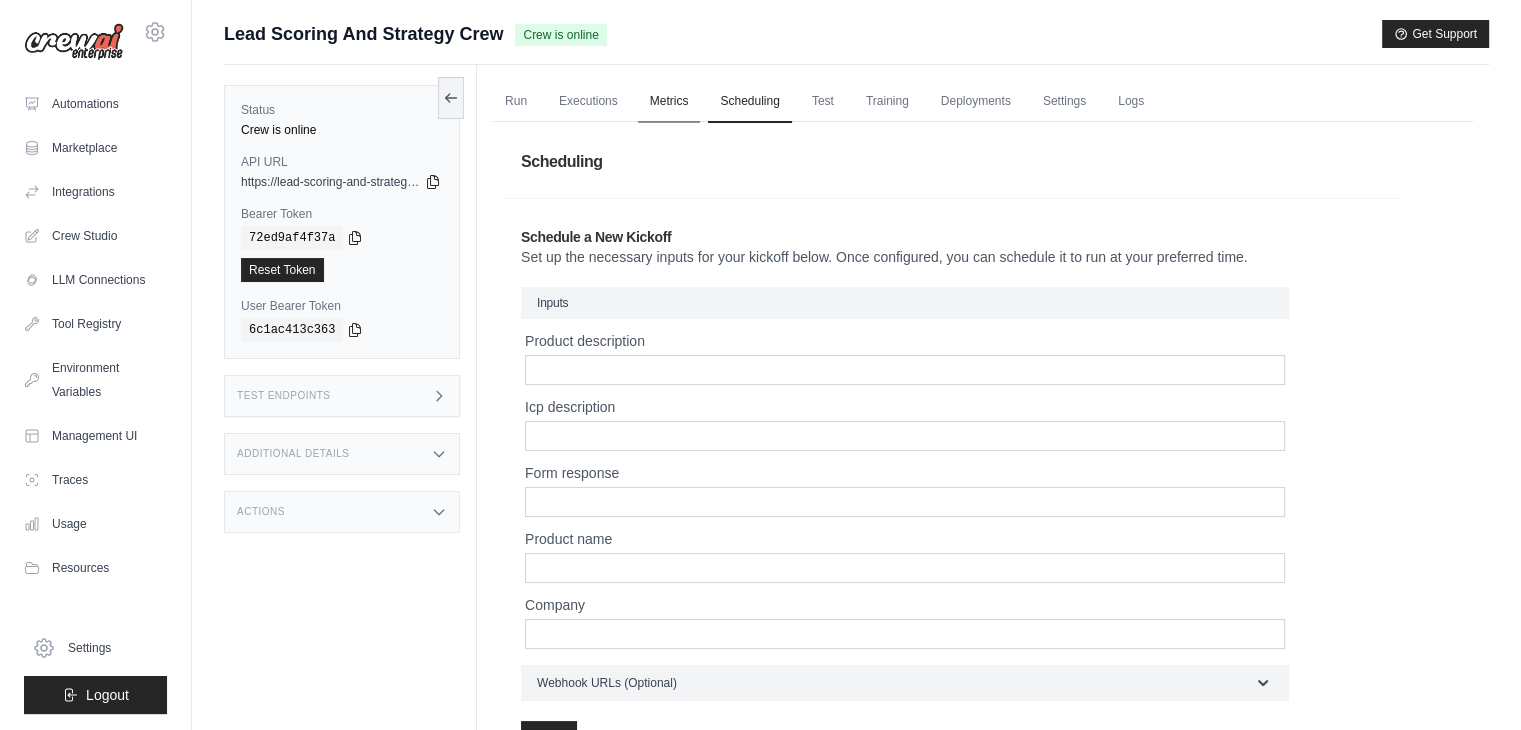 click on "Metrics" at bounding box center [669, 102] 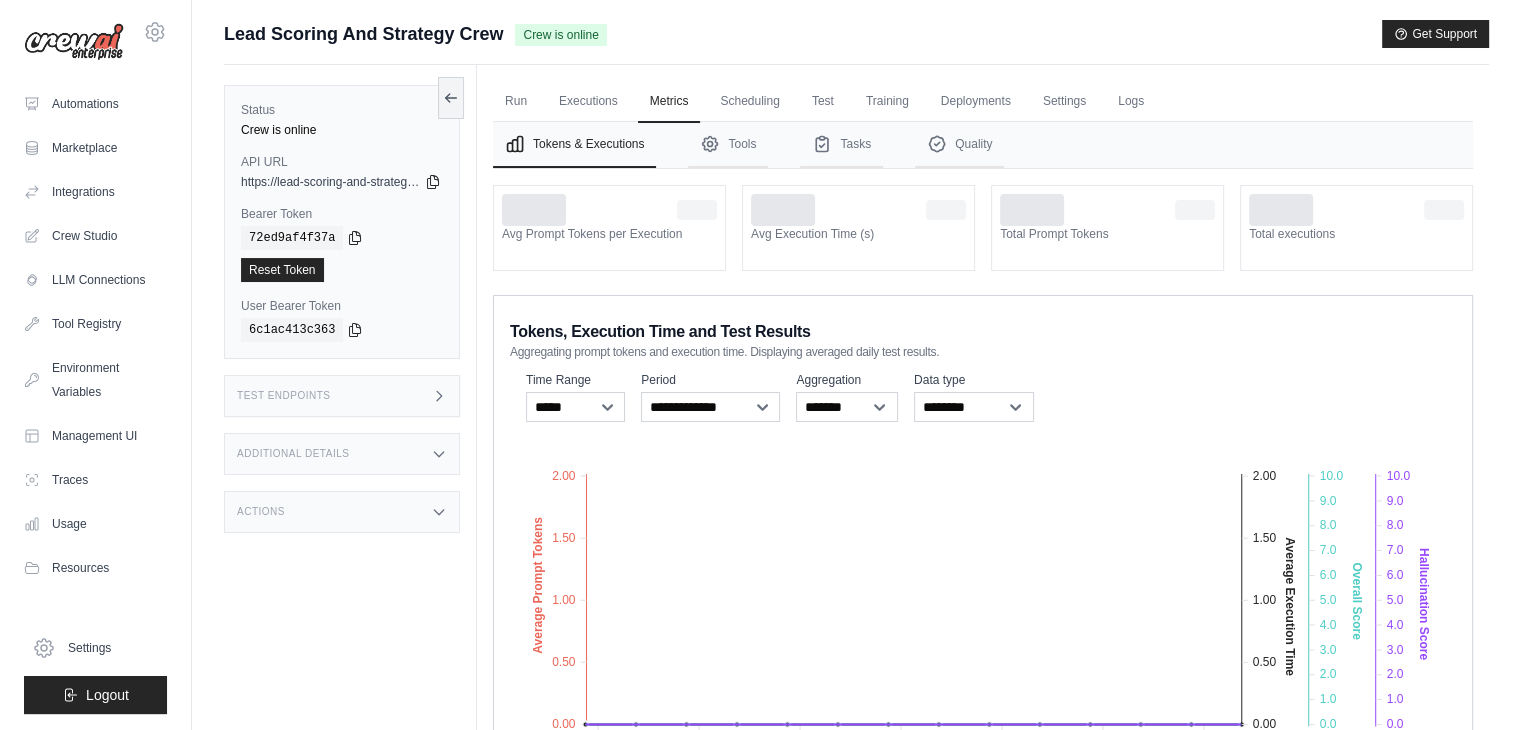 scroll, scrollTop: 132, scrollLeft: 0, axis: vertical 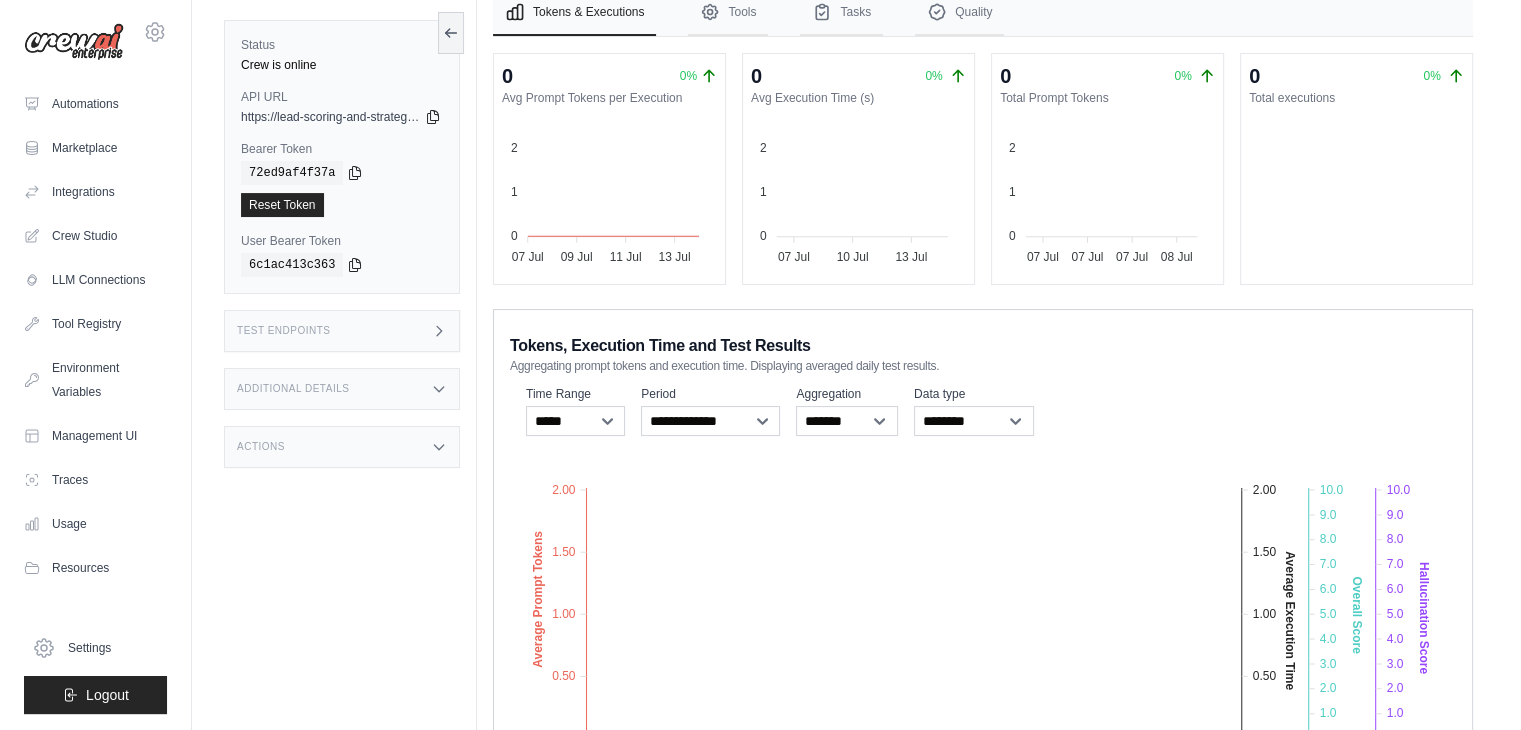 click on "Lead Scoring And Strategy Crew" at bounding box center (363, -98) 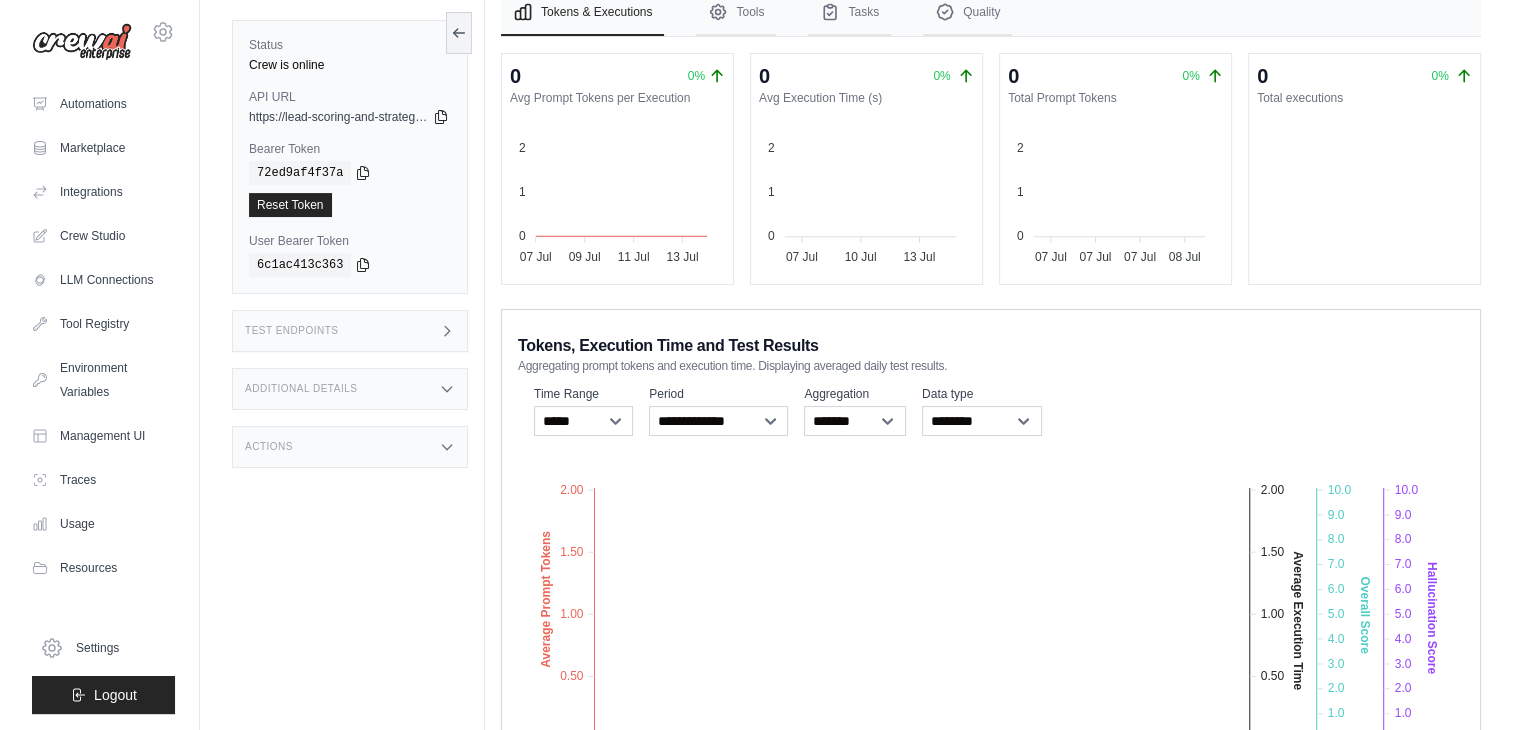 scroll, scrollTop: 0, scrollLeft: 0, axis: both 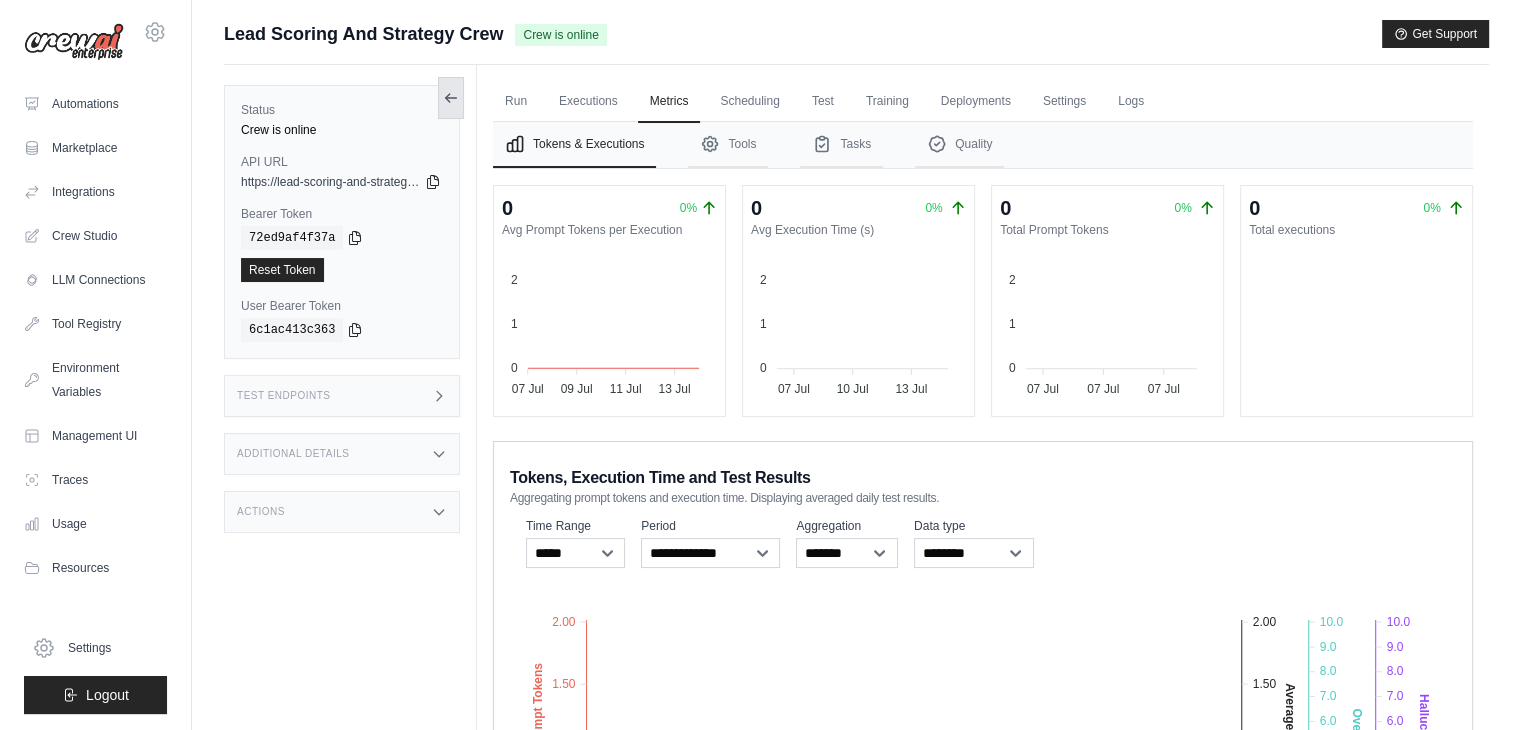 click 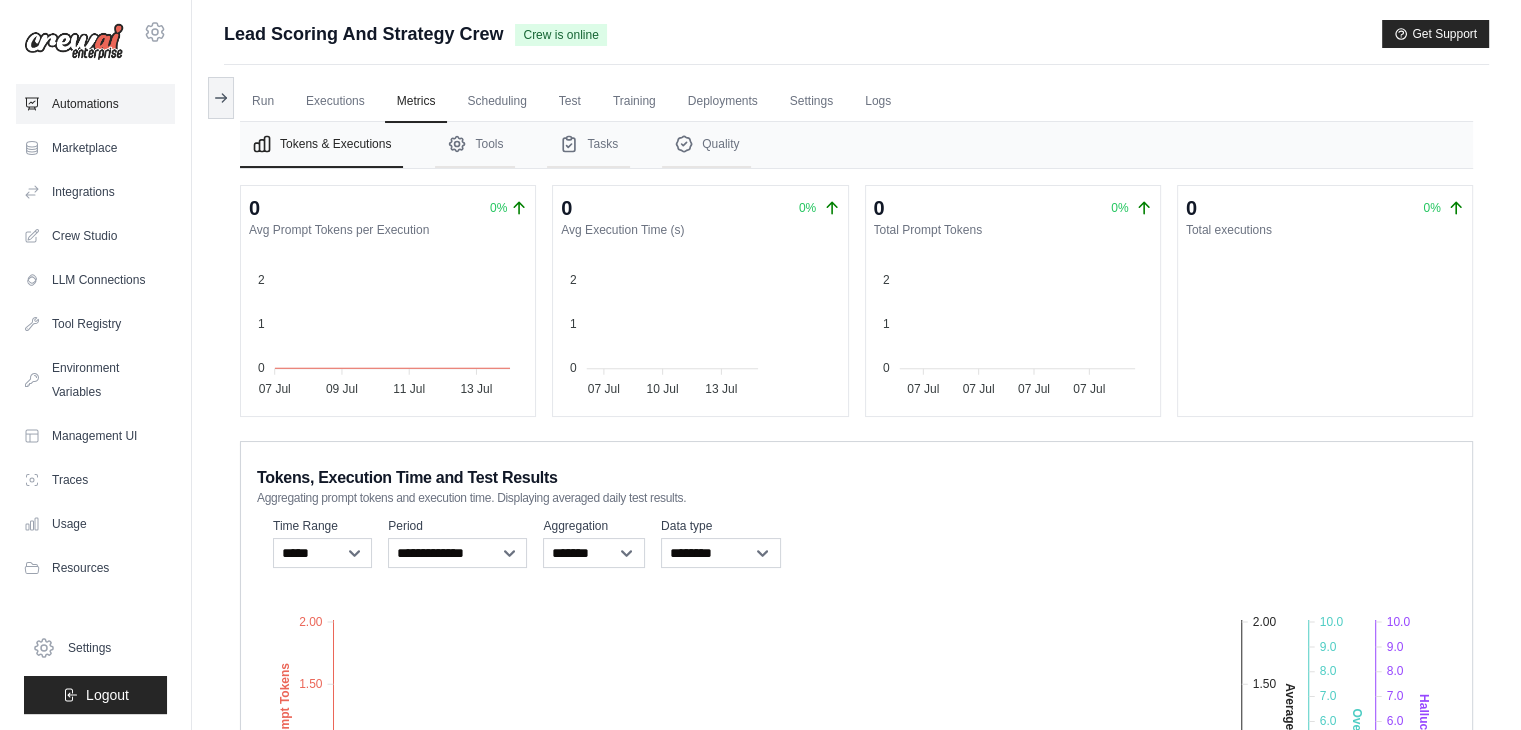 click on "Automations" at bounding box center (95, 104) 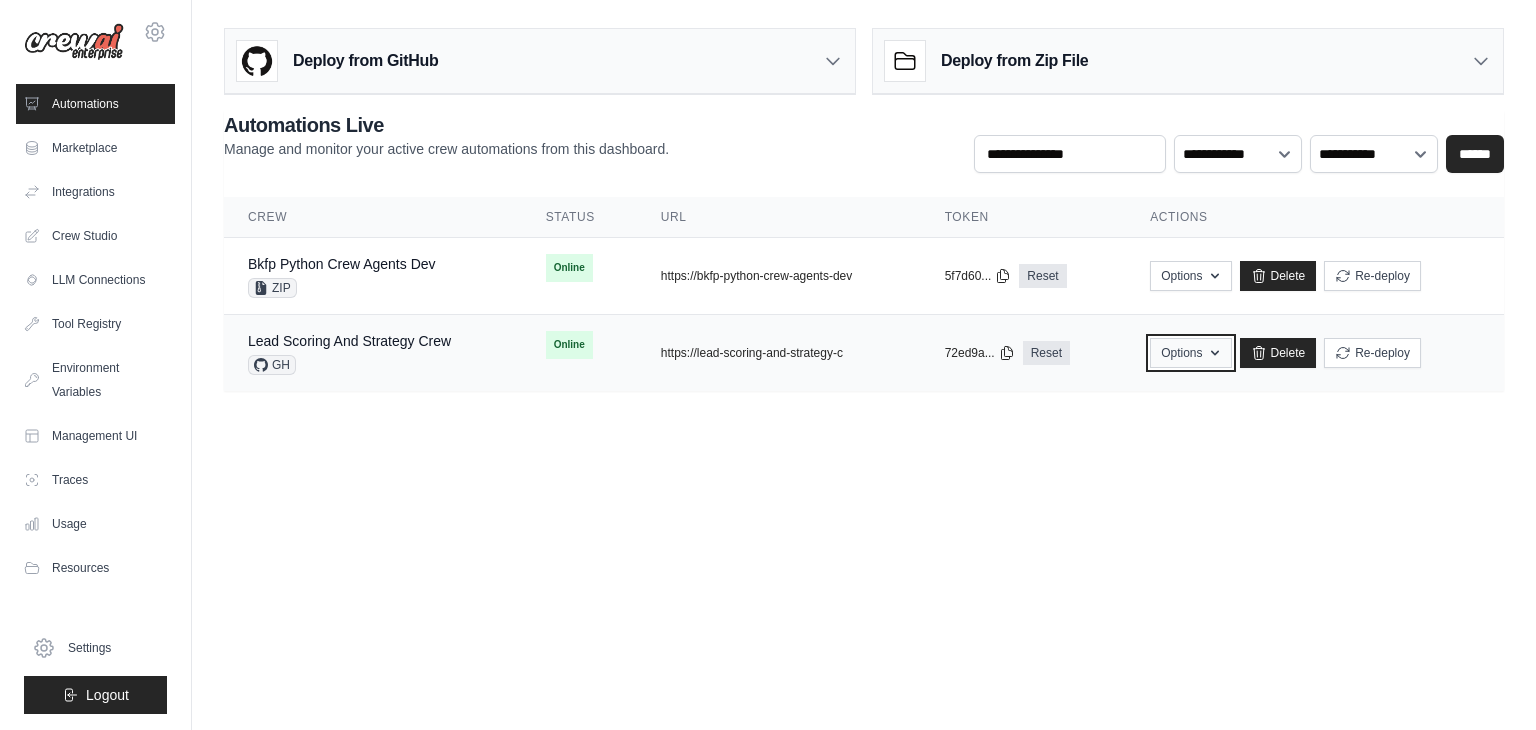 click on "Options" at bounding box center [1190, 353] 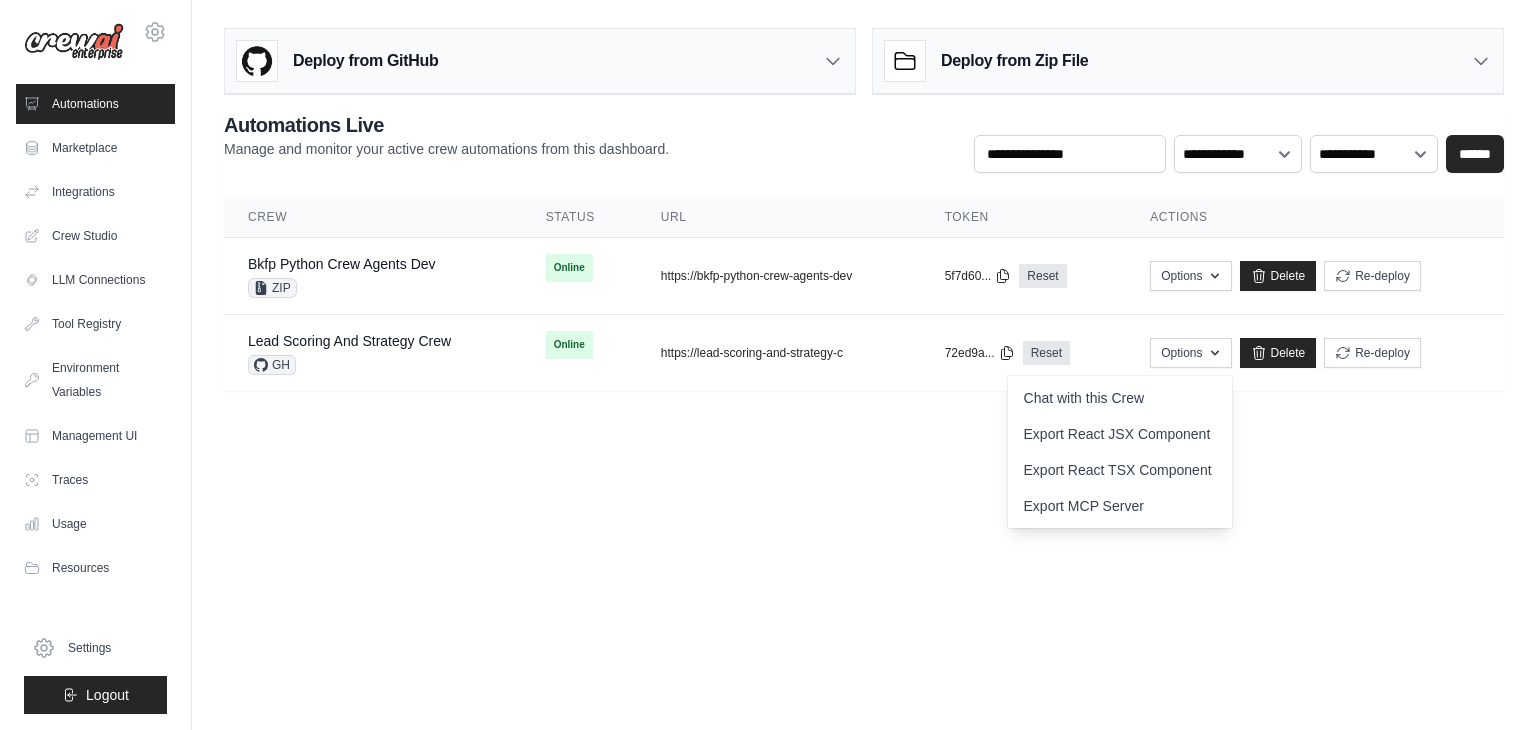 click on "**********" at bounding box center [864, 217] 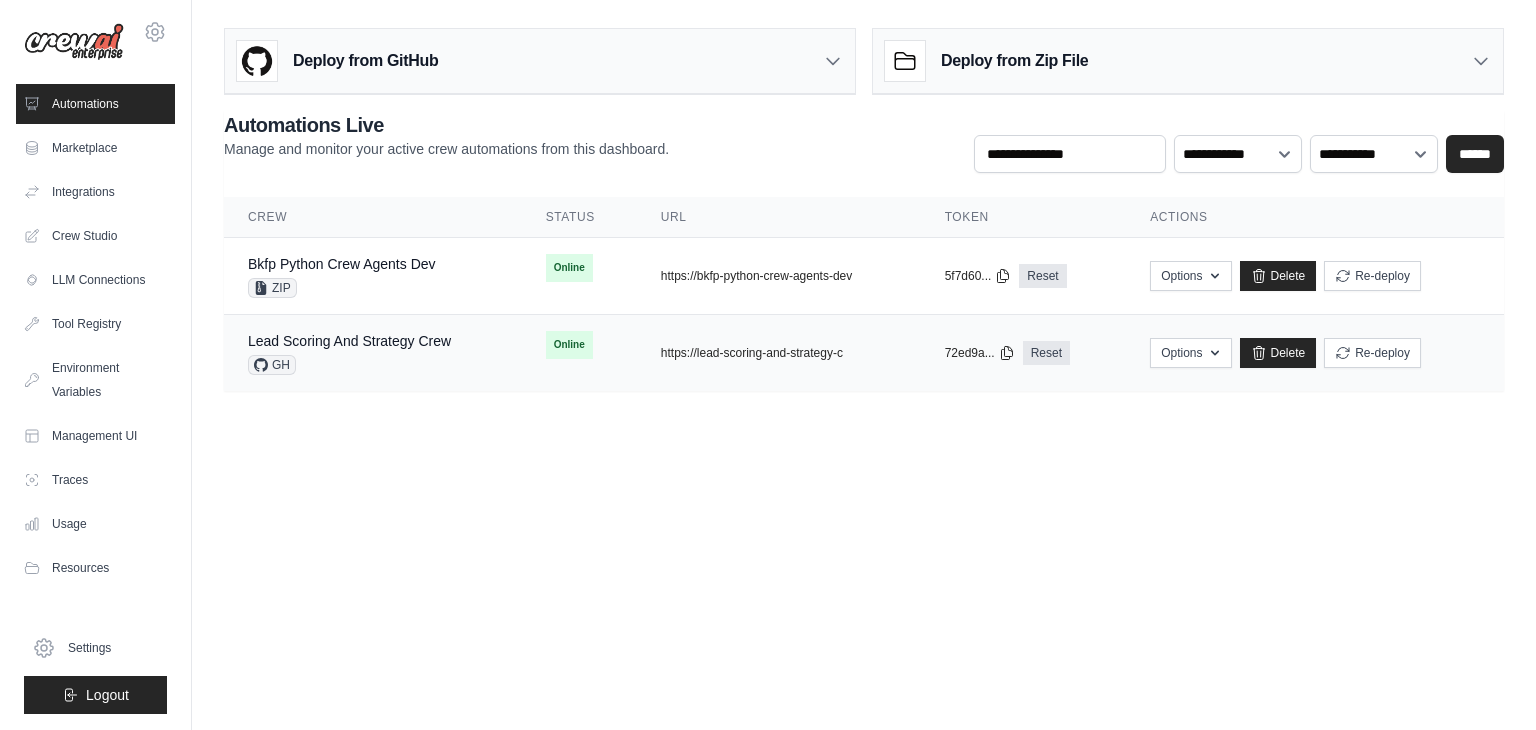 click on "Lead Scoring And Strategy Crew
GH" at bounding box center (373, 353) 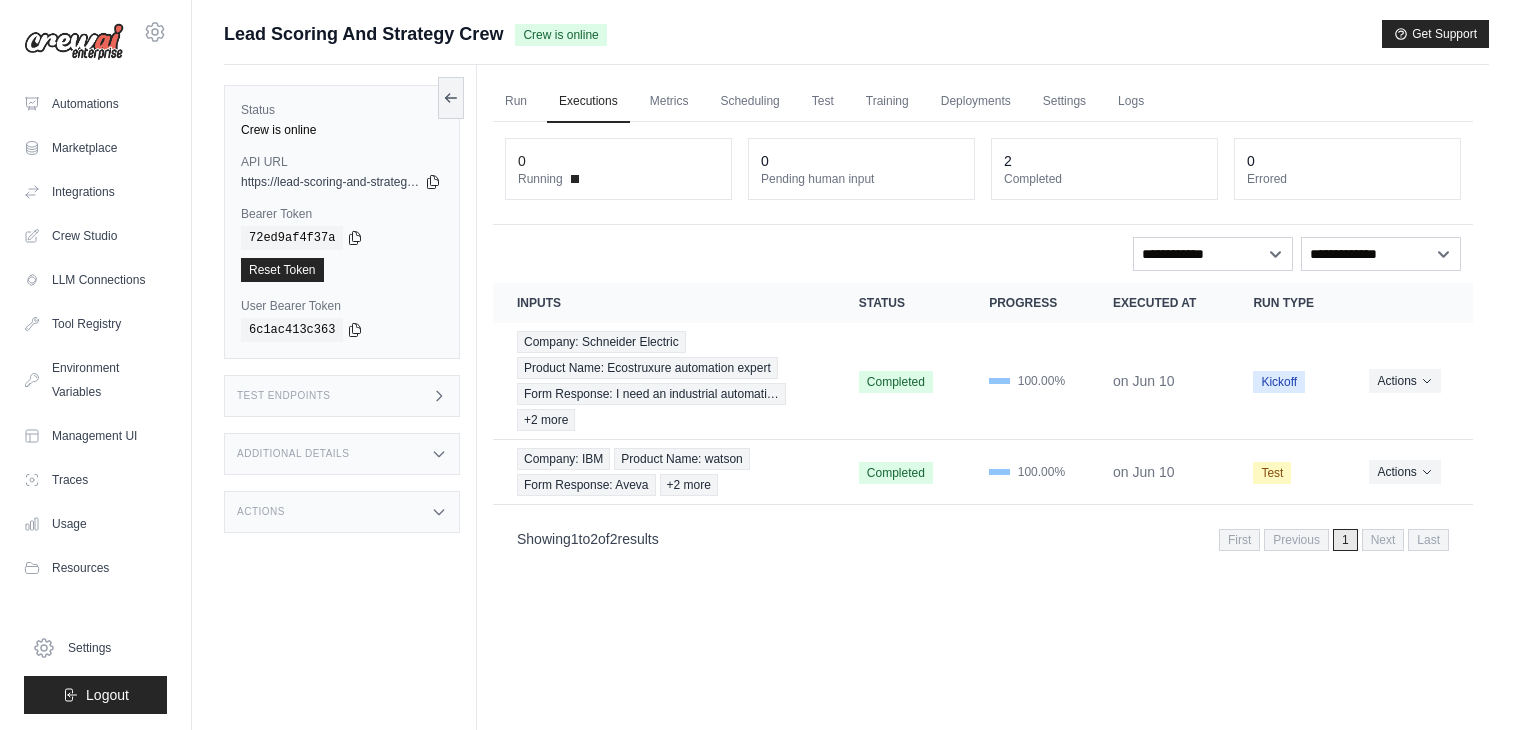 scroll, scrollTop: 0, scrollLeft: 0, axis: both 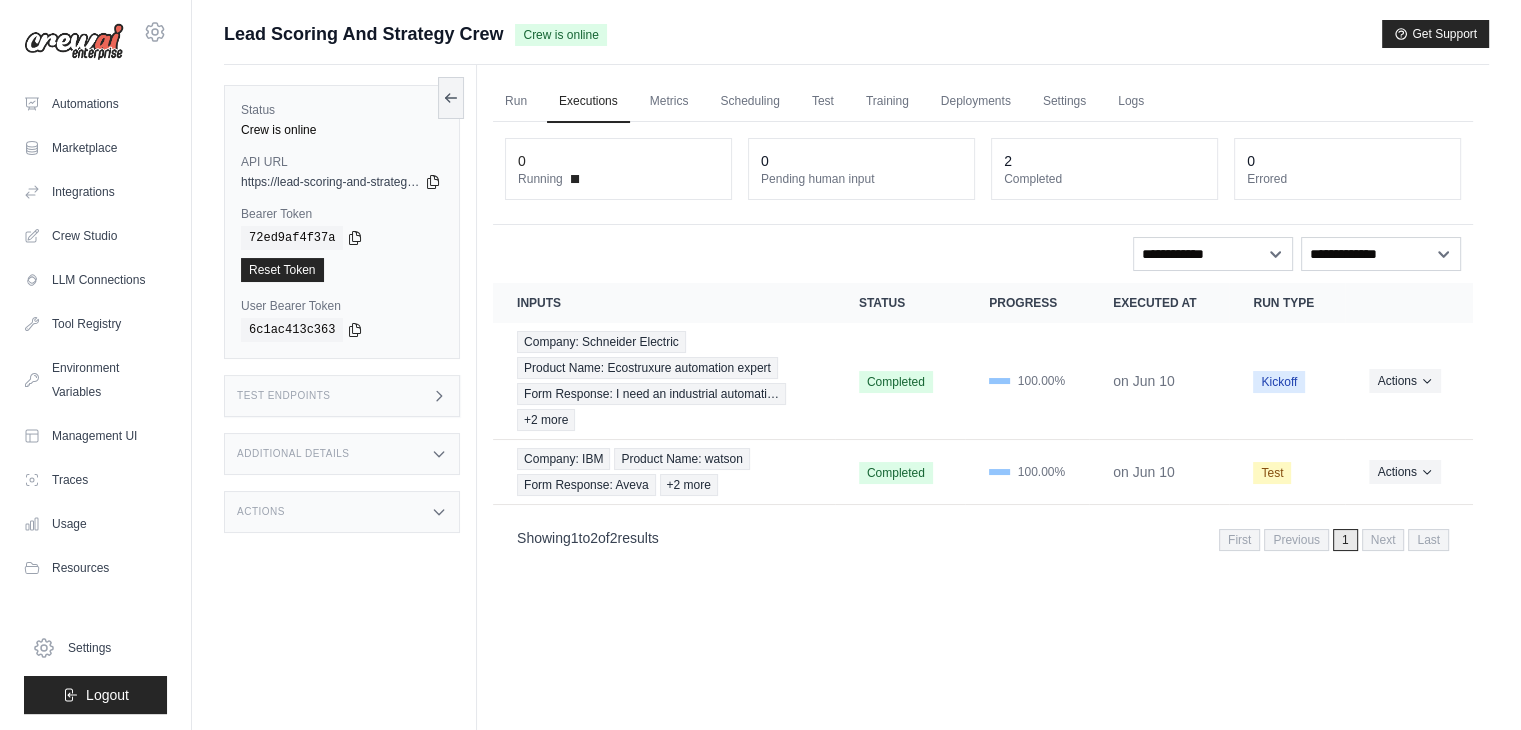 click on "Actions" at bounding box center [342, 512] 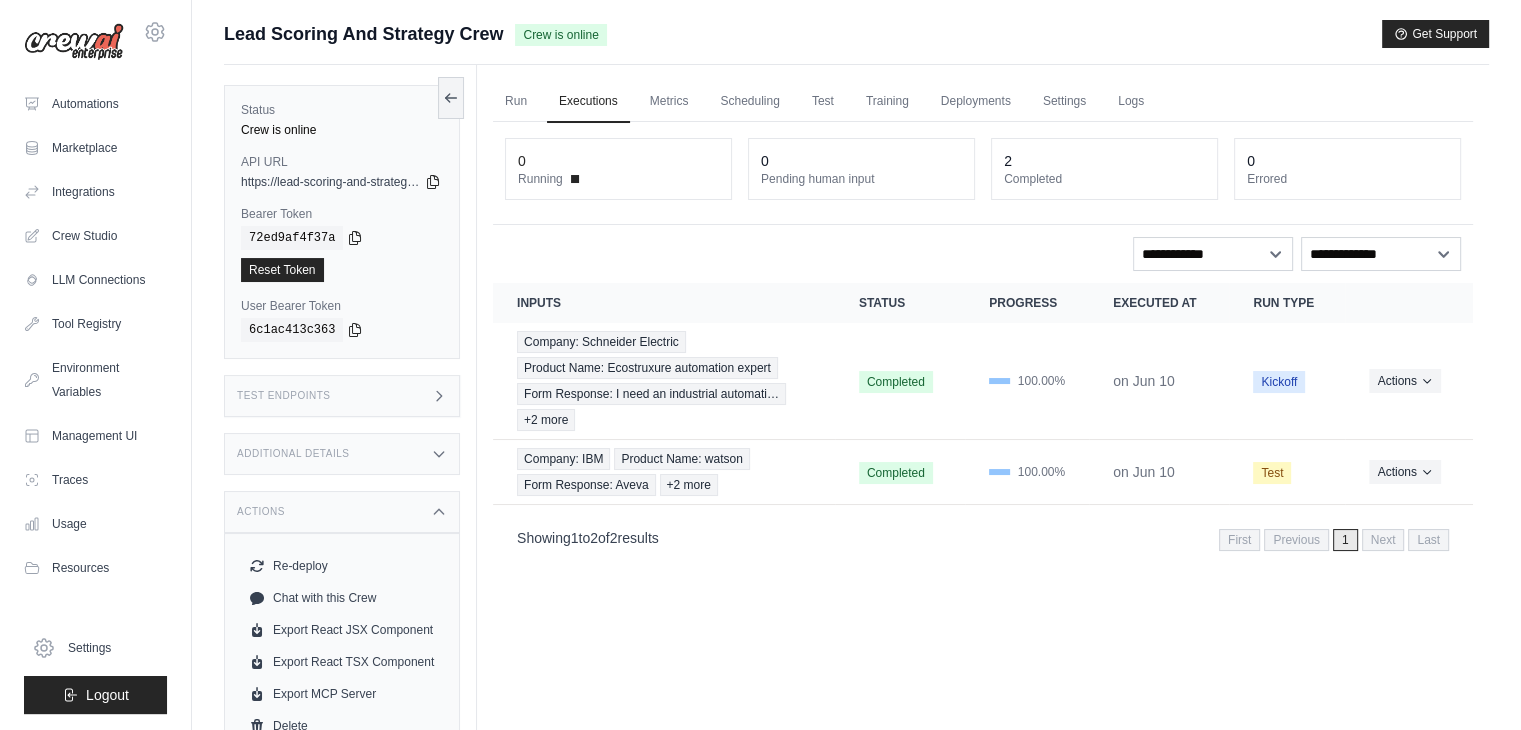scroll, scrollTop: 84, scrollLeft: 0, axis: vertical 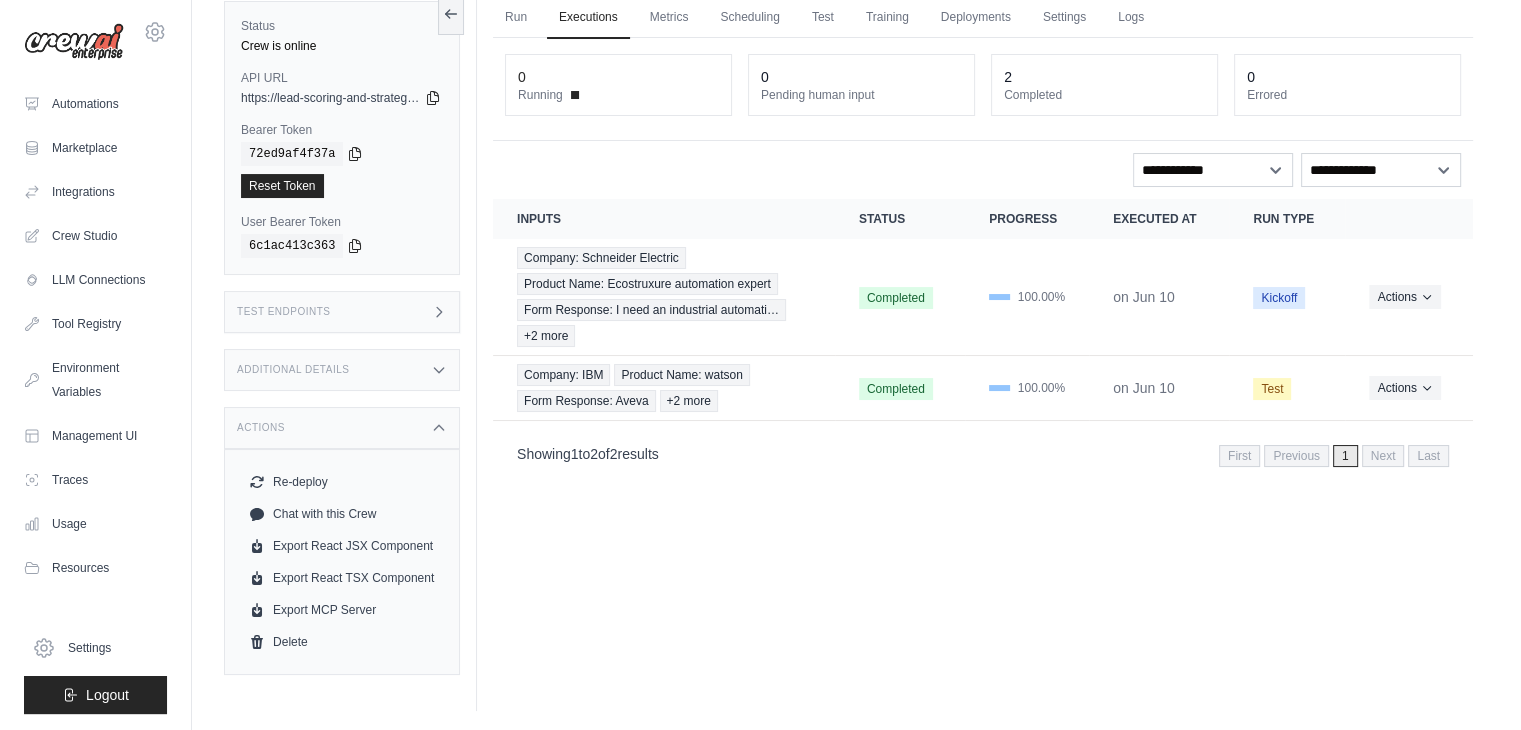 click on "Additional Details" at bounding box center [342, 370] 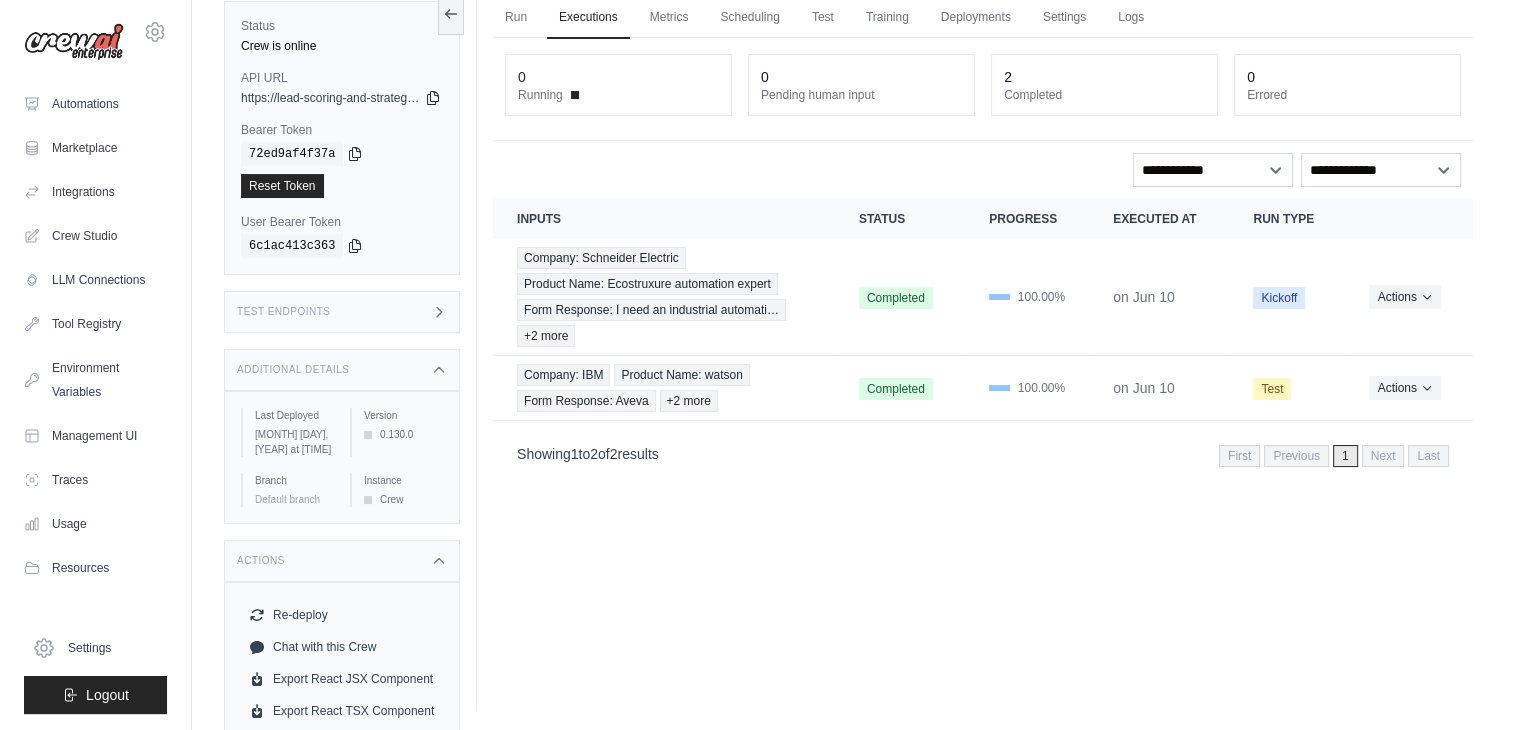 click on "Additional Details" at bounding box center [342, 370] 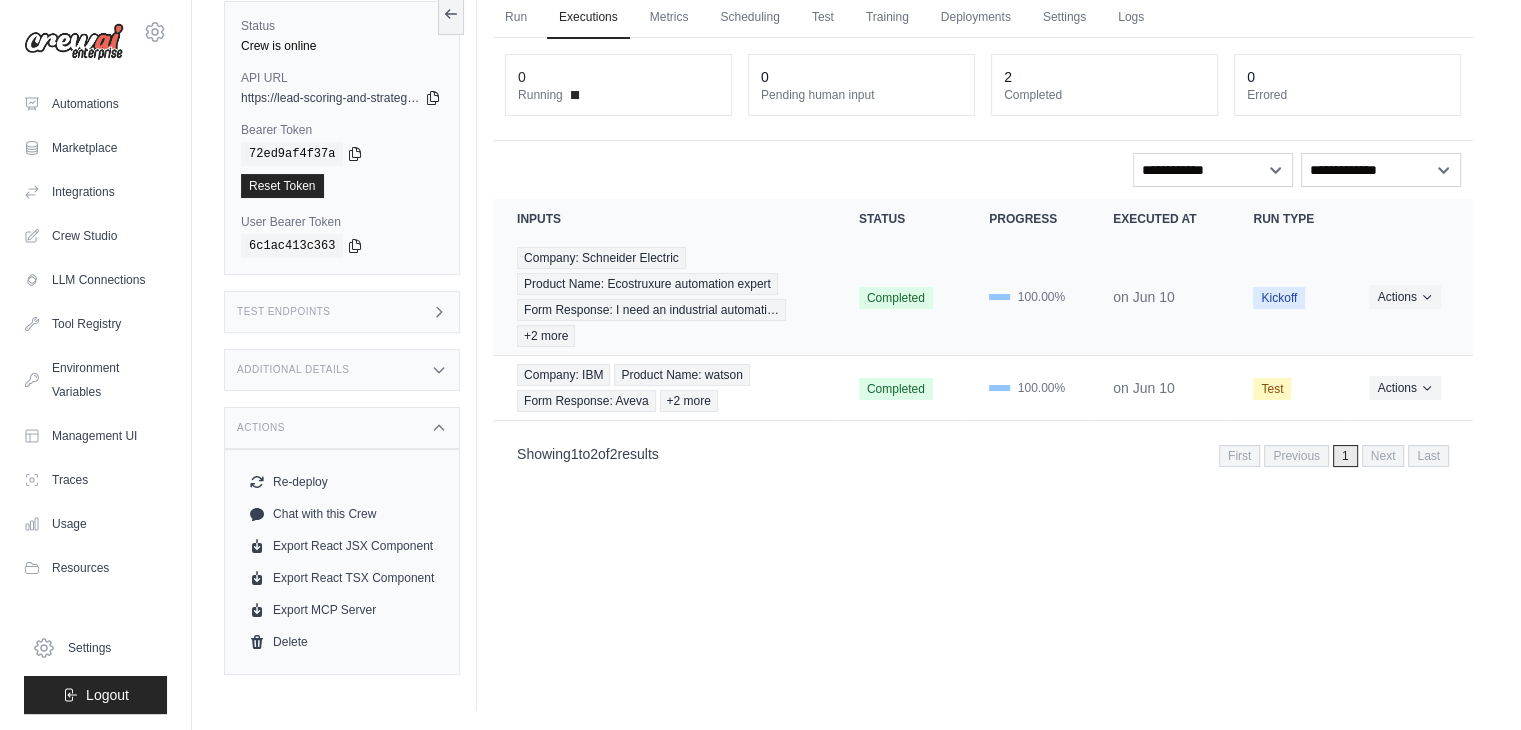 click on "on Jun 10" at bounding box center [1144, 297] 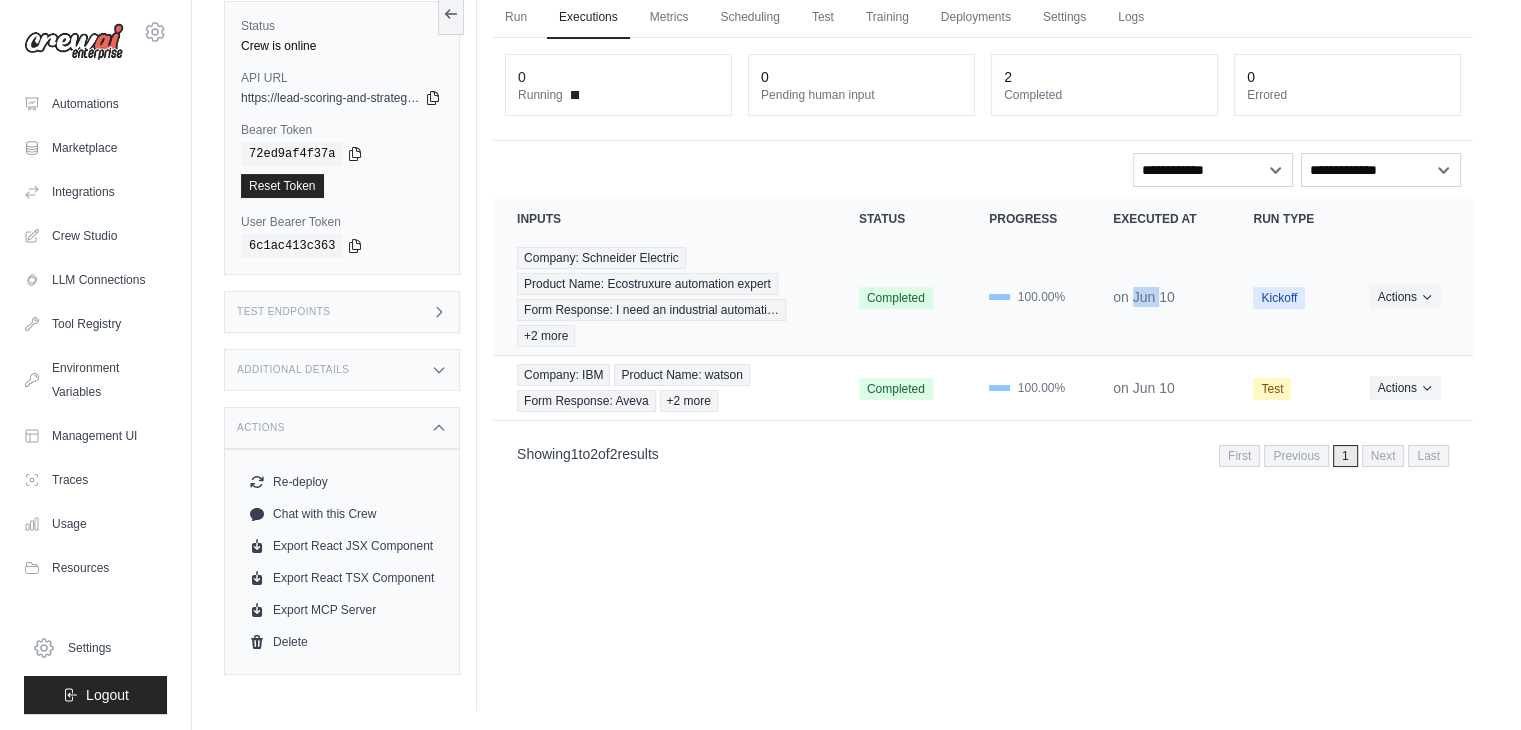 click on "on Jun 10" at bounding box center [1144, 297] 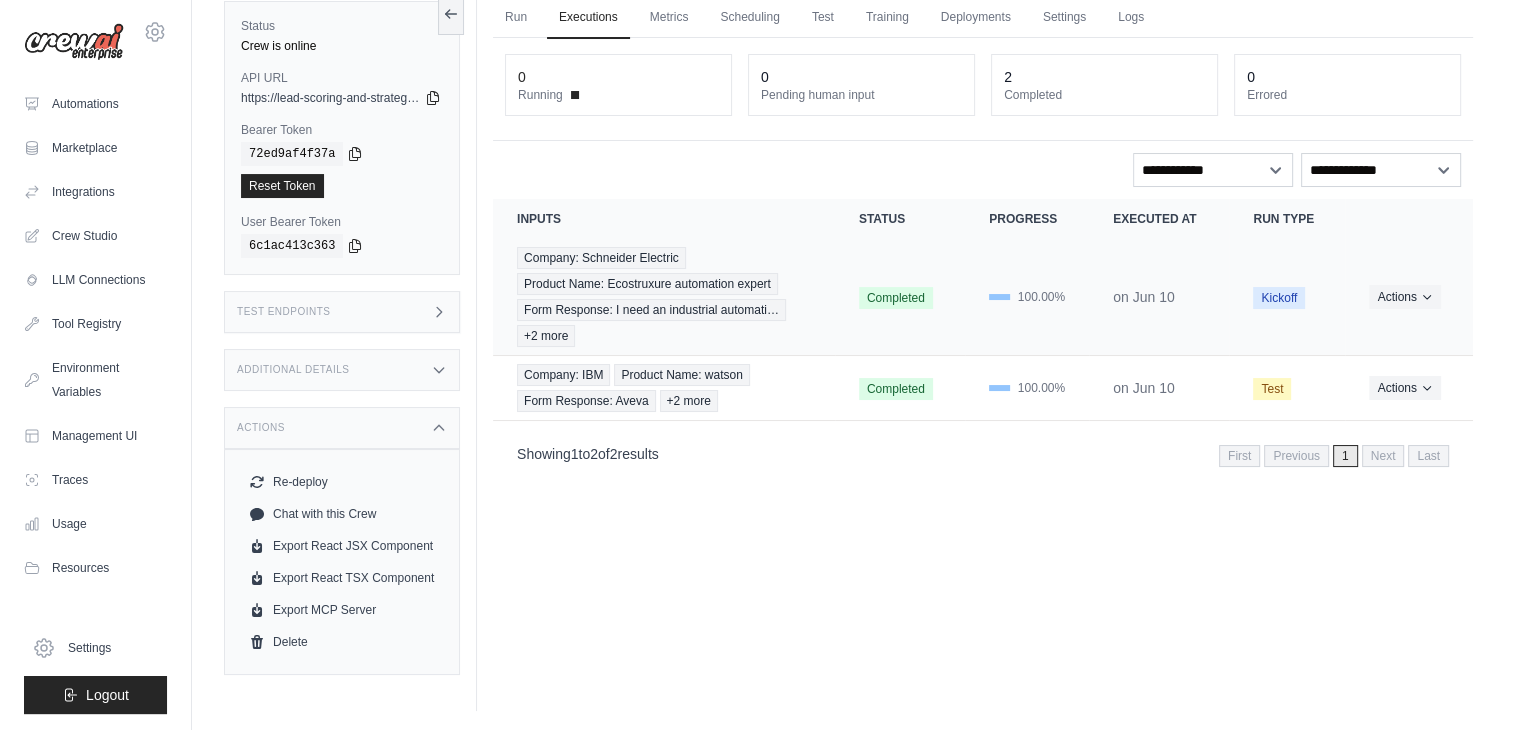 click on "on Jun 10" at bounding box center (1144, 297) 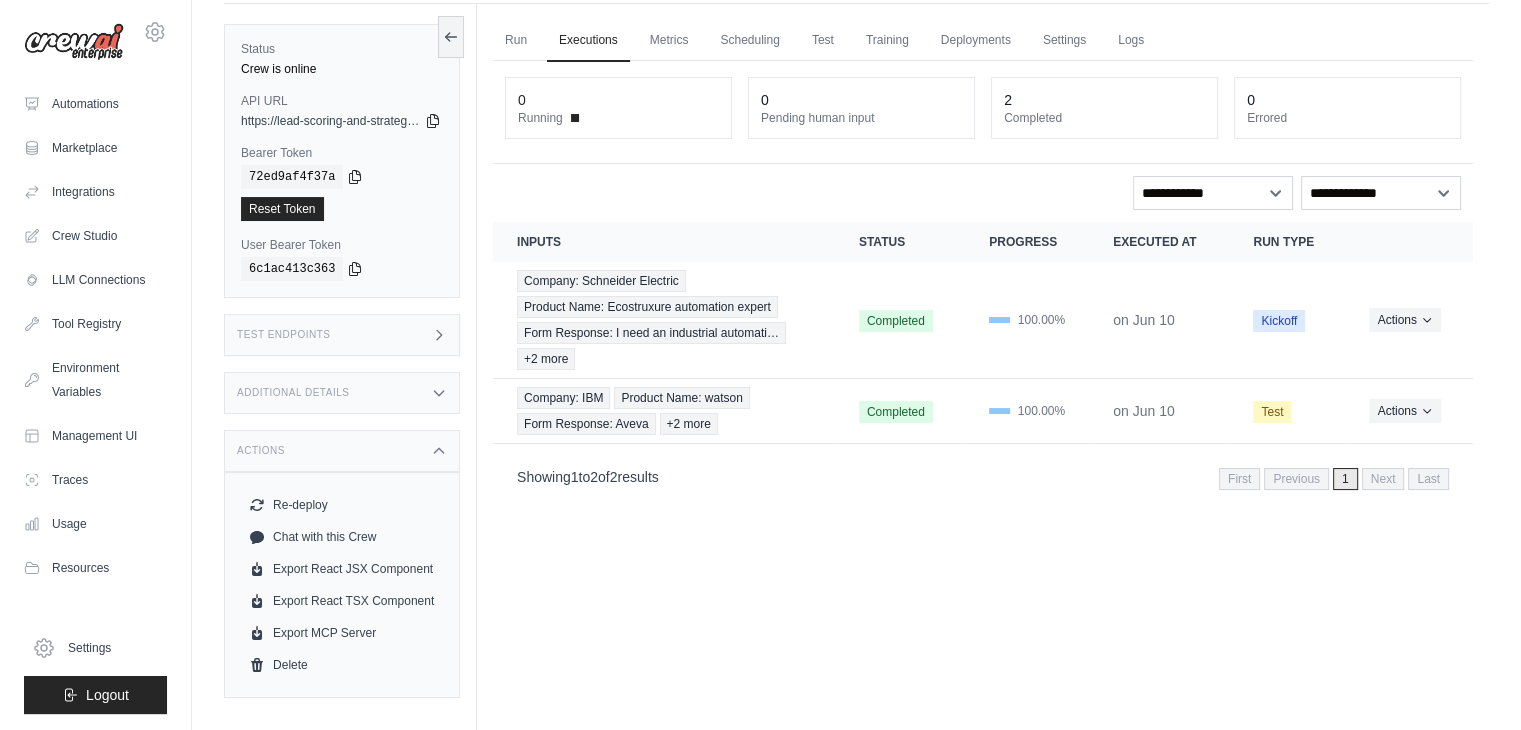 scroll, scrollTop: 60, scrollLeft: 0, axis: vertical 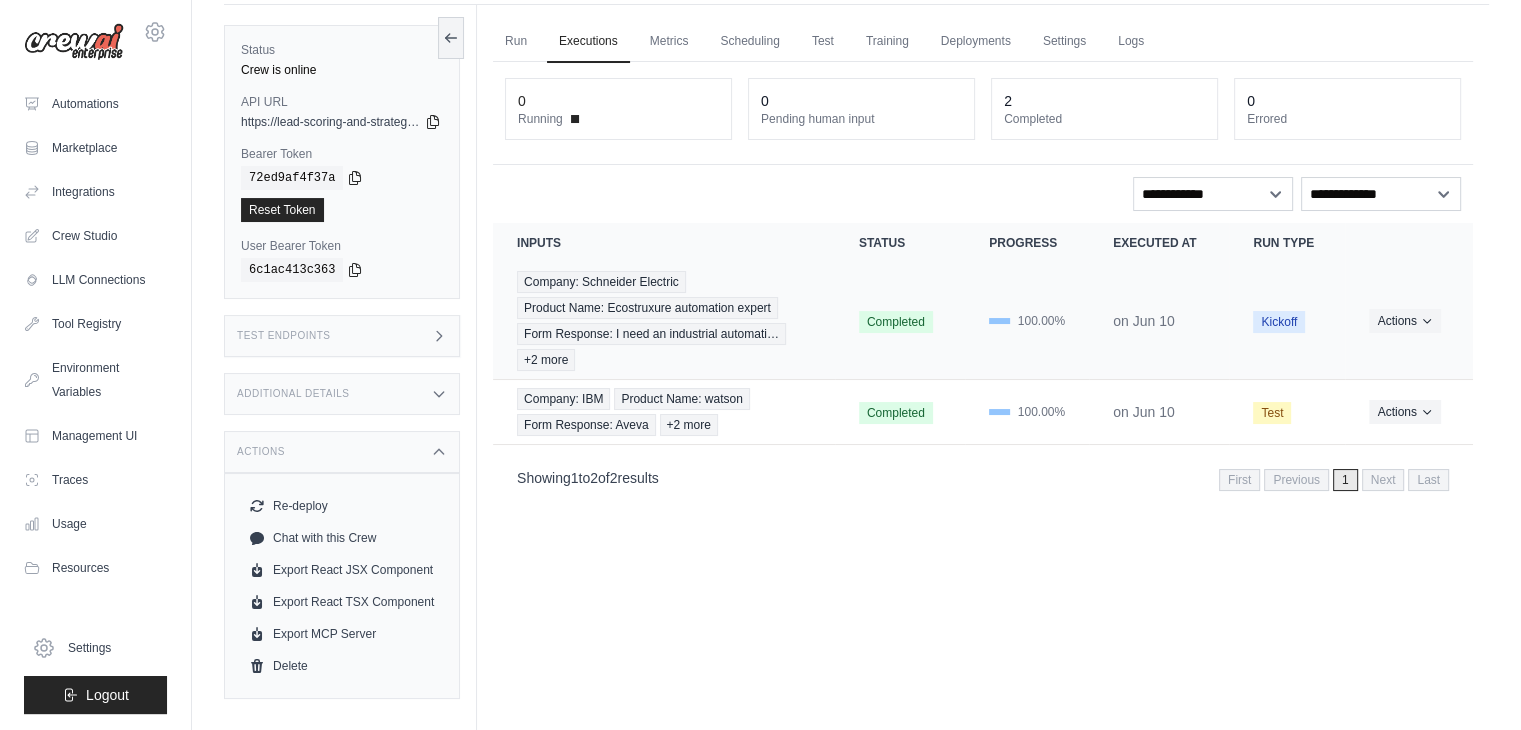 click on "Completed" at bounding box center [900, 321] 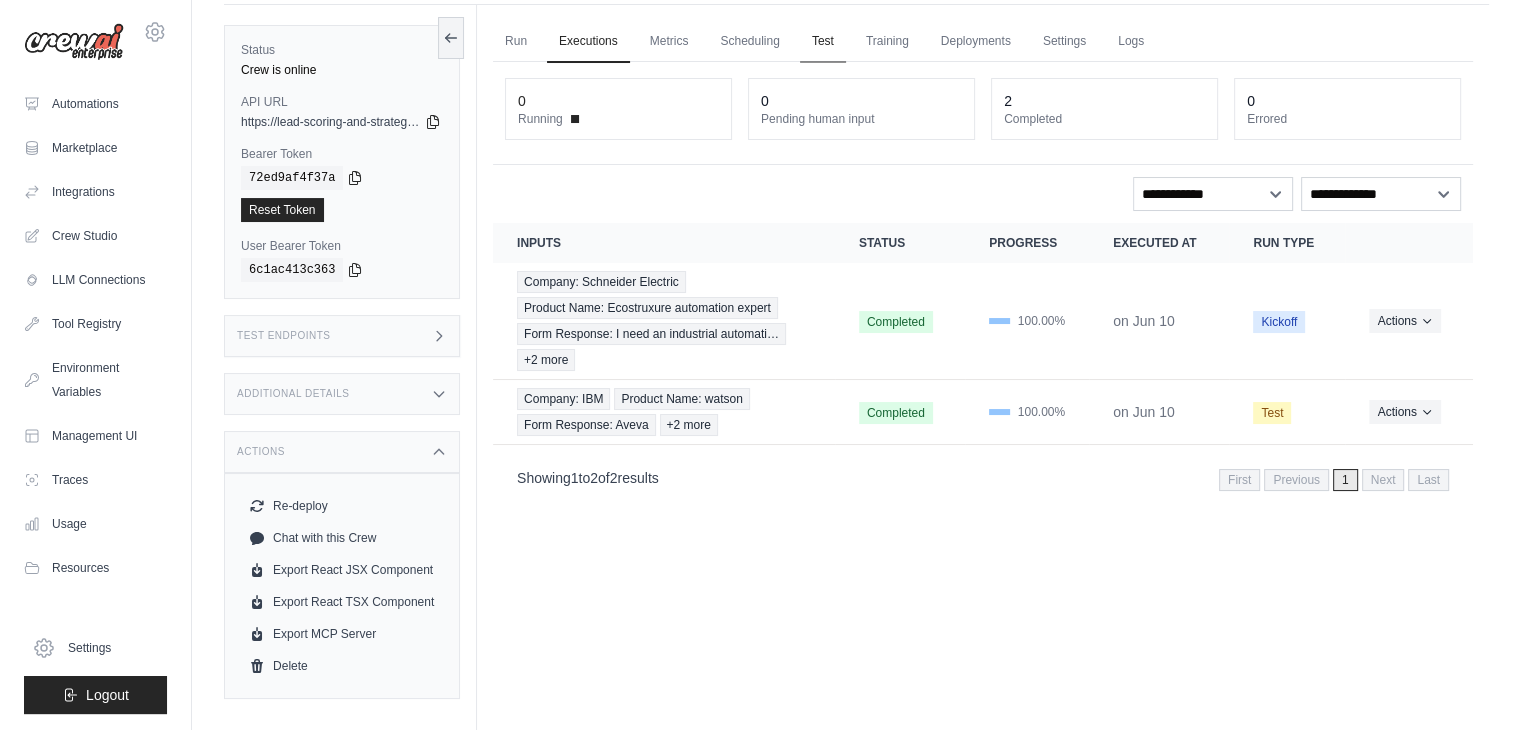 click on "Test" at bounding box center (823, 42) 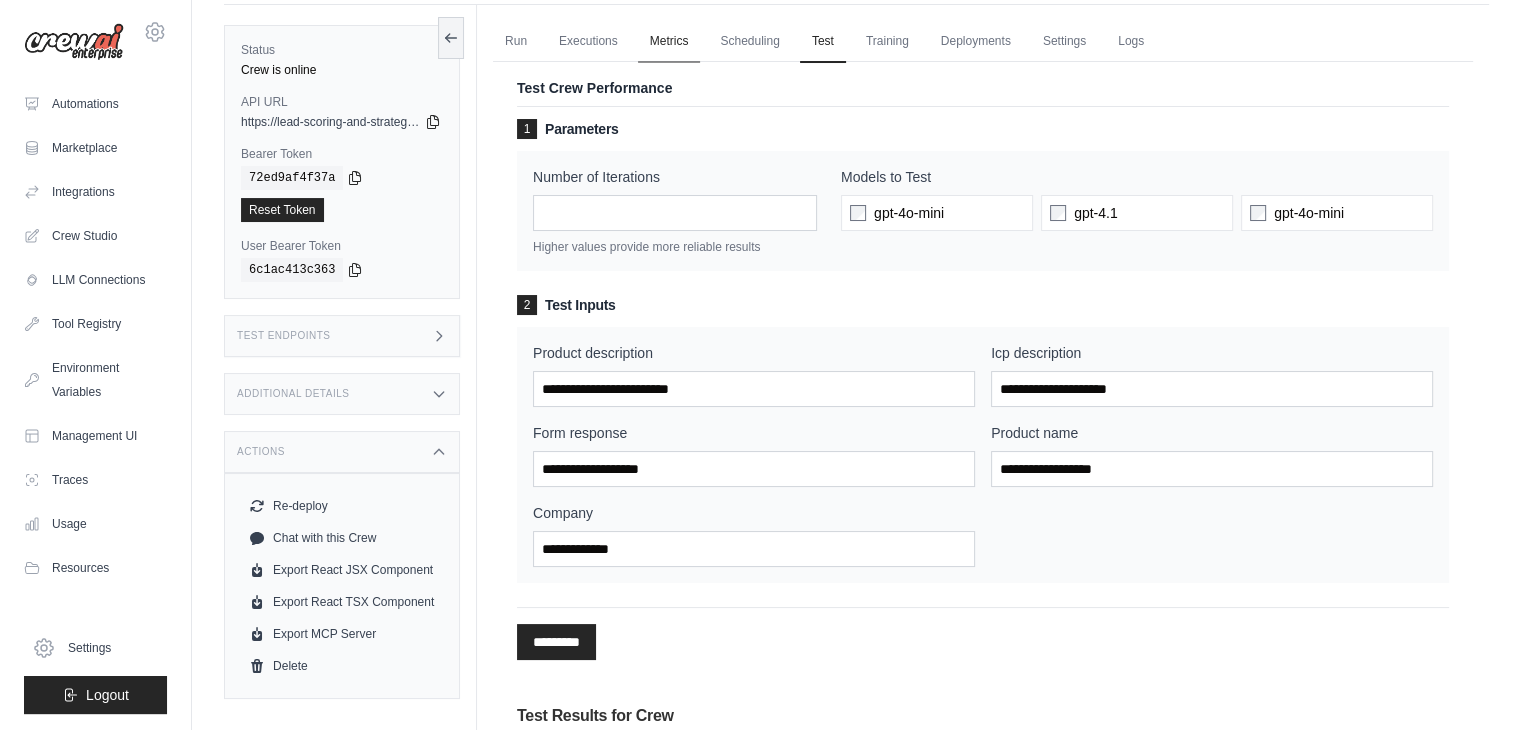 click on "Metrics" at bounding box center [669, 42] 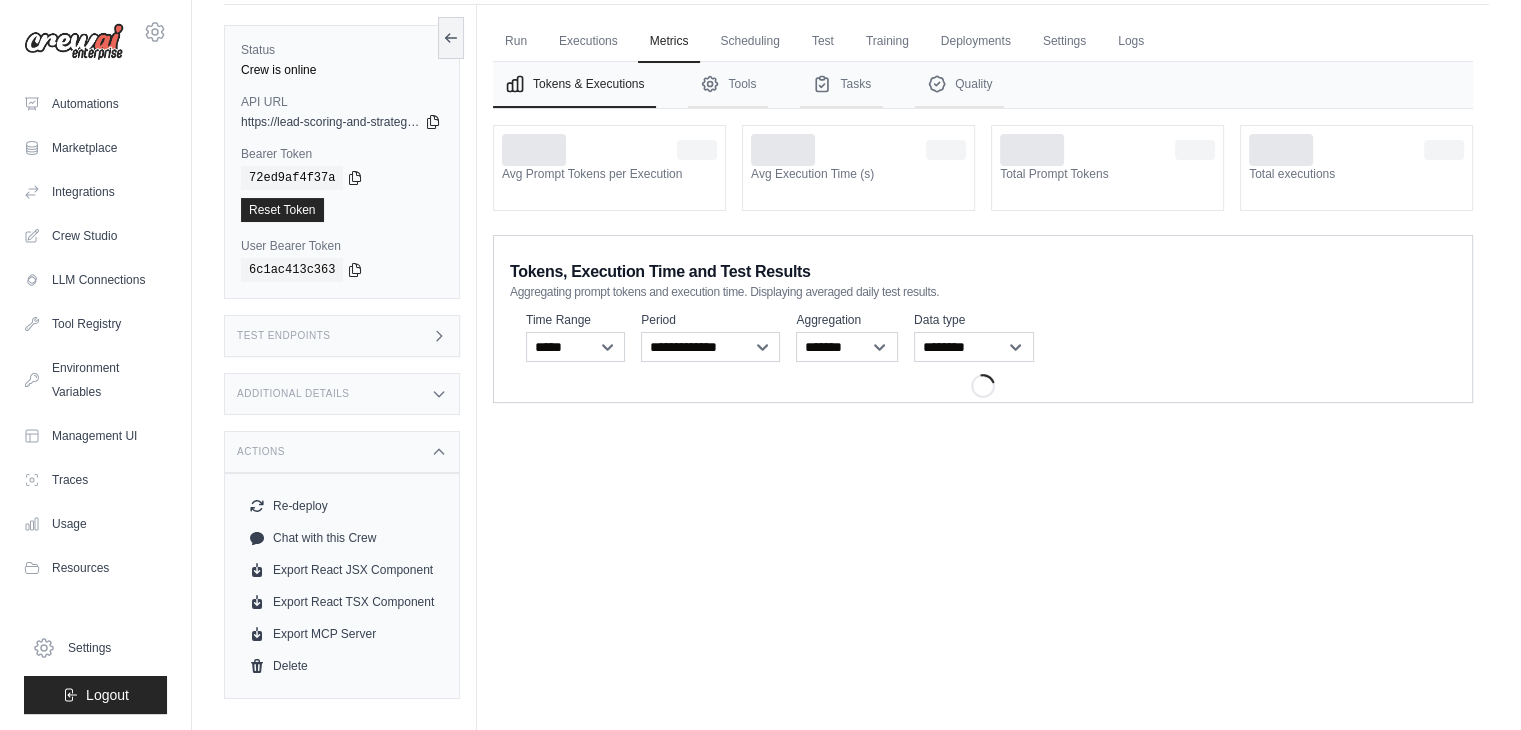 scroll, scrollTop: 84, scrollLeft: 0, axis: vertical 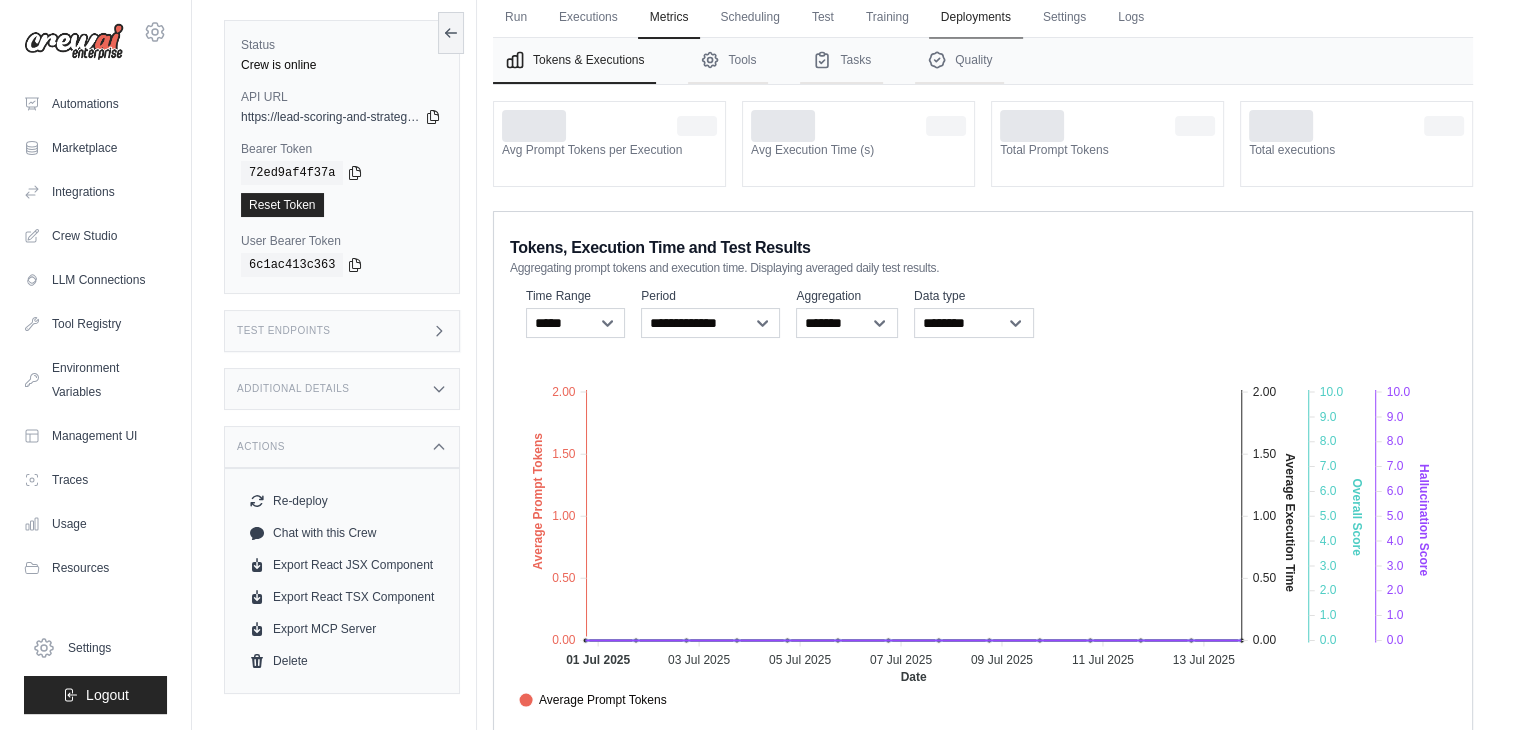 click on "Deployments" at bounding box center (976, 18) 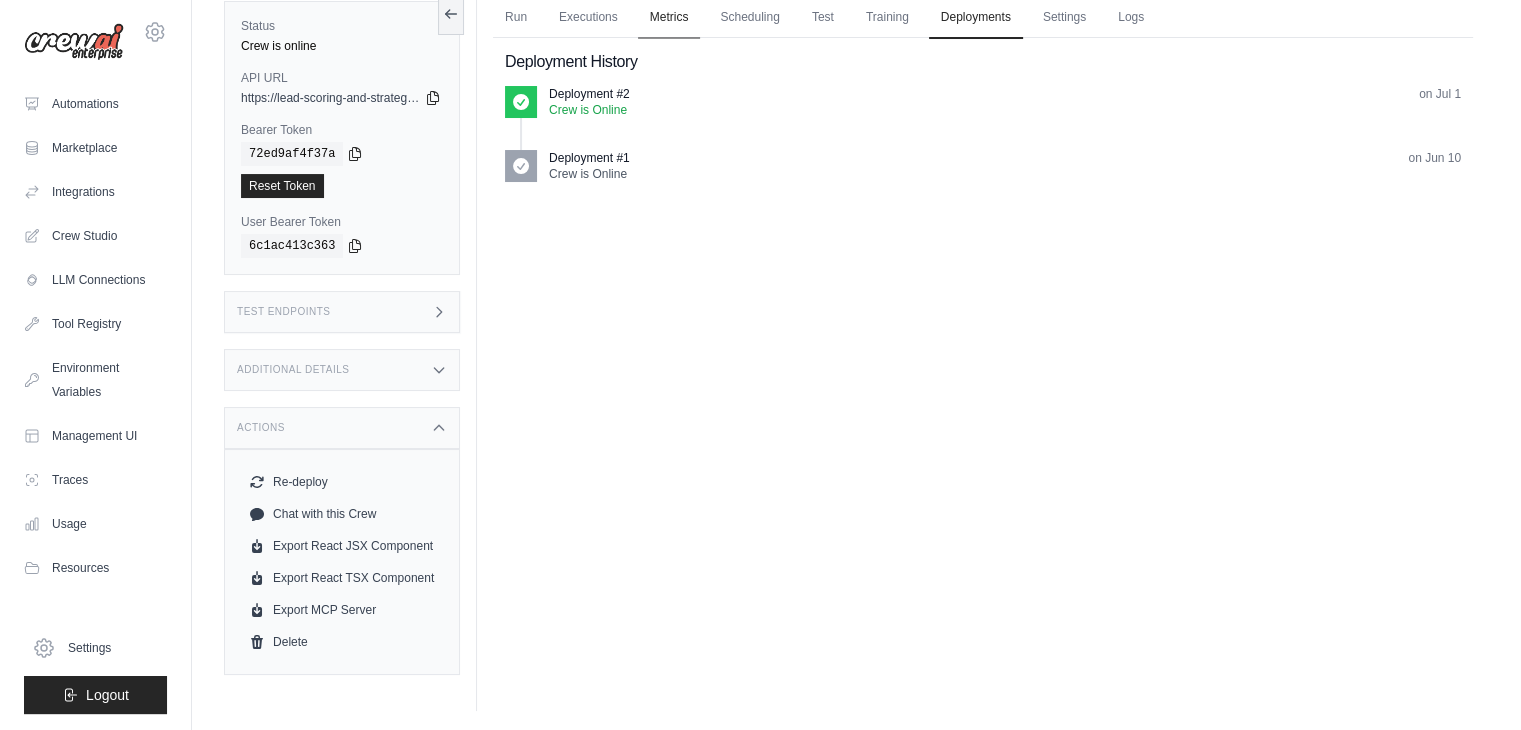 click on "Metrics" at bounding box center (669, 18) 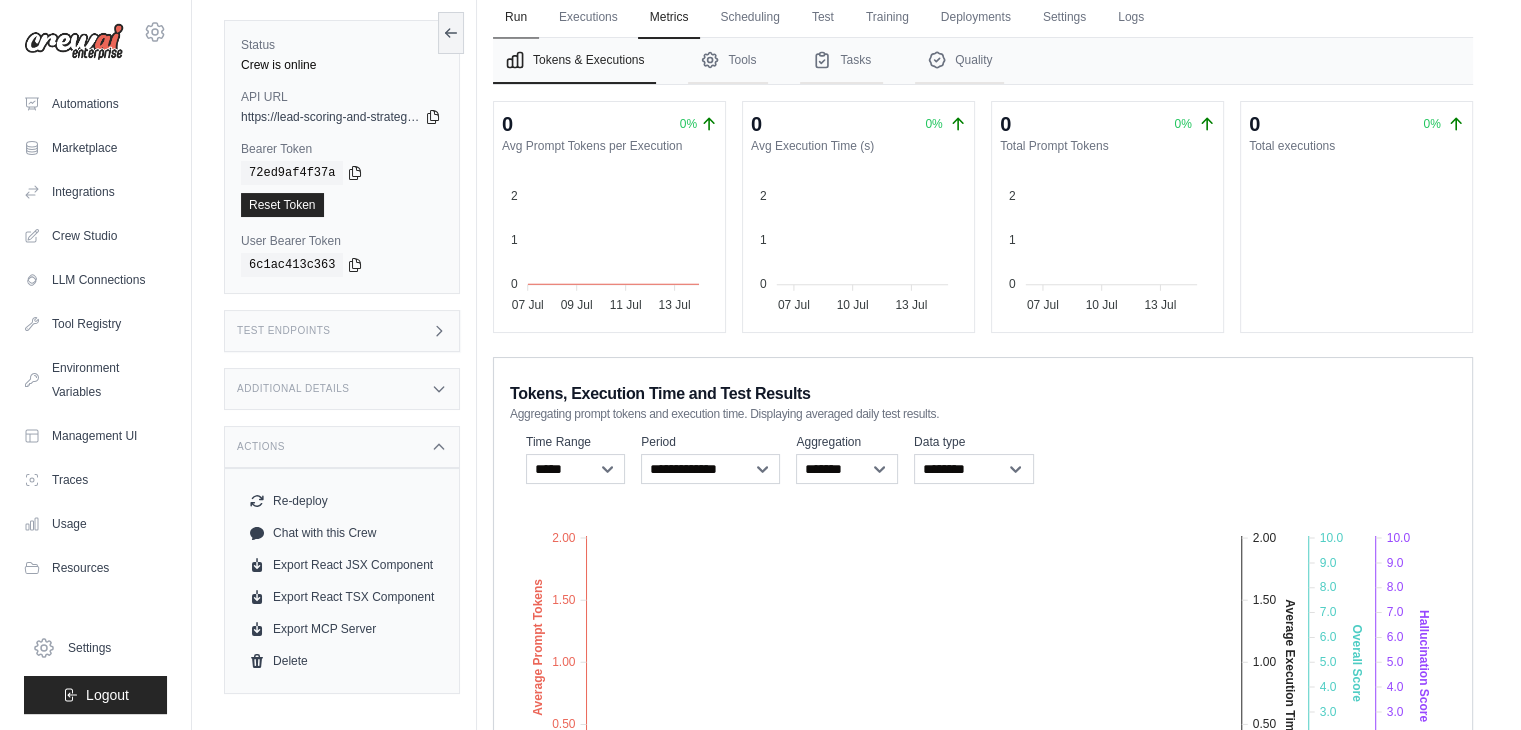 click on "Run" at bounding box center [516, 18] 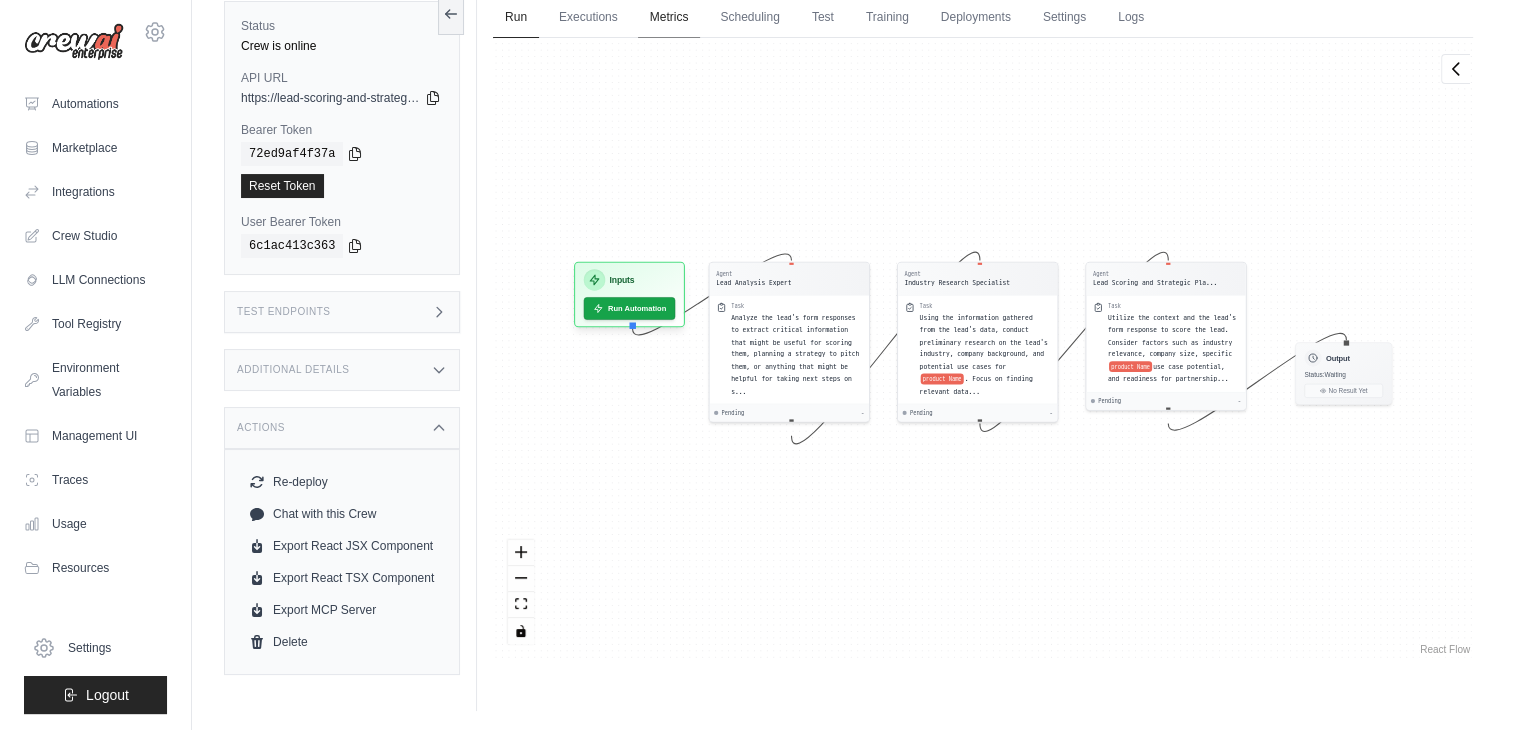 click on "Metrics" at bounding box center [669, 18] 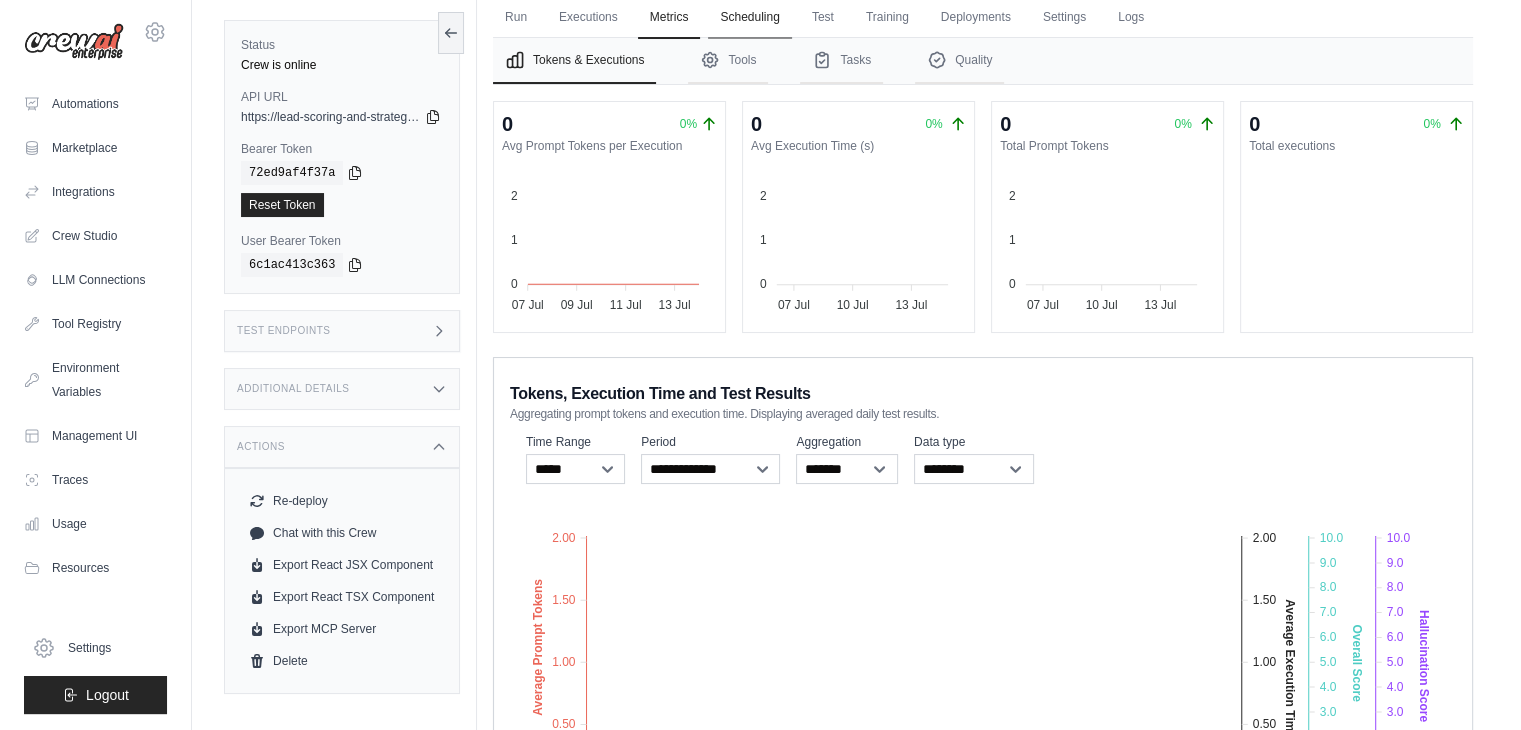 click on "Scheduling" at bounding box center (749, 18) 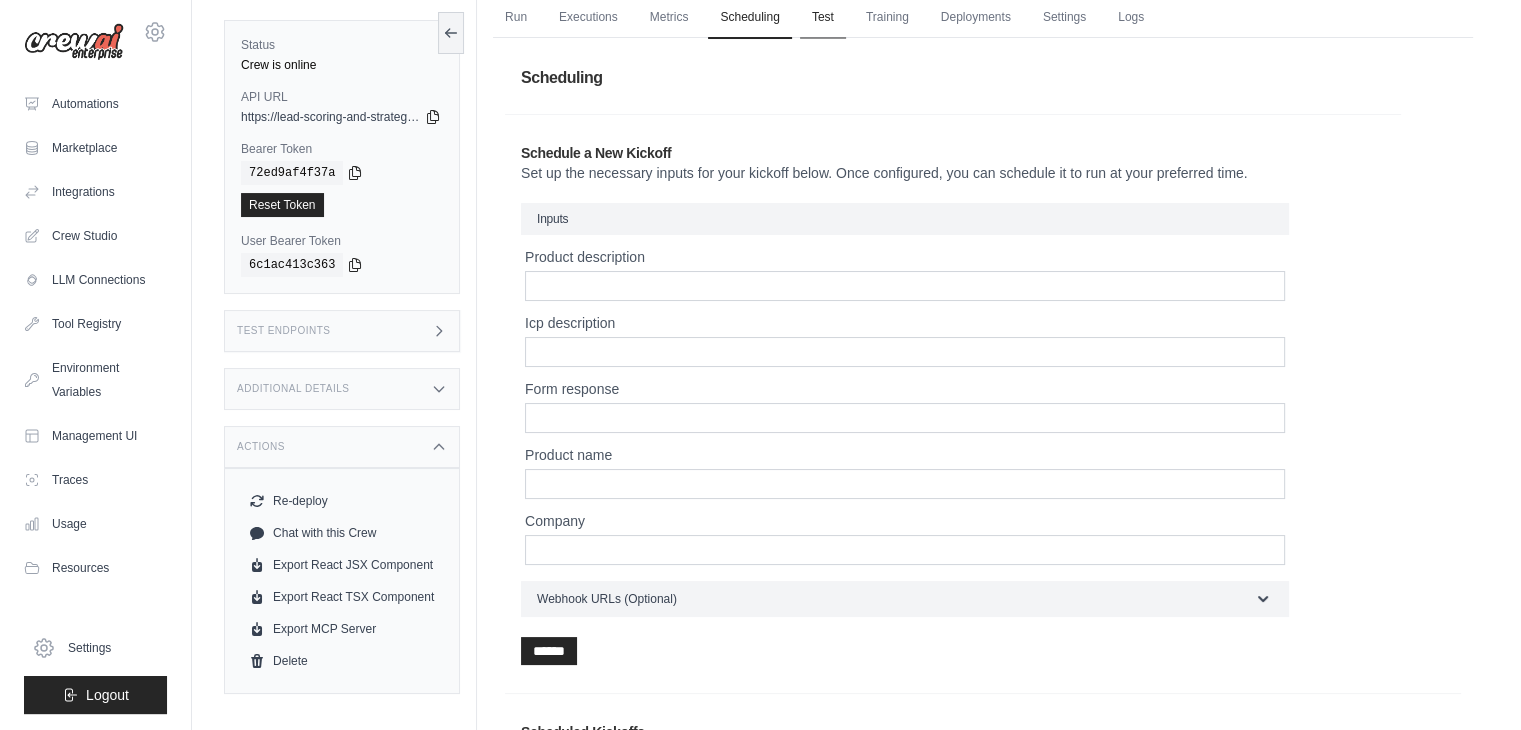 click on "Test" at bounding box center (823, 18) 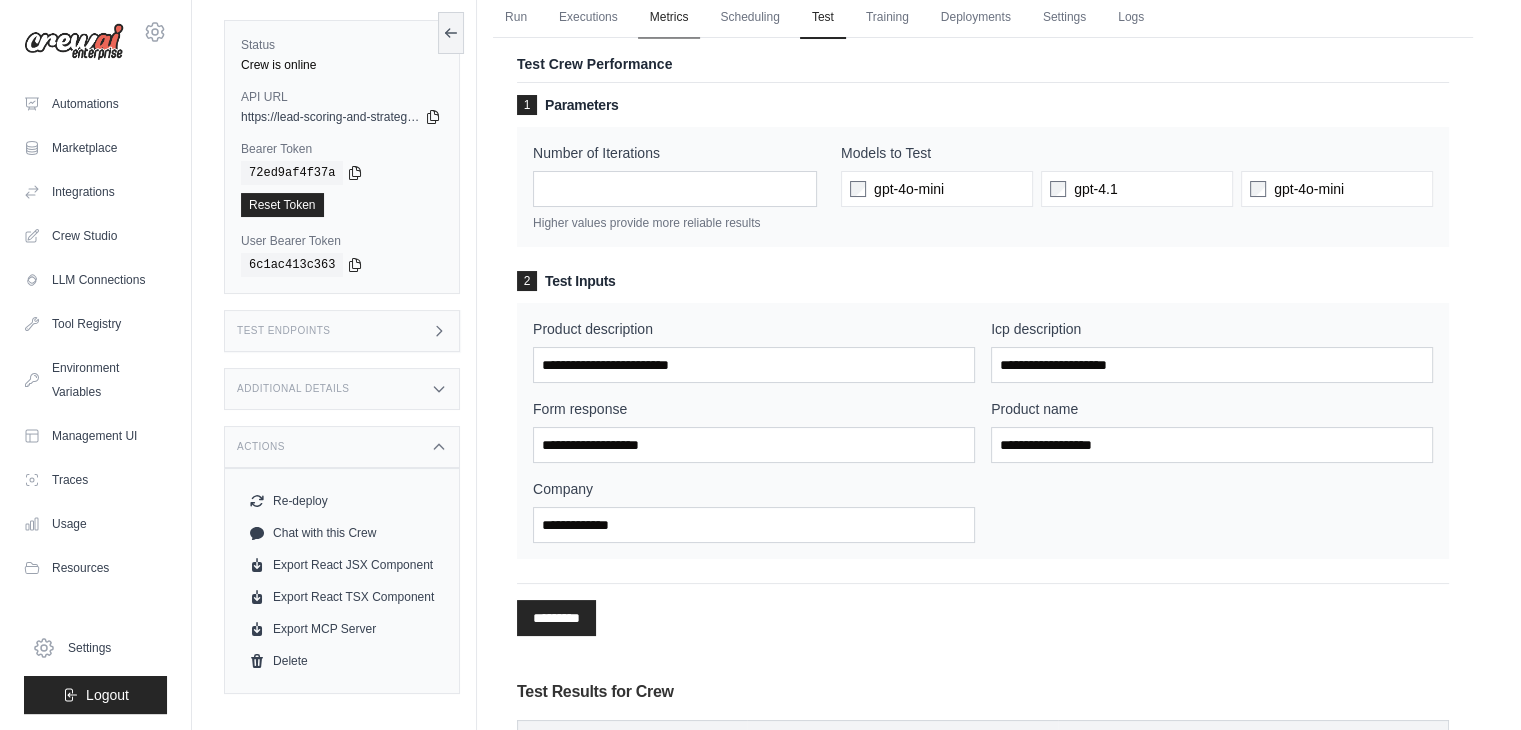 click on "Metrics" at bounding box center (669, 18) 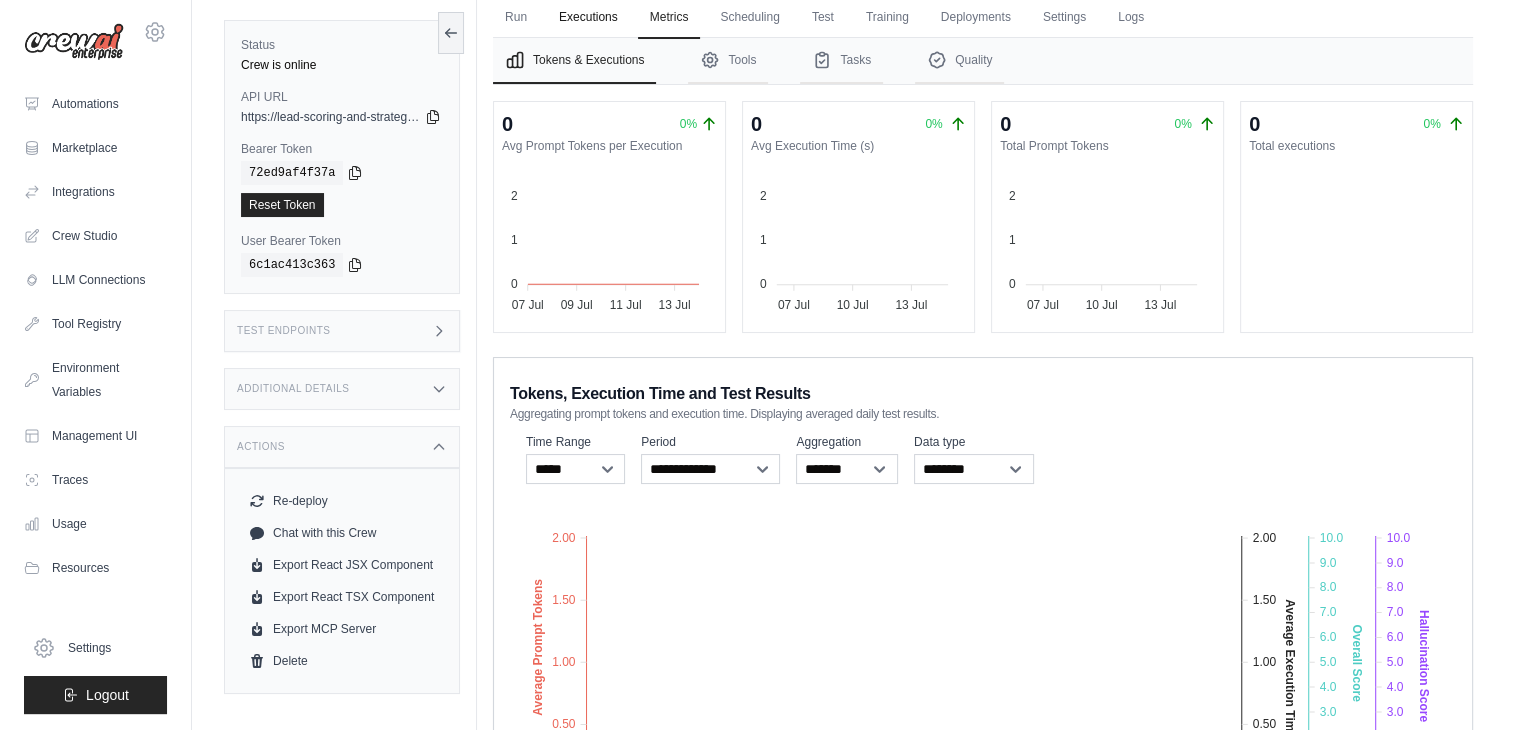 click on "Executions" at bounding box center (588, 18) 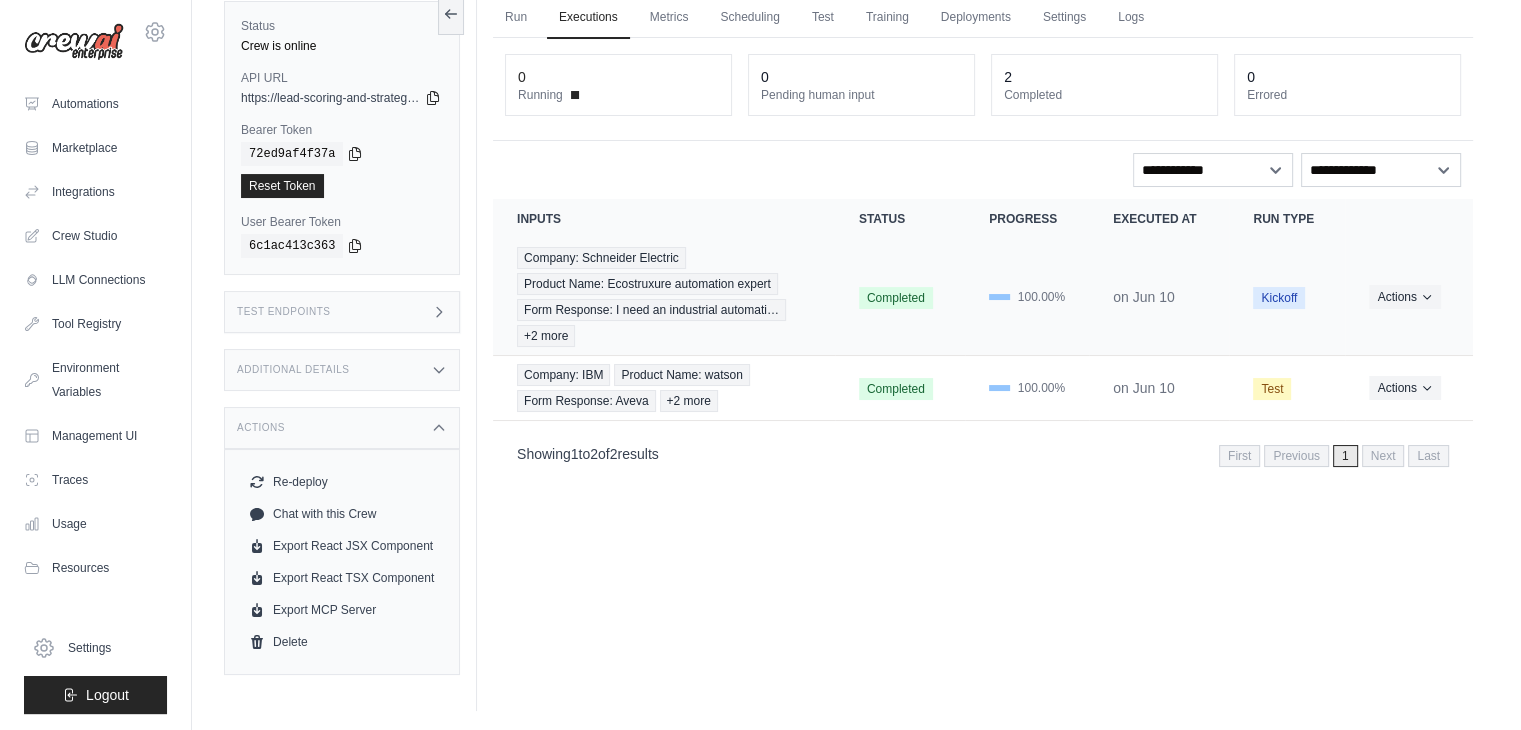click on "Completed" at bounding box center [900, 297] 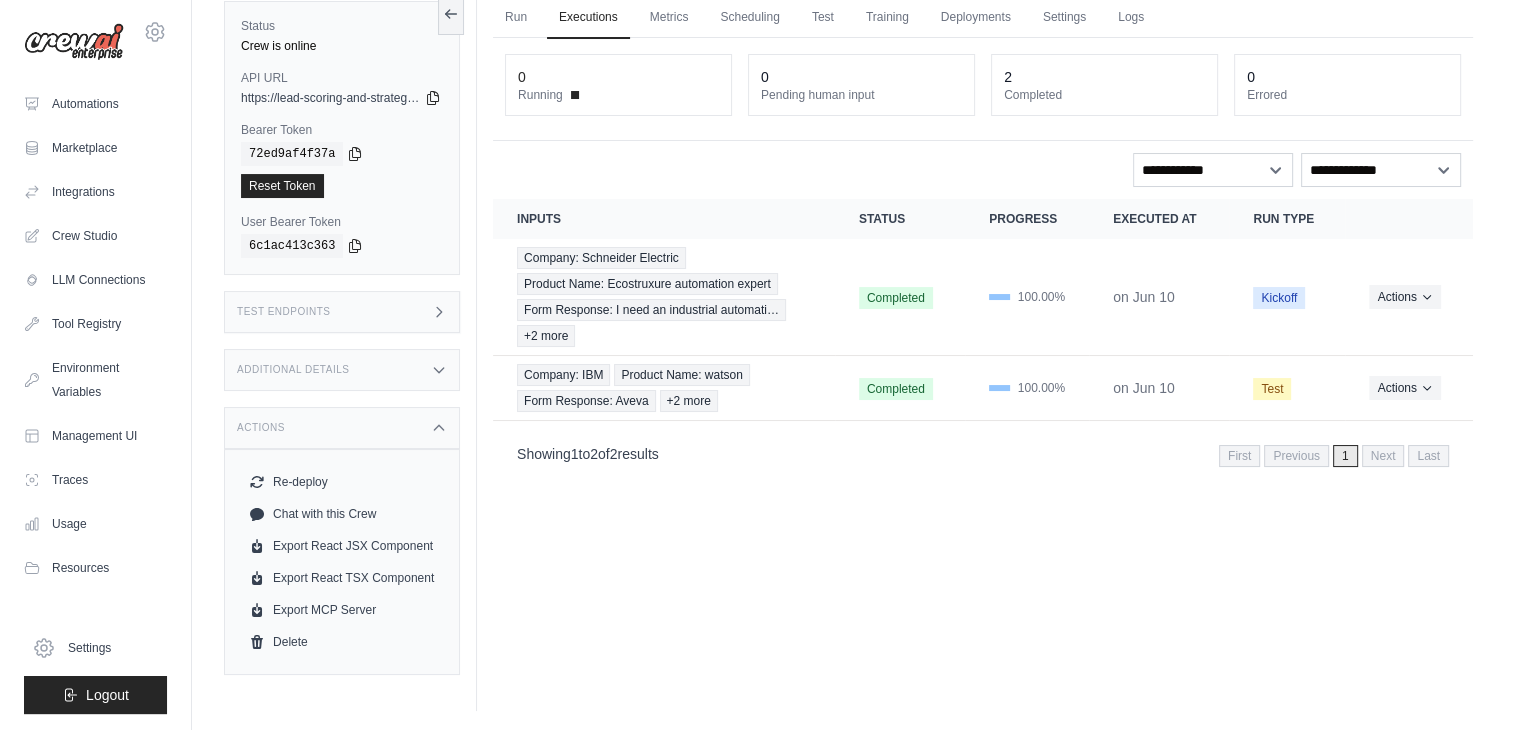 click on "**********" at bounding box center (983, 259) 